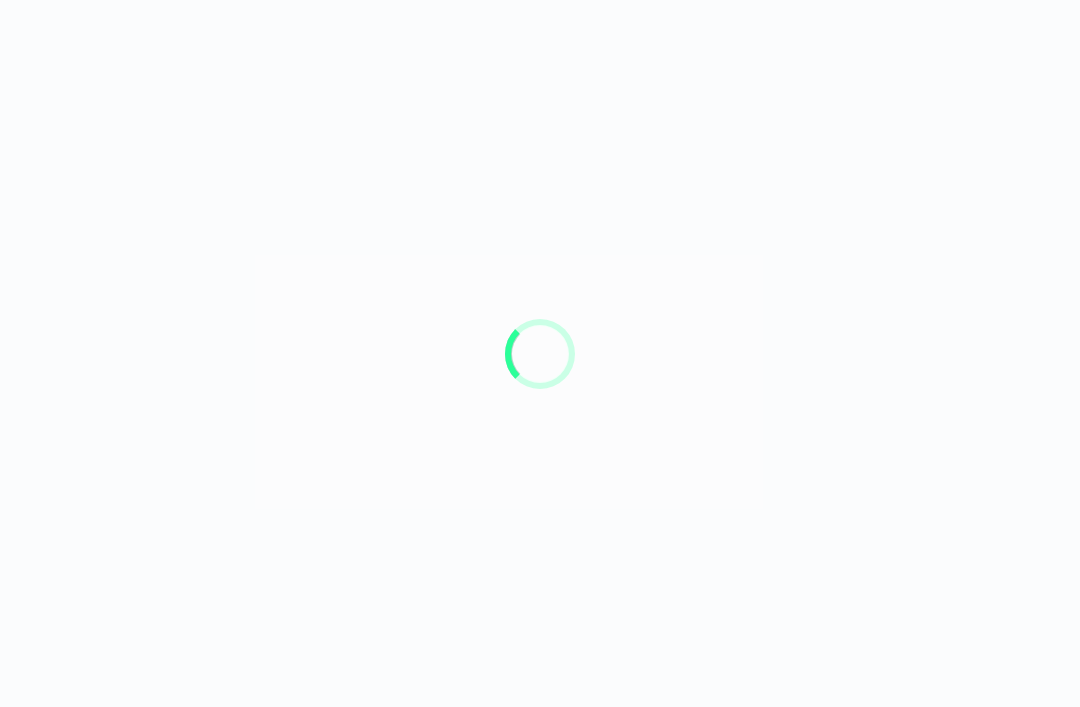 scroll, scrollTop: 0, scrollLeft: 0, axis: both 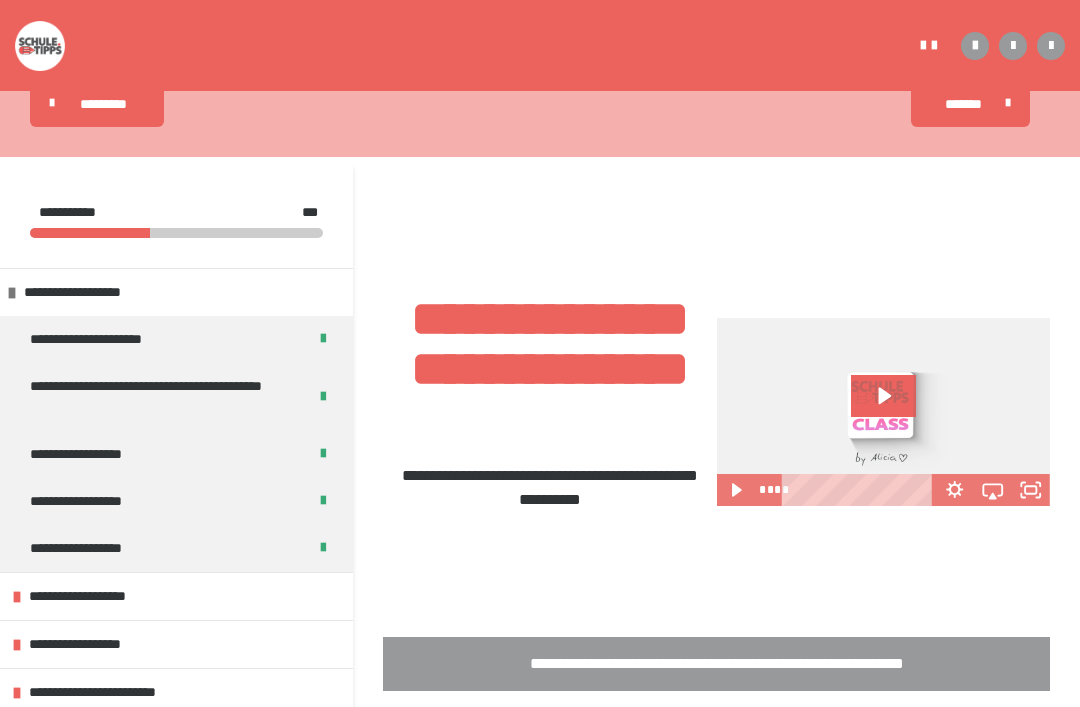 click on "**********" at bounding box center [160, 397] 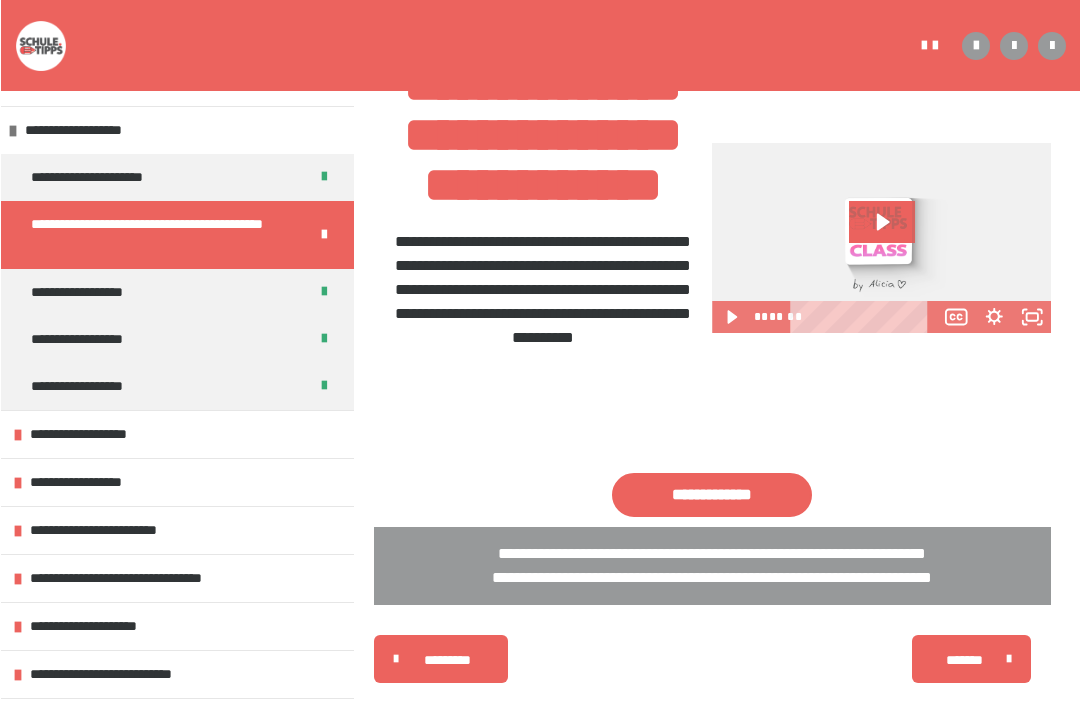 scroll, scrollTop: 443, scrollLeft: 0, axis: vertical 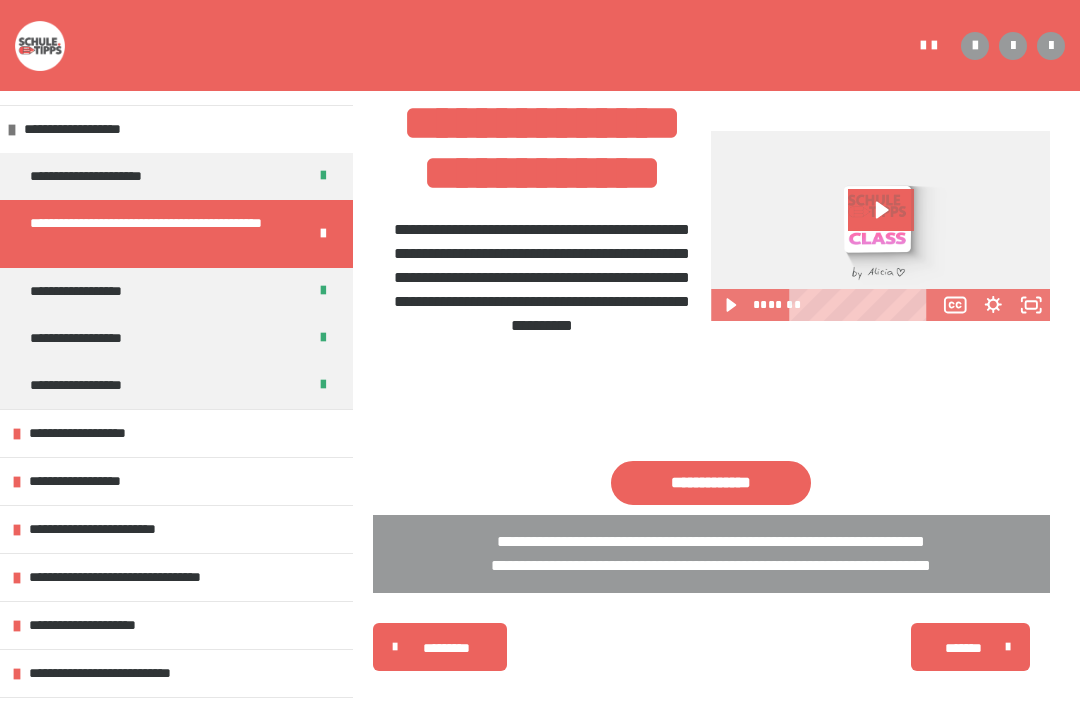 click on "**********" at bounding box center [711, 484] 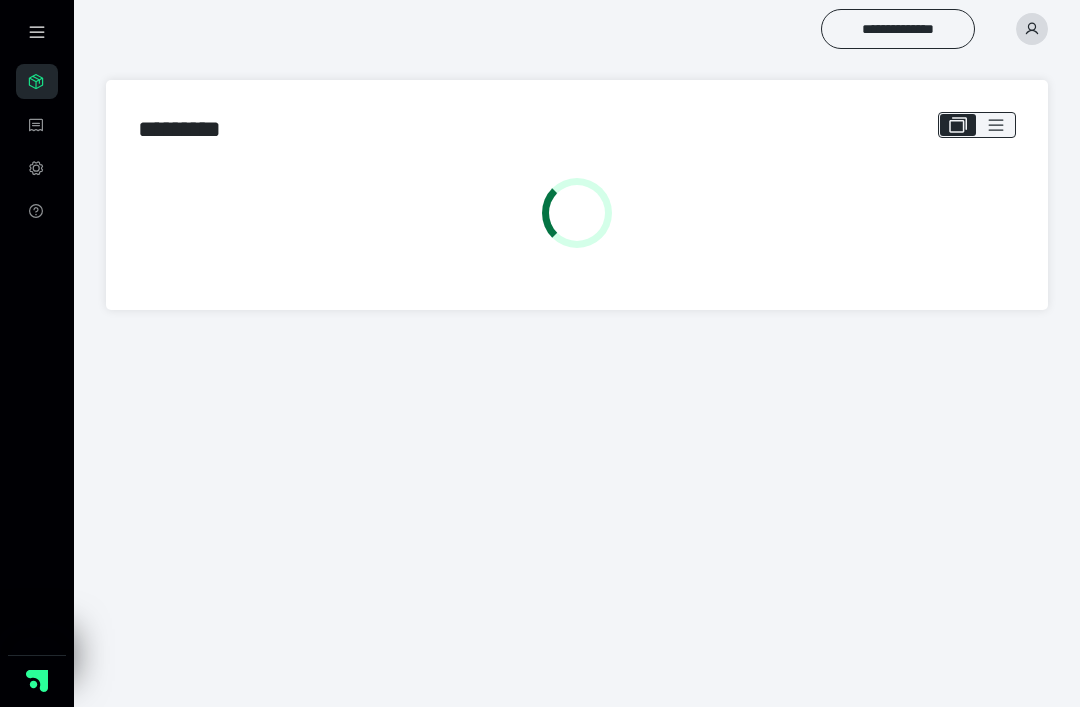 scroll, scrollTop: 0, scrollLeft: 0, axis: both 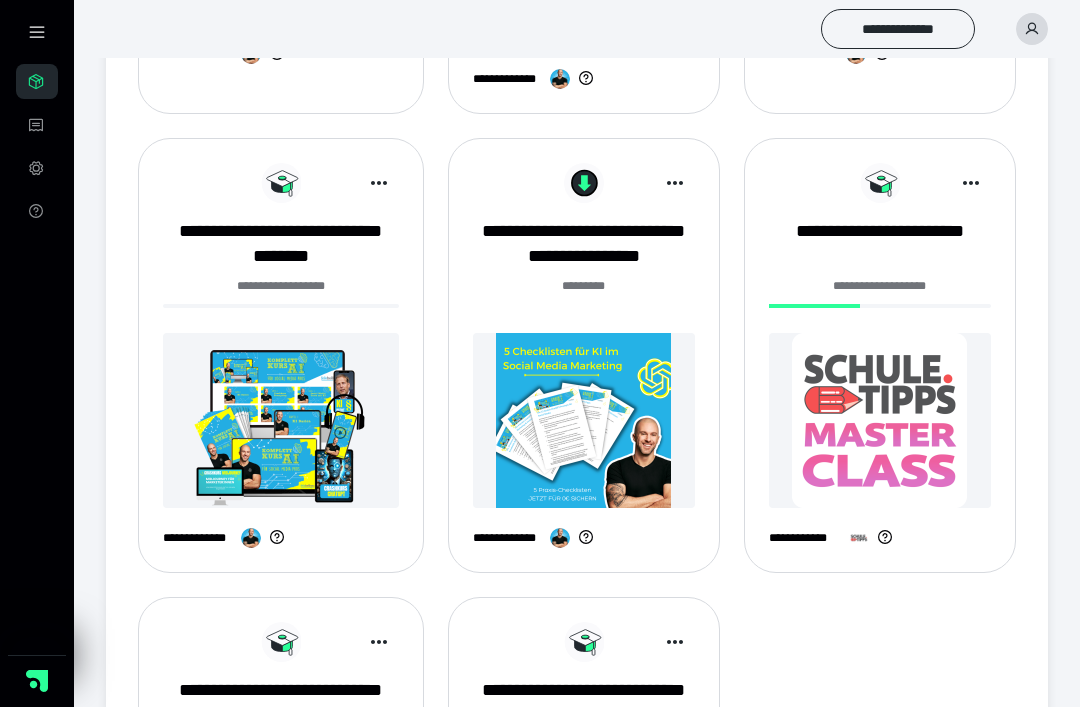 click at bounding box center [880, 420] 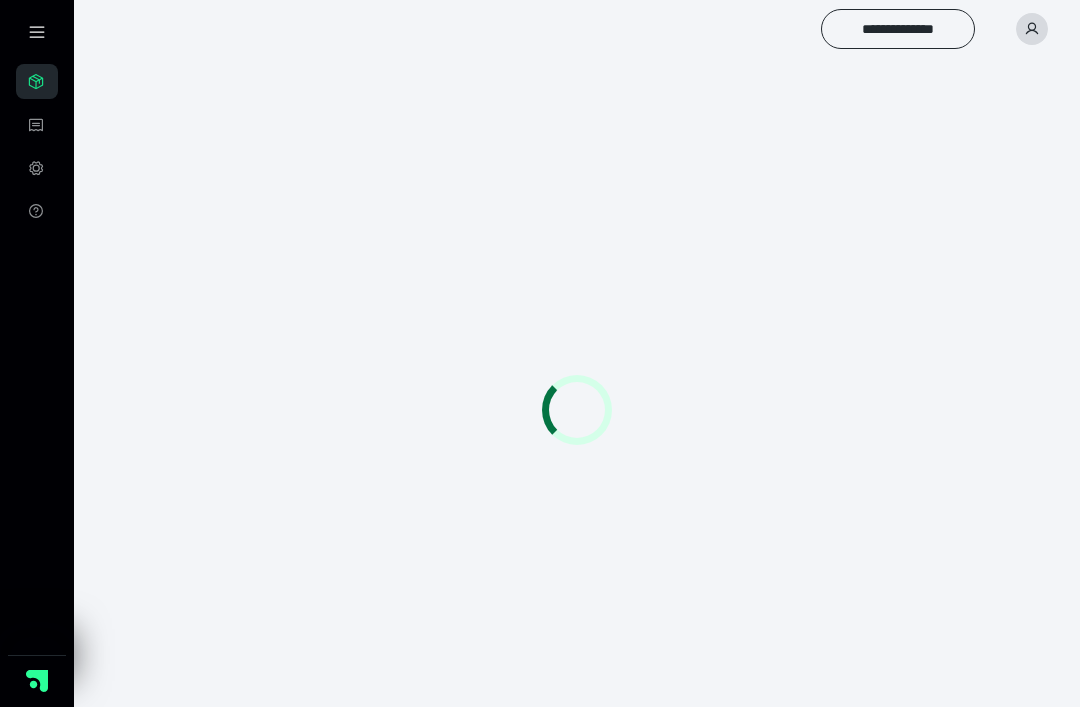 scroll, scrollTop: 0, scrollLeft: 0, axis: both 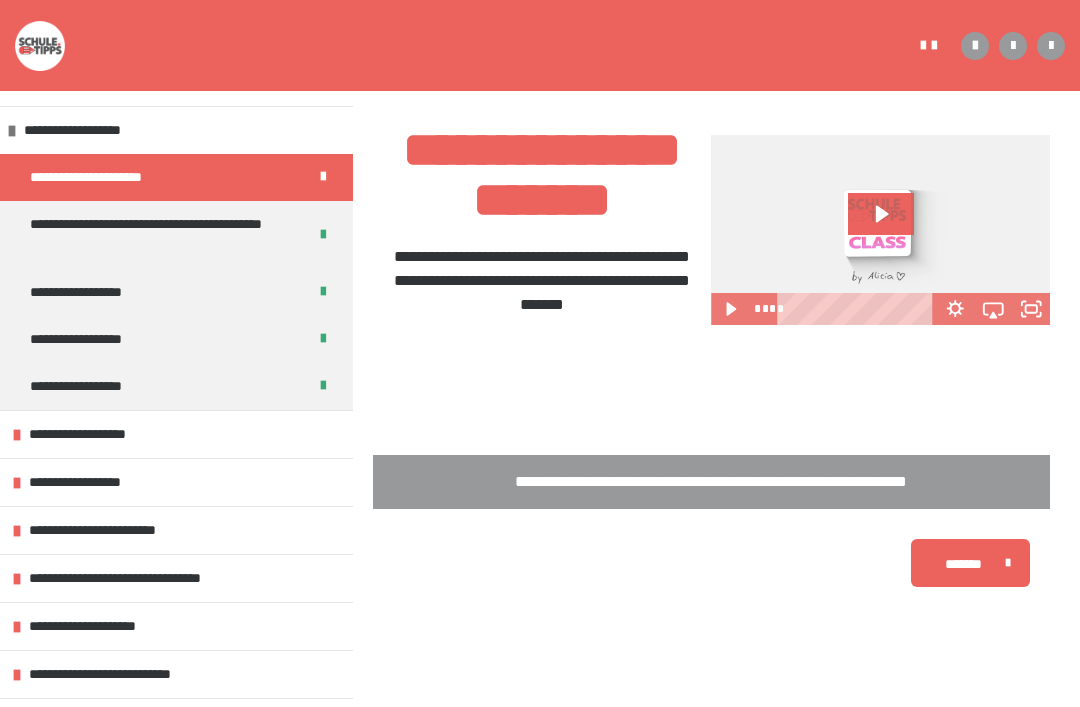 click on "**********" at bounding box center [160, 235] 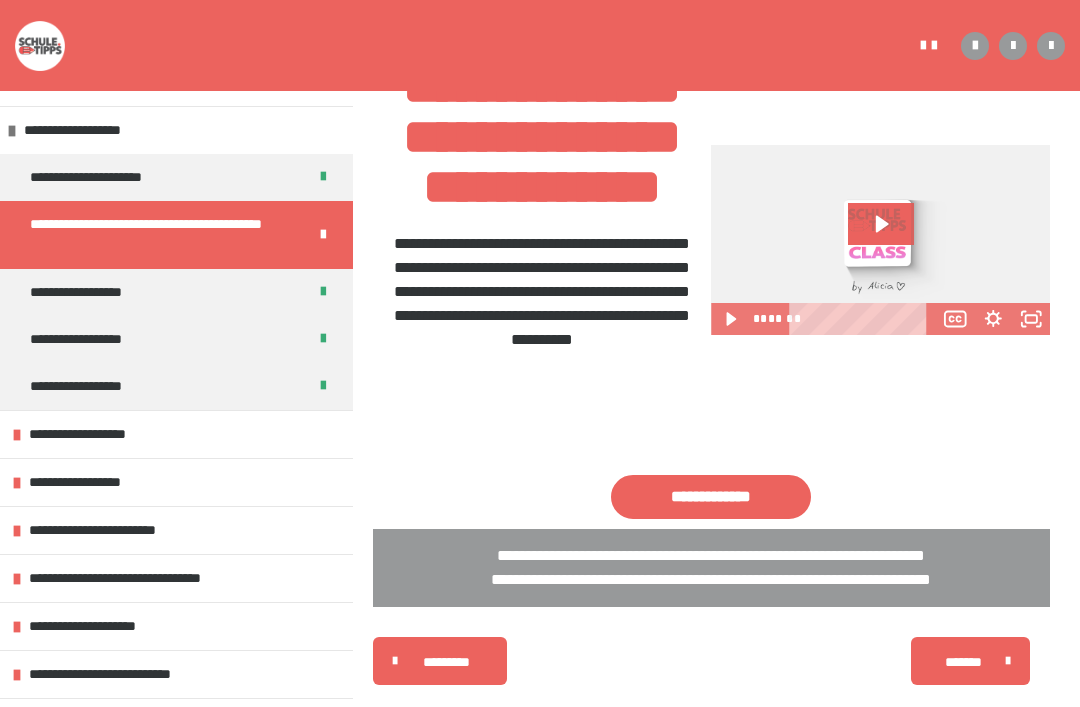 click on "**********" at bounding box center (711, 497) 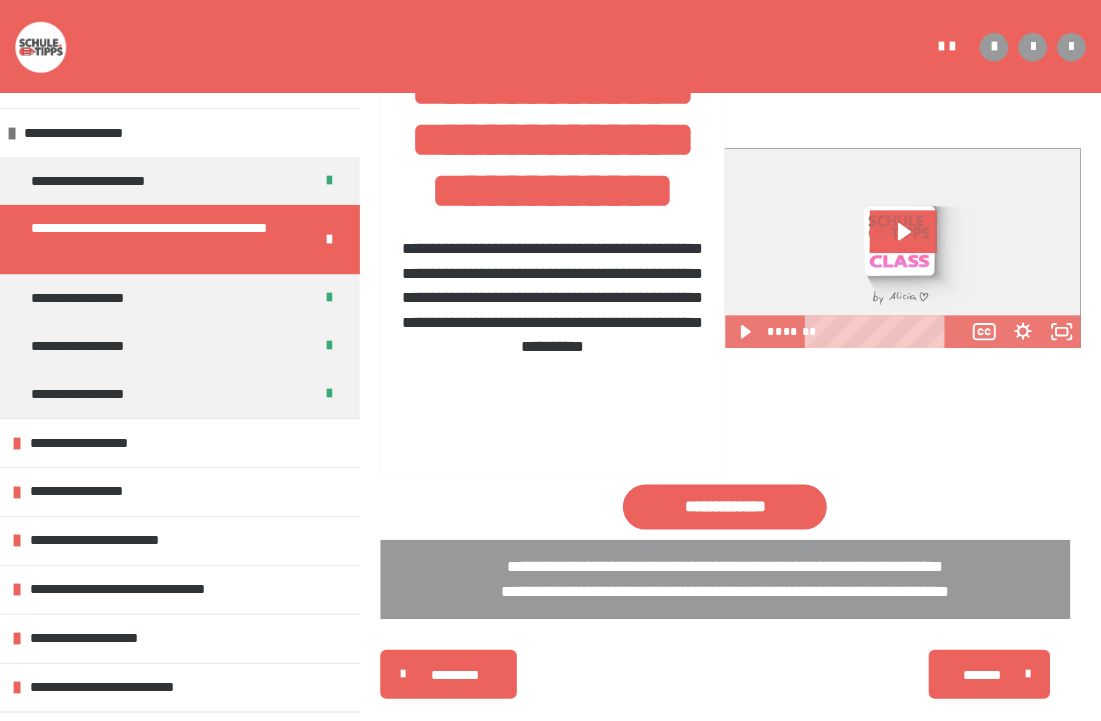 scroll, scrollTop: 462, scrollLeft: 0, axis: vertical 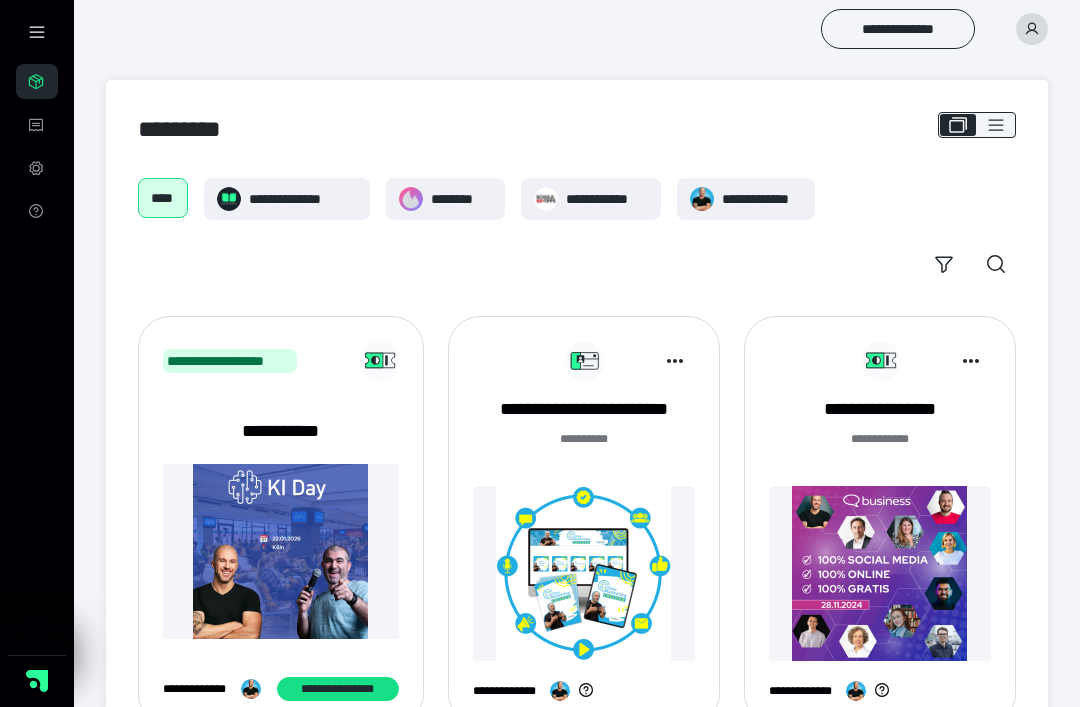 click on "**********" at bounding box center (607, 199) 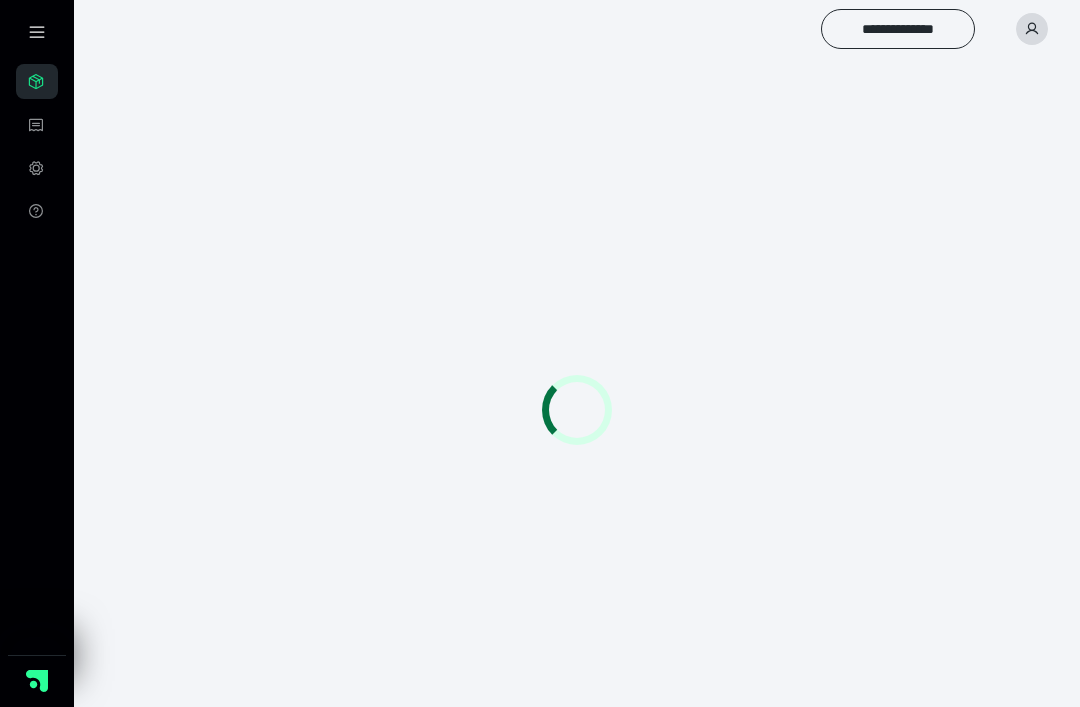 scroll, scrollTop: 0, scrollLeft: 0, axis: both 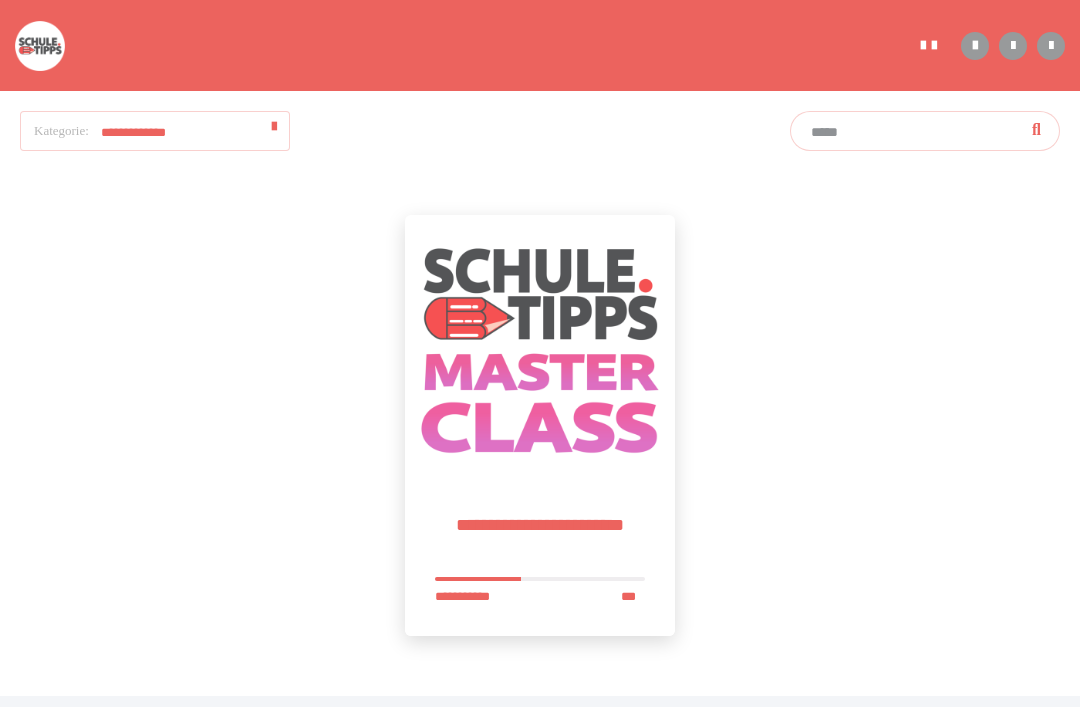 click at bounding box center (540, 350) 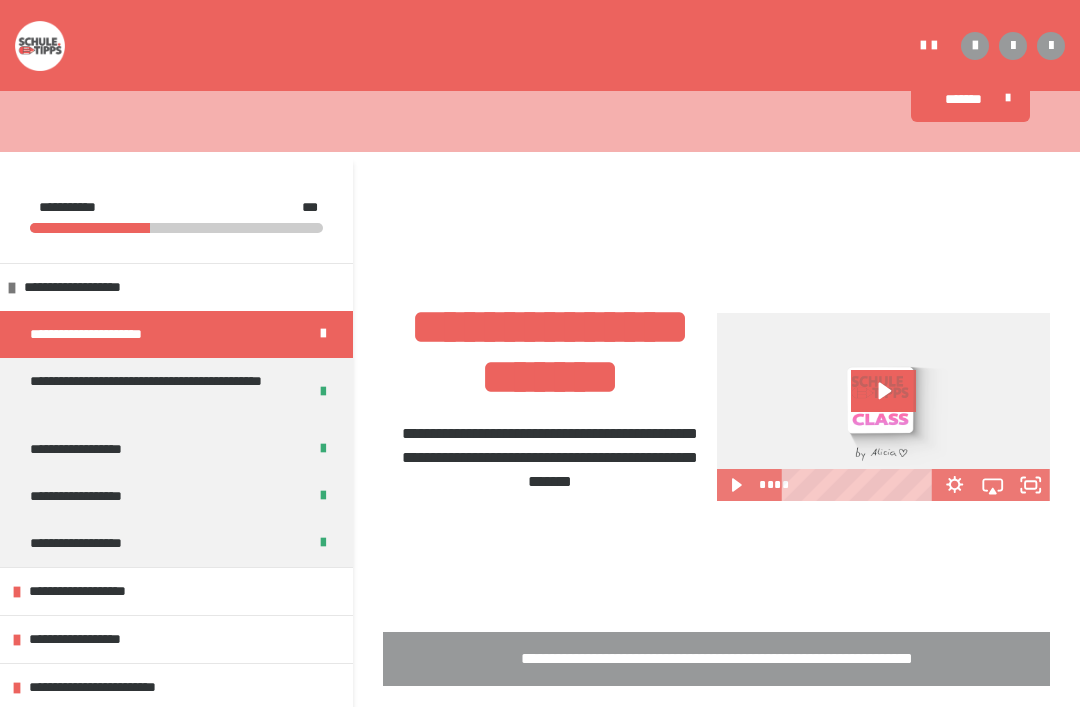 scroll, scrollTop: 263, scrollLeft: 0, axis: vertical 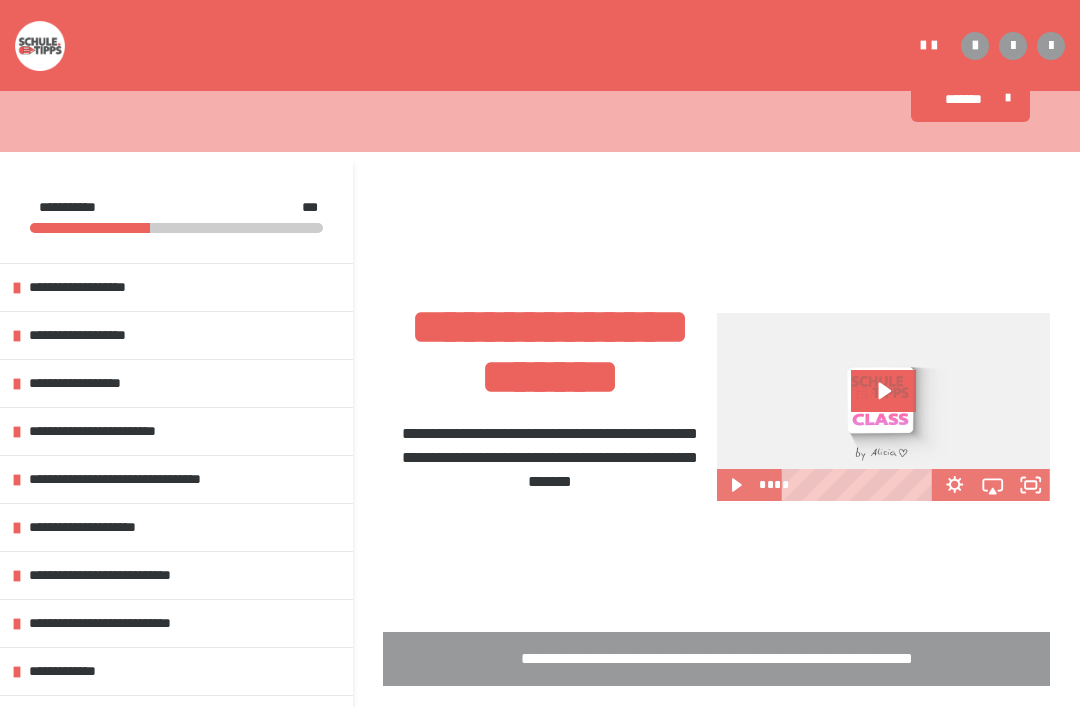 click on "**********" at bounding box center [95, 335] 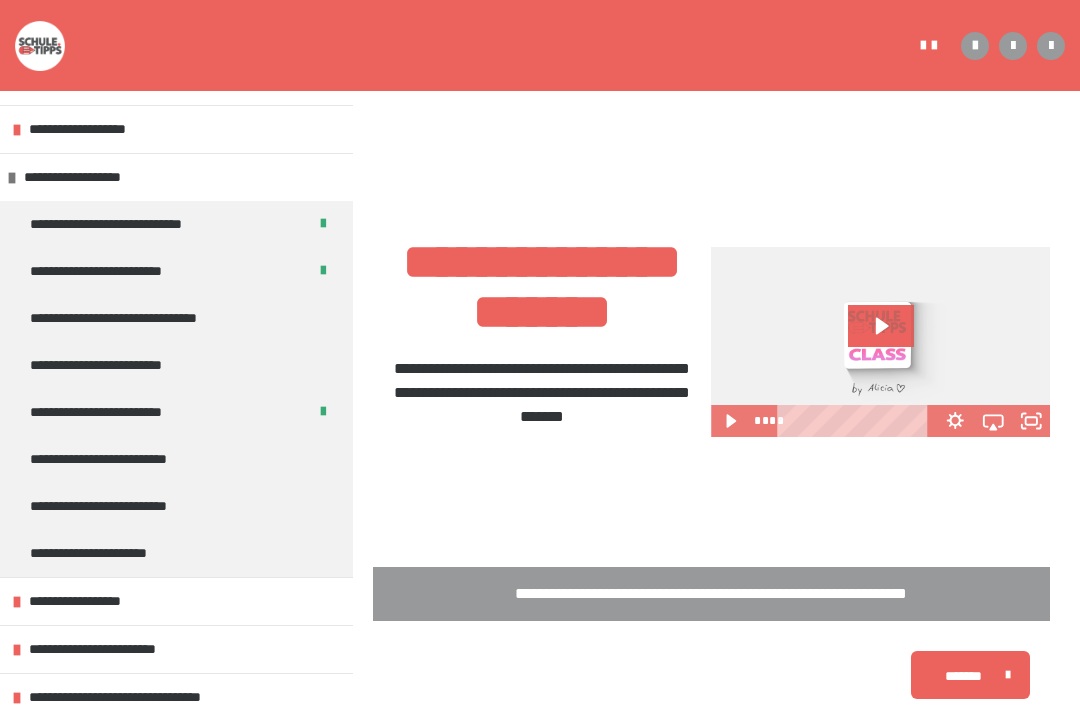 scroll, scrollTop: 475, scrollLeft: 0, axis: vertical 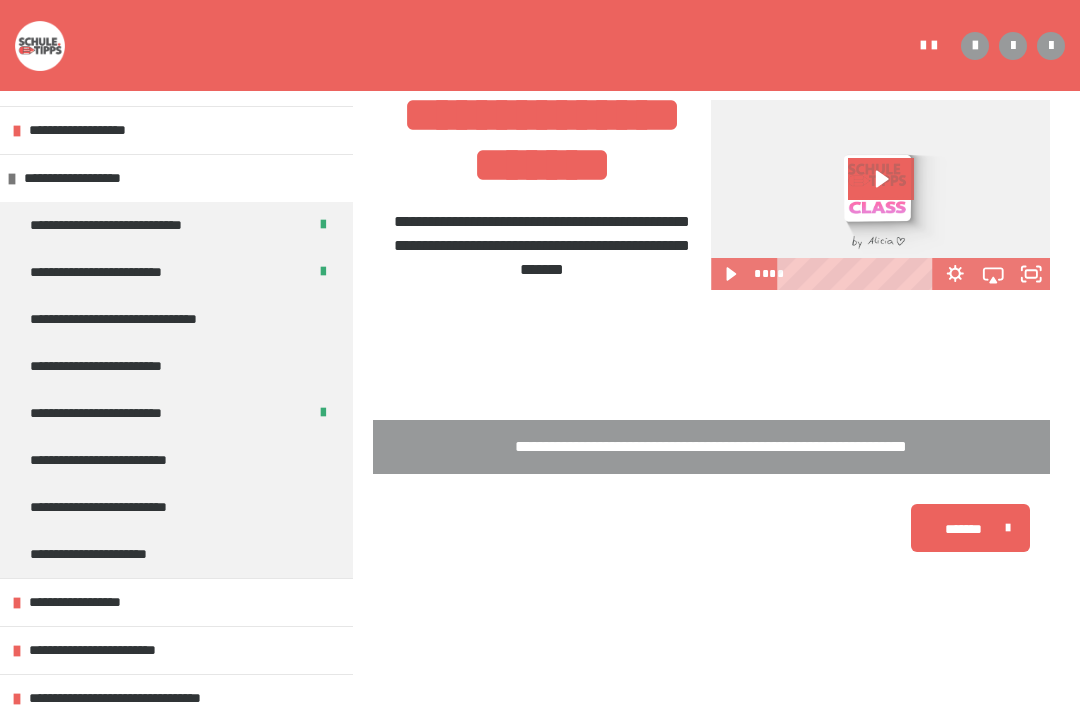 click on "**********" at bounding box center (176, 650) 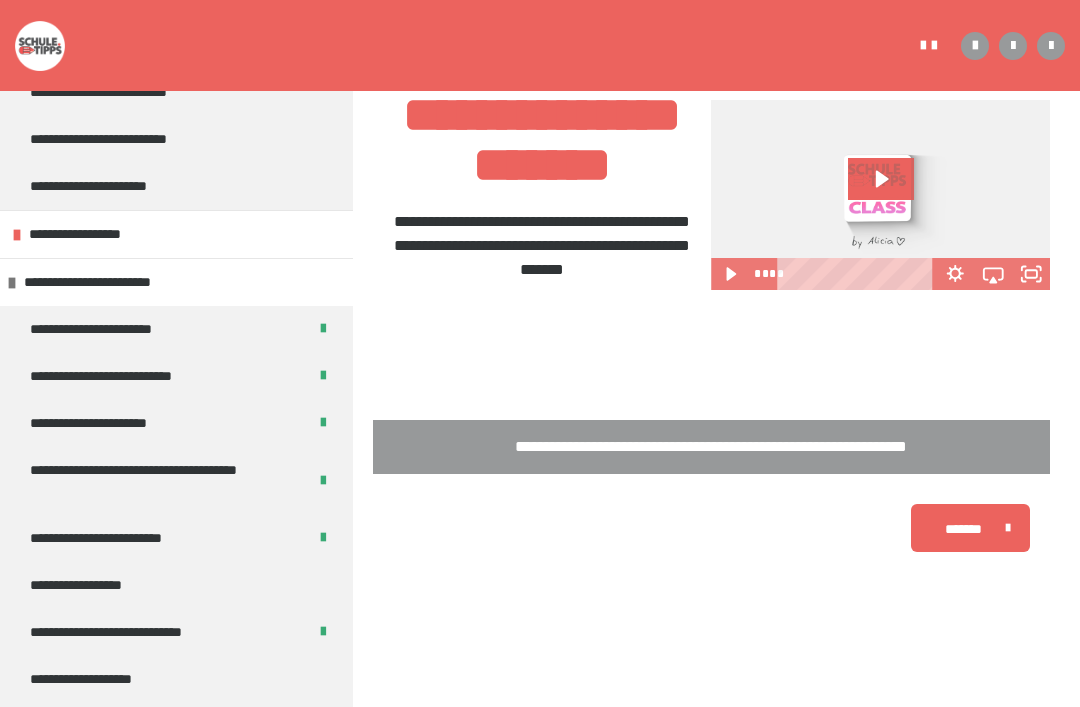 scroll, scrollTop: 373, scrollLeft: 0, axis: vertical 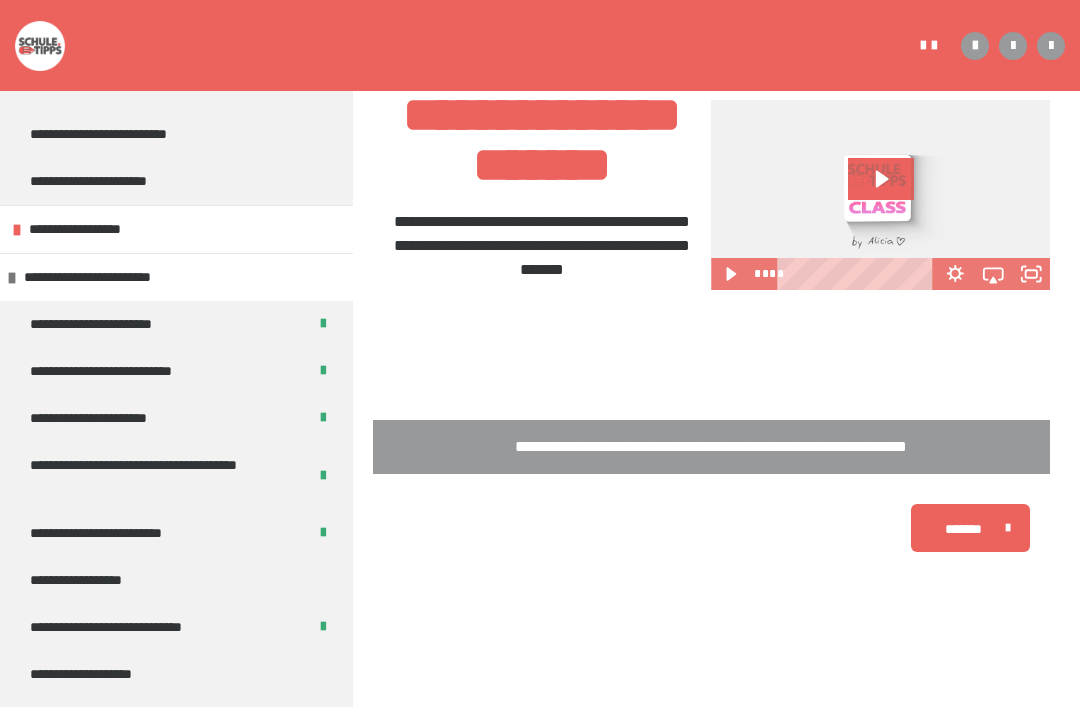 click at bounding box center (17, 230) 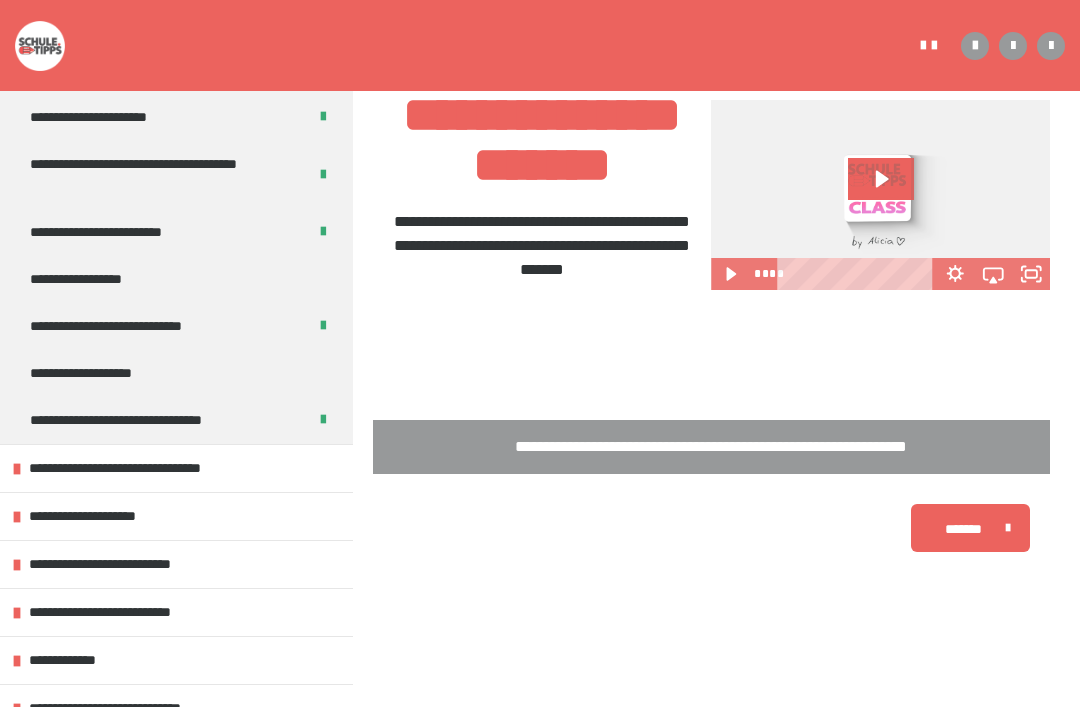 scroll, scrollTop: 771, scrollLeft: 0, axis: vertical 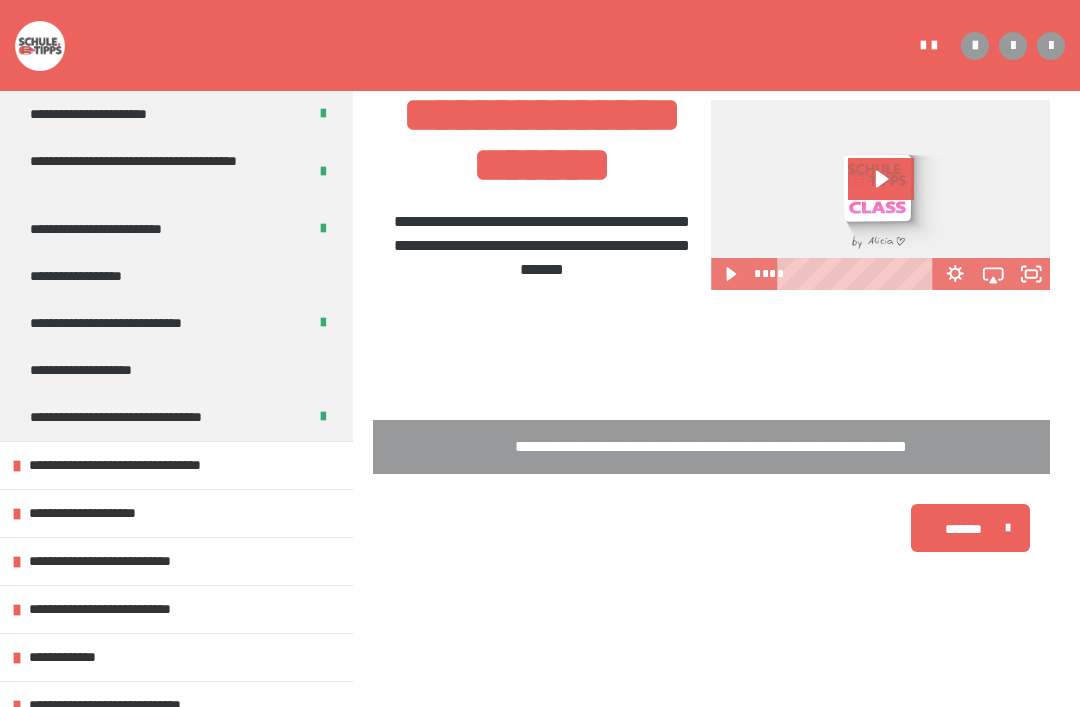 click at bounding box center [17, 466] 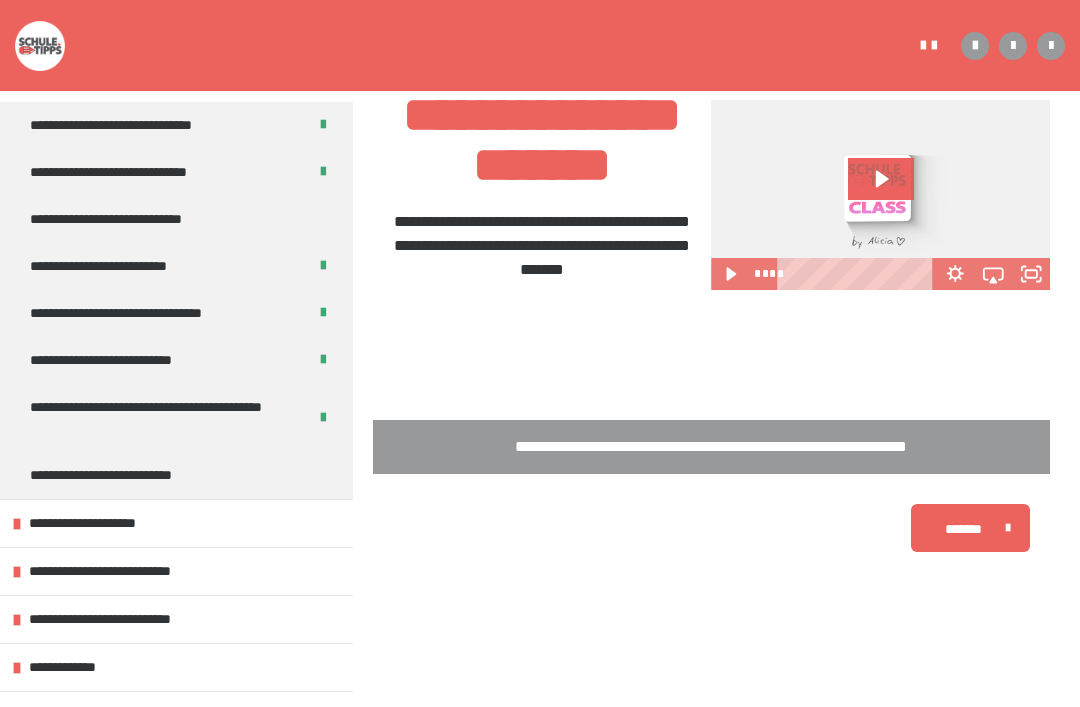 scroll, scrollTop: 1176, scrollLeft: 0, axis: vertical 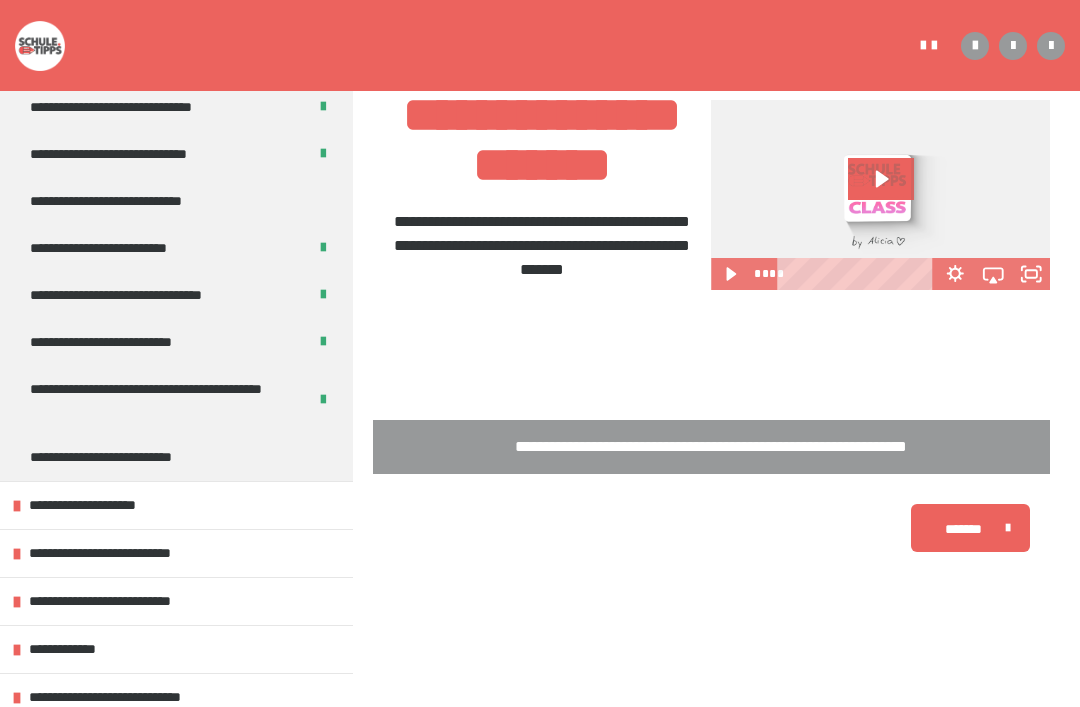 click at bounding box center [17, 506] 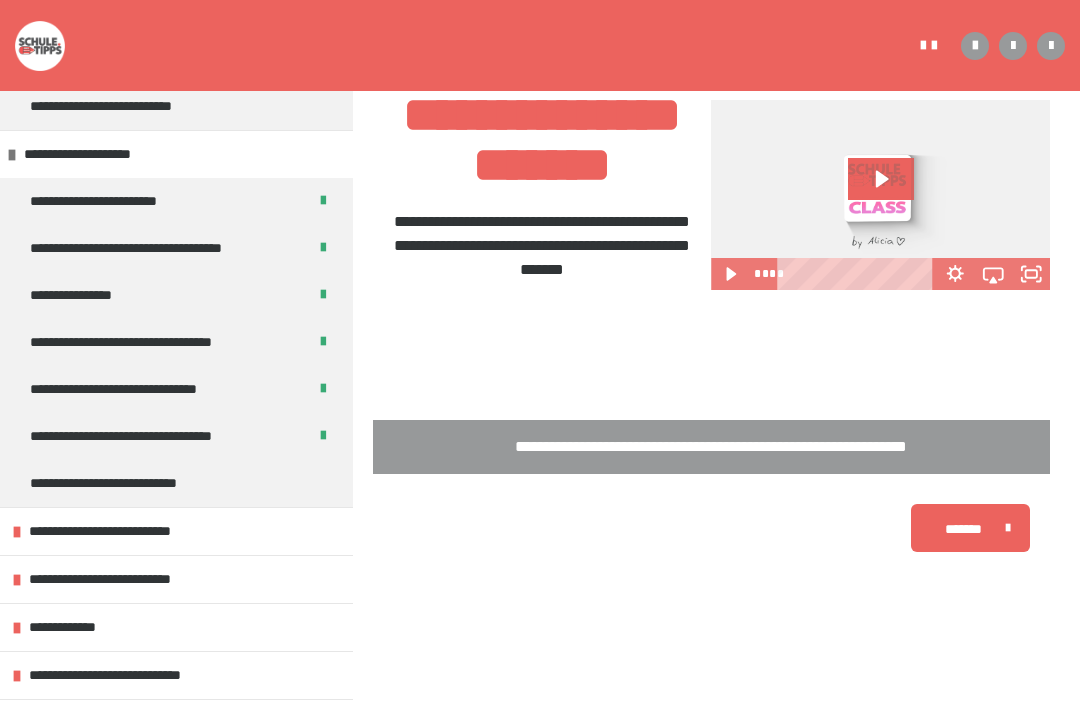 scroll, scrollTop: 1564, scrollLeft: 0, axis: vertical 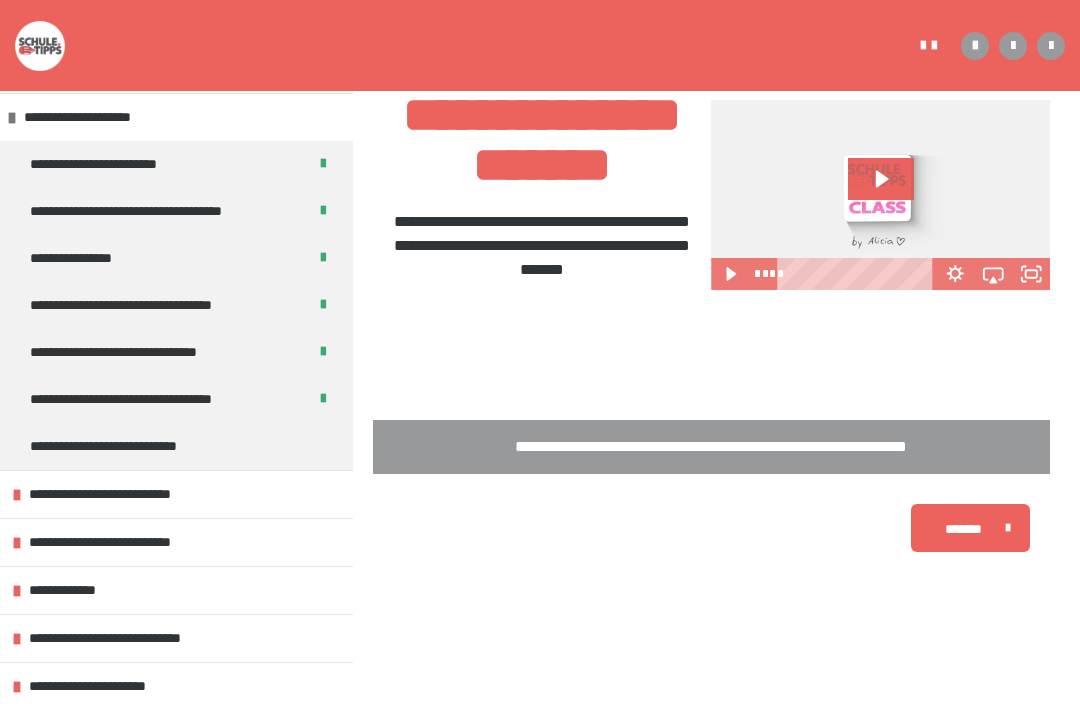 click on "**********" at bounding box center (176, 494) 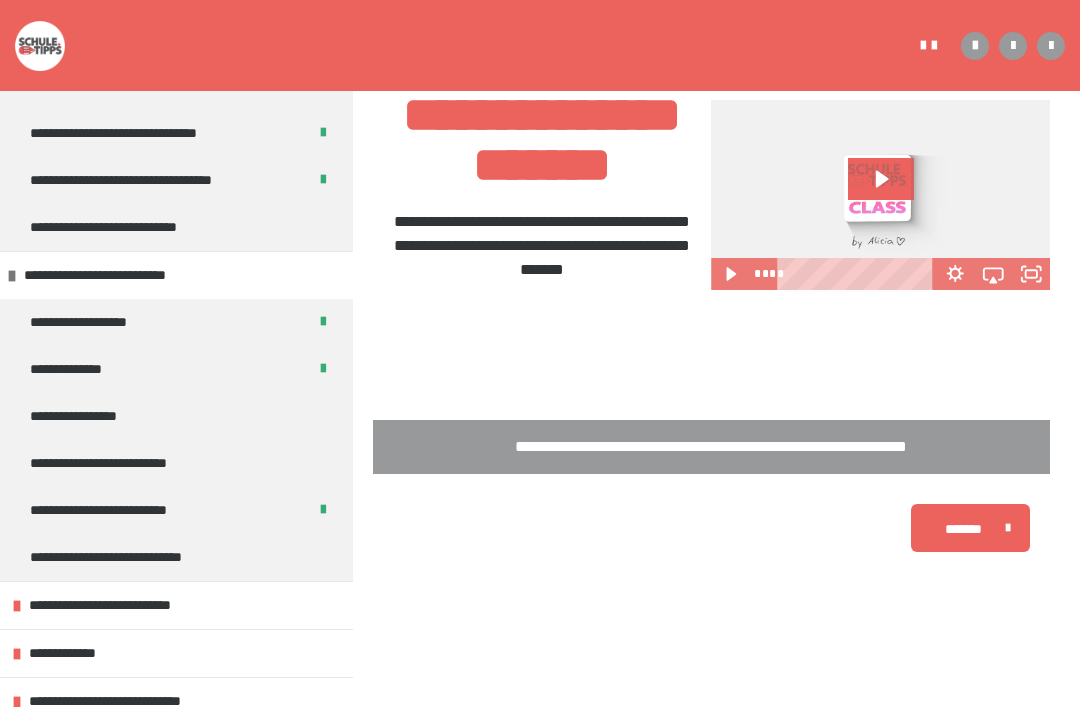 scroll, scrollTop: 1786, scrollLeft: 0, axis: vertical 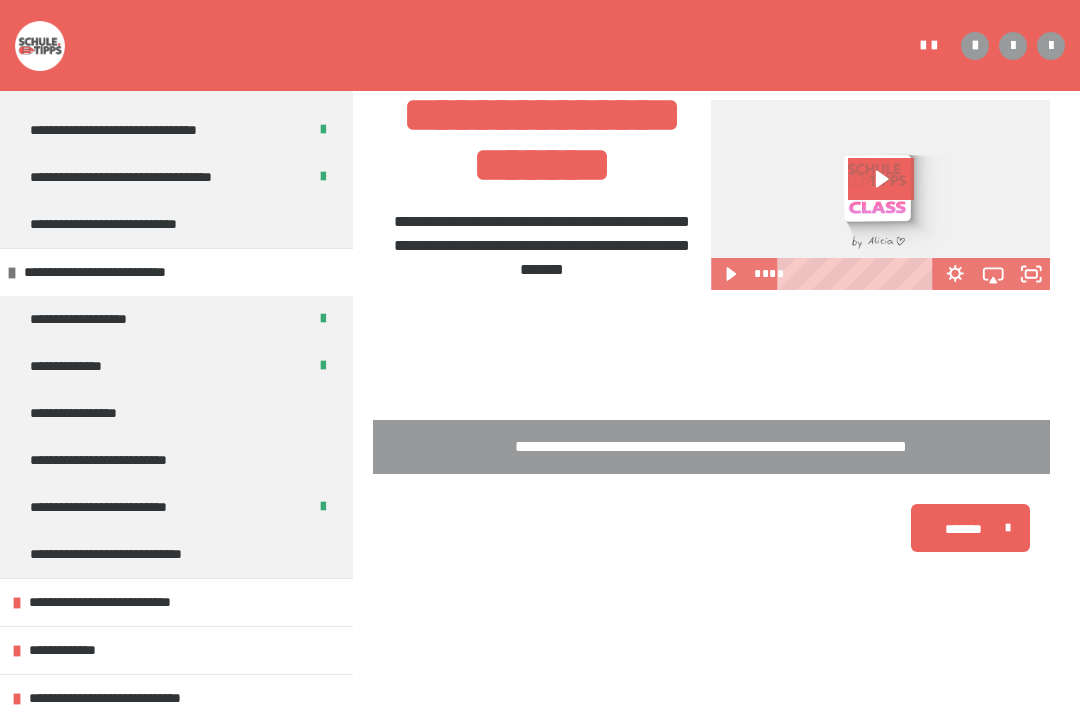 click at bounding box center [17, 603] 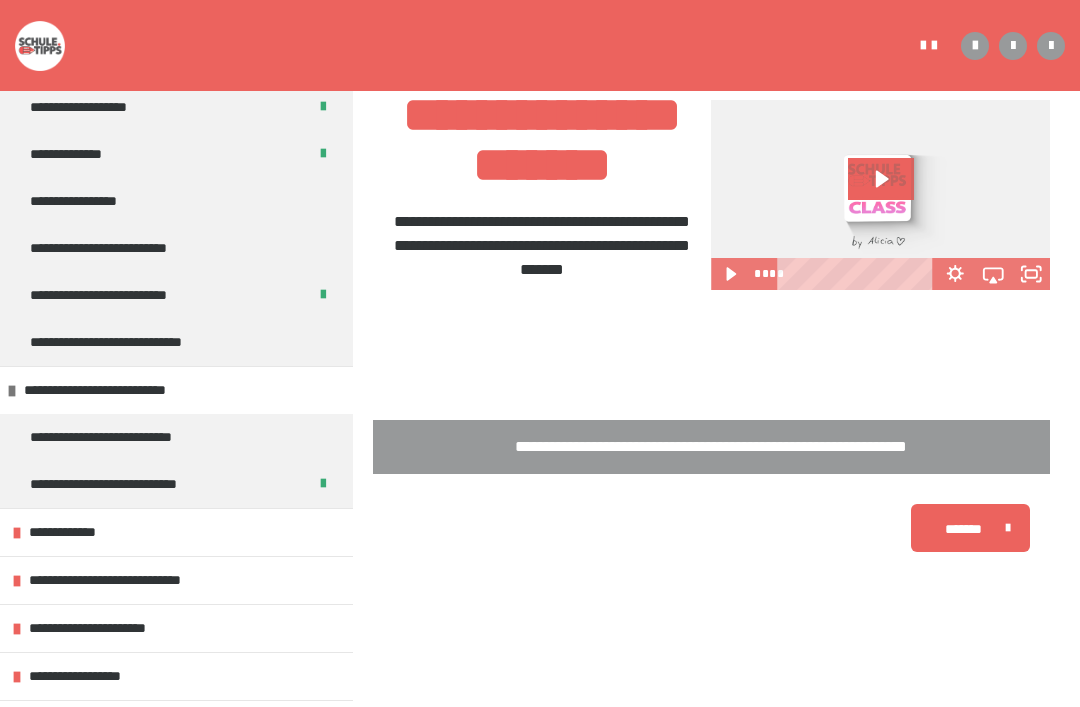 scroll, scrollTop: 2000, scrollLeft: 0, axis: vertical 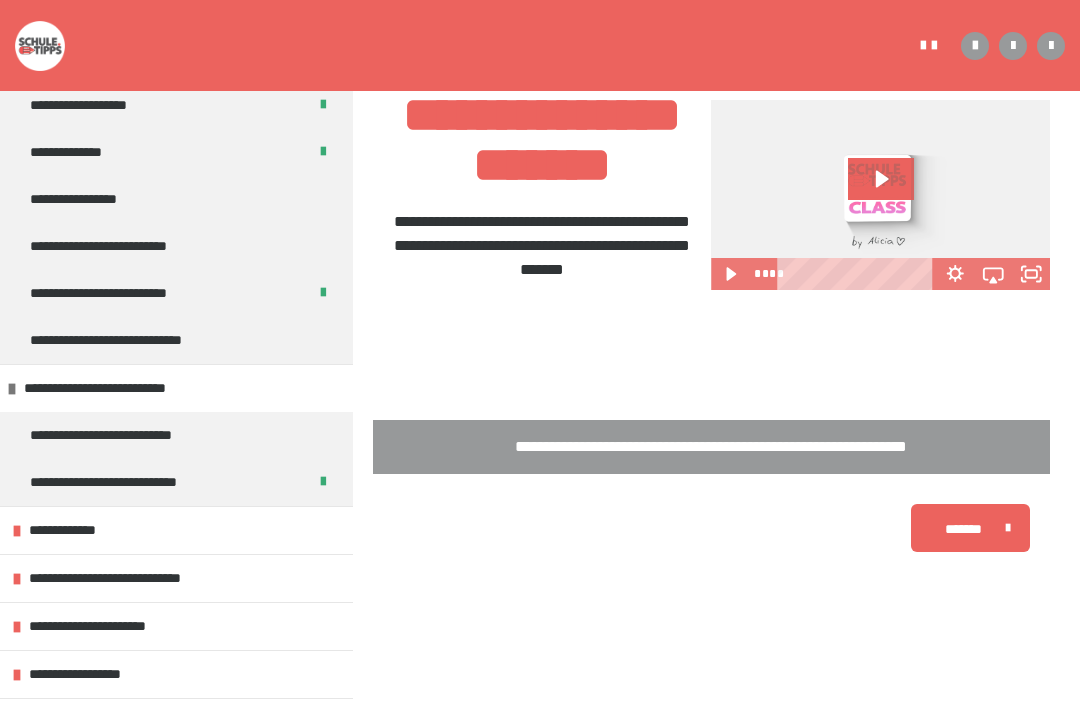 click at bounding box center [17, 531] 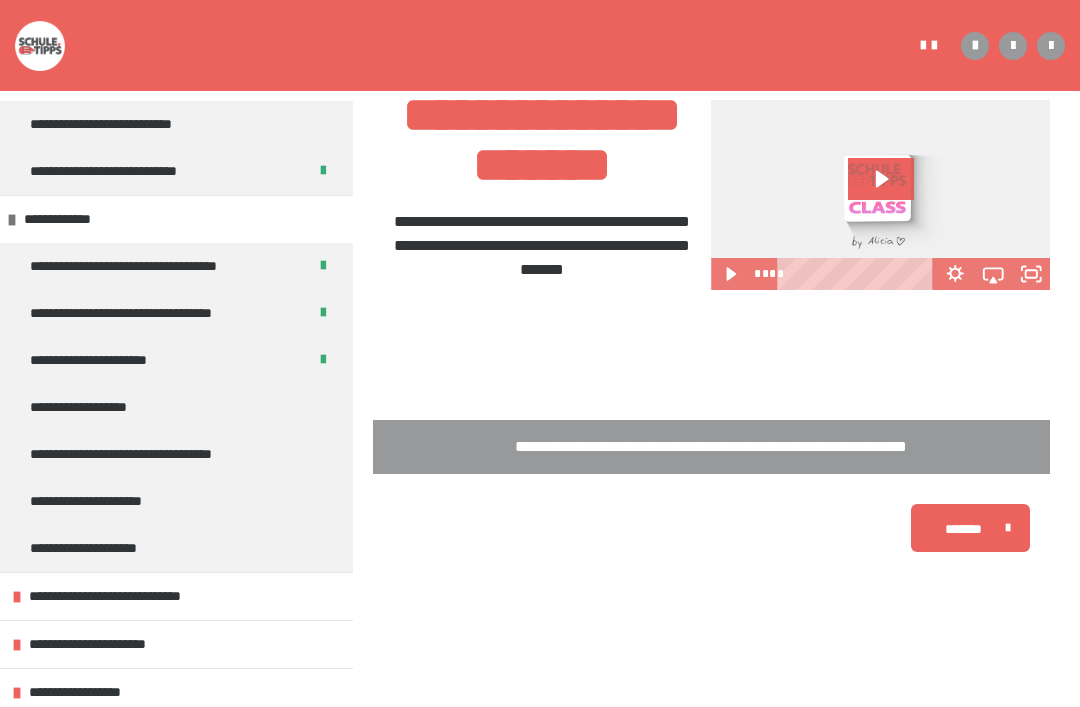 scroll, scrollTop: 2314, scrollLeft: 0, axis: vertical 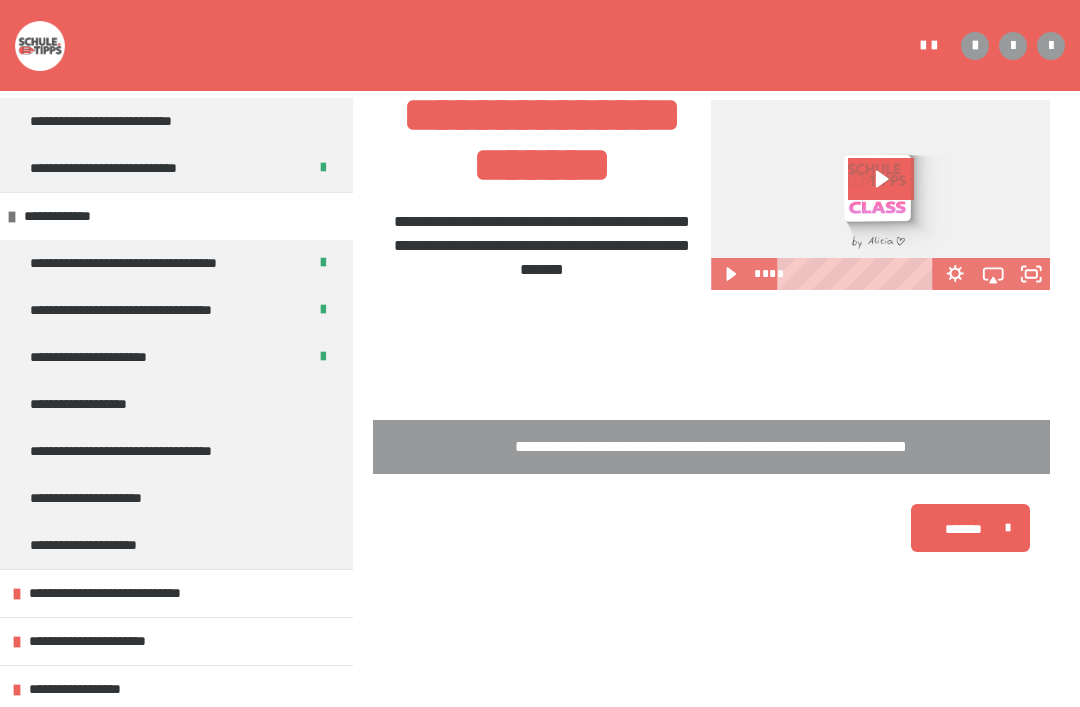 click on "**********" at bounding box center [126, 593] 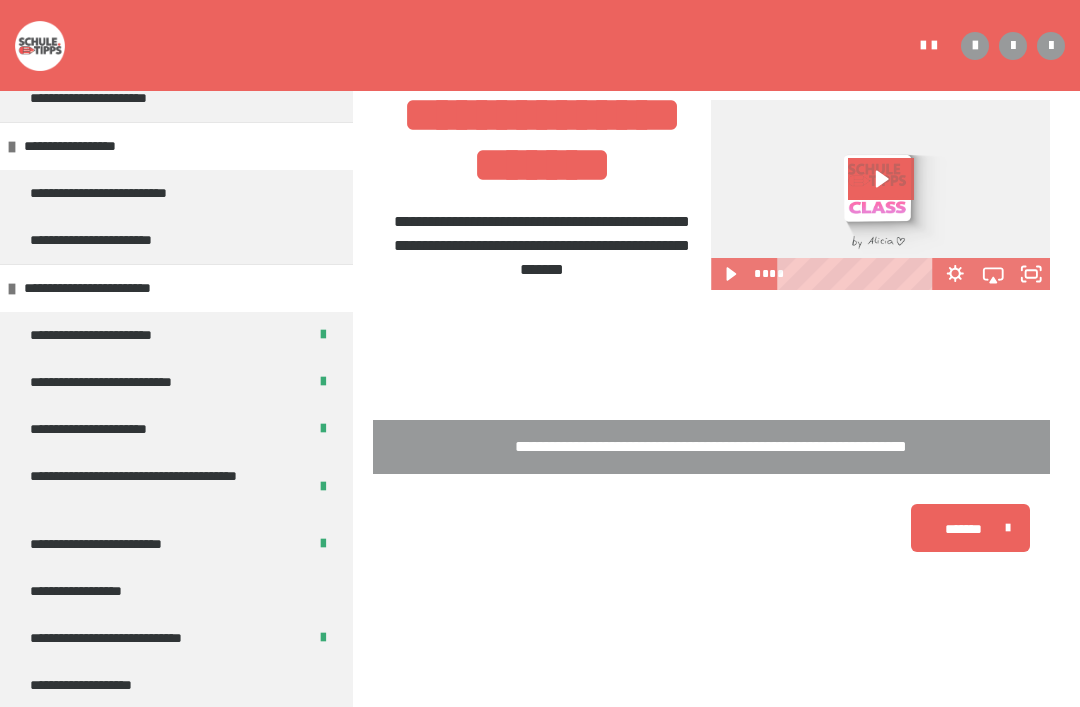 scroll, scrollTop: 445, scrollLeft: 0, axis: vertical 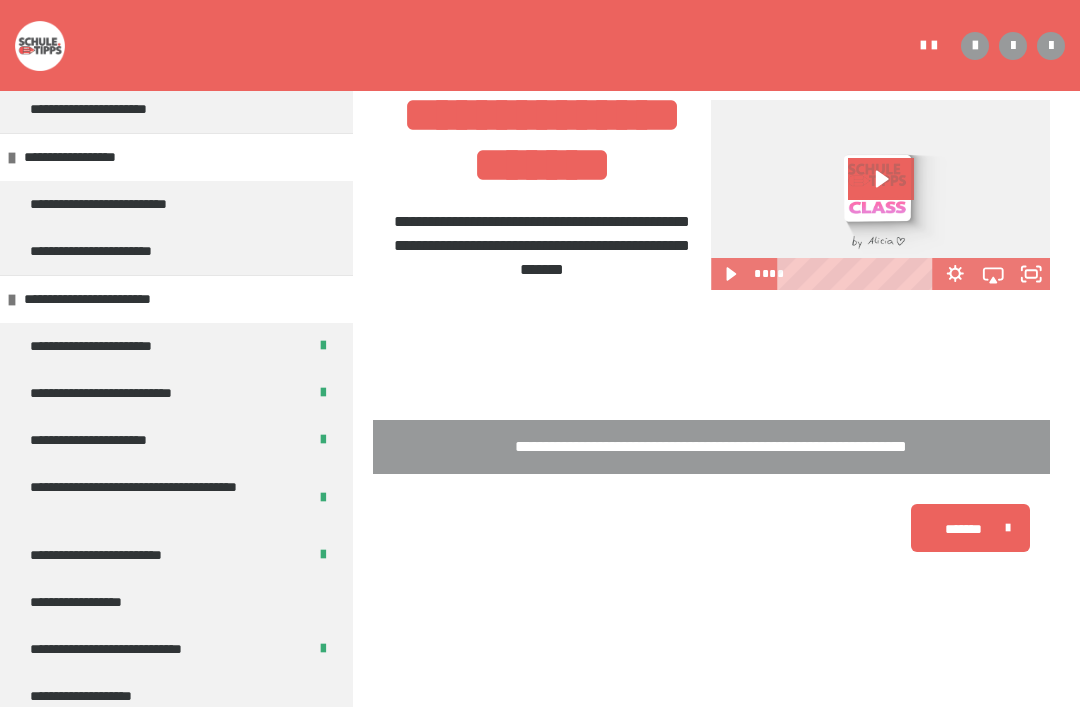 click at bounding box center (12, 300) 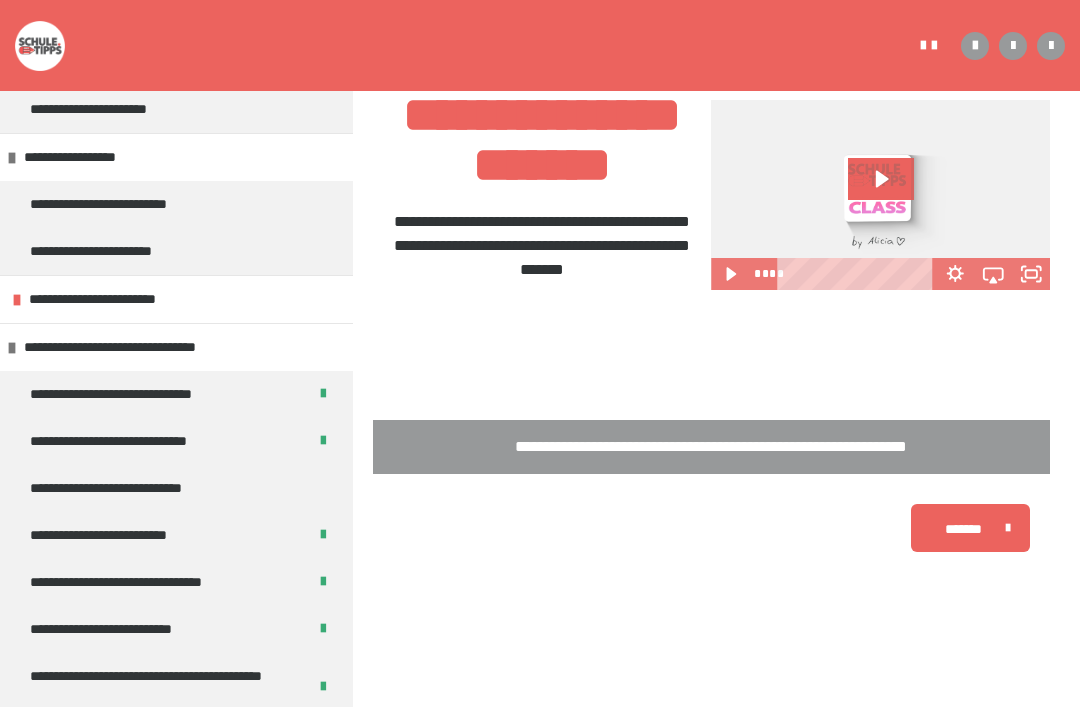 click at bounding box center [12, 158] 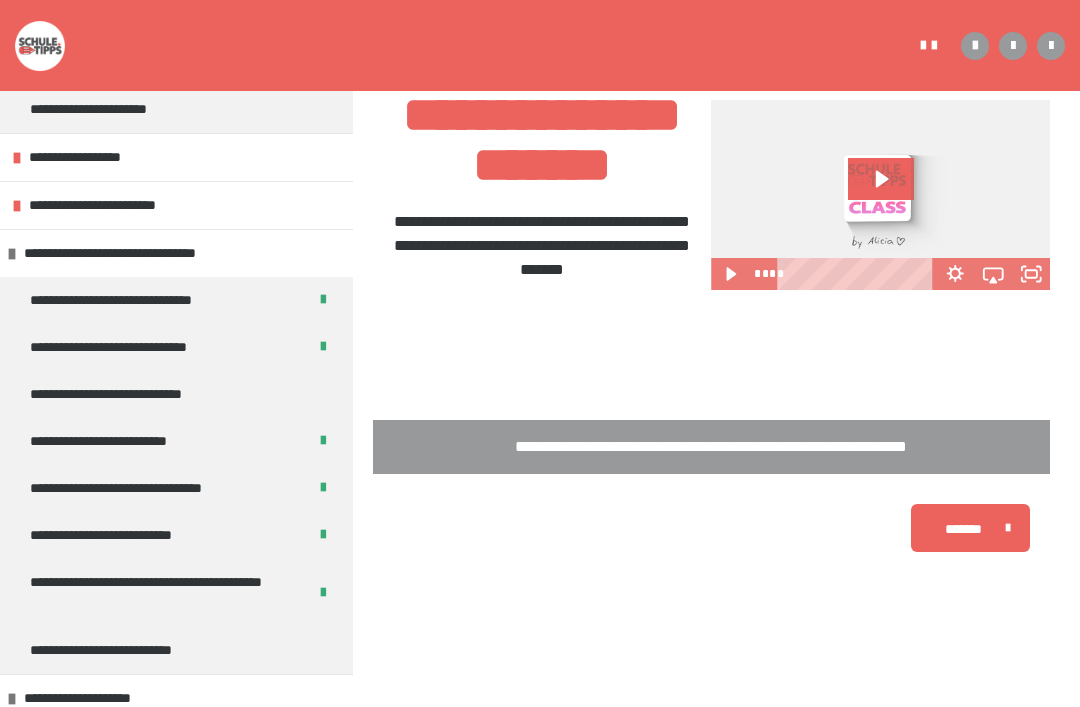 click at bounding box center [12, 254] 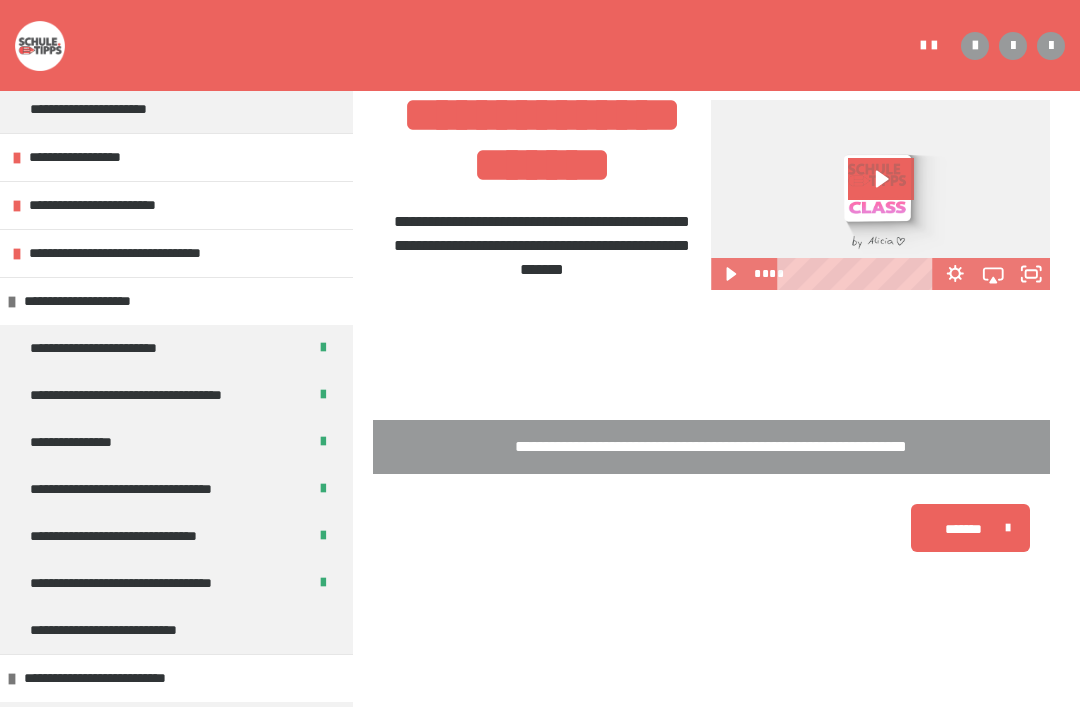 click on "**********" at bounding box center (97, 301) 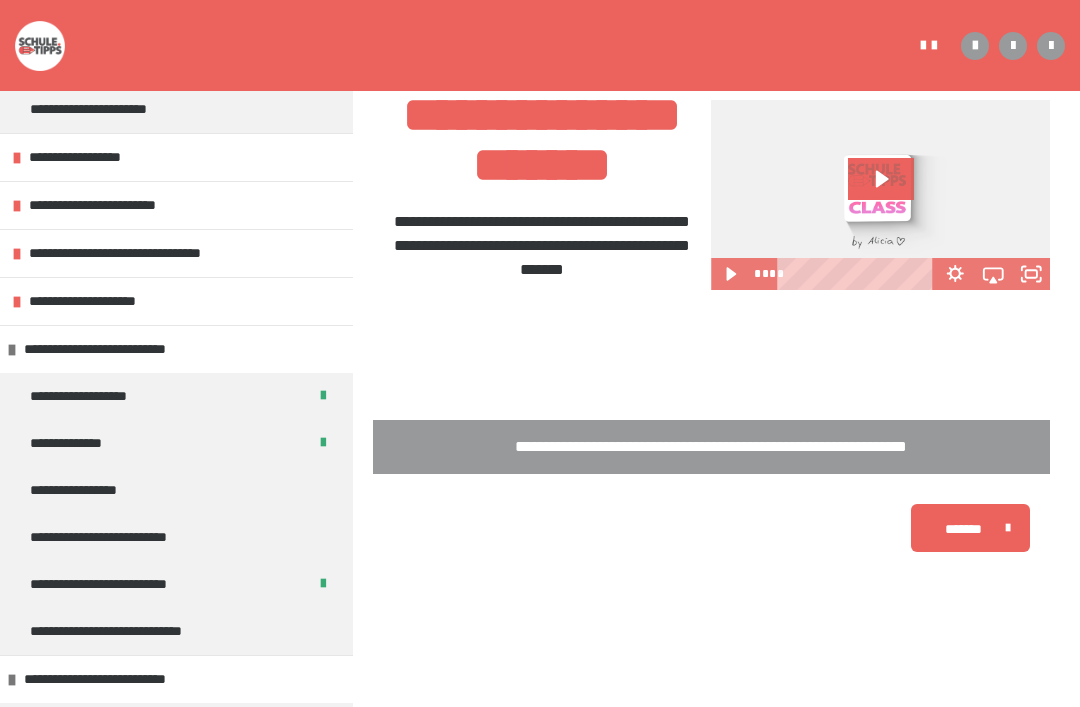 click at bounding box center (12, 350) 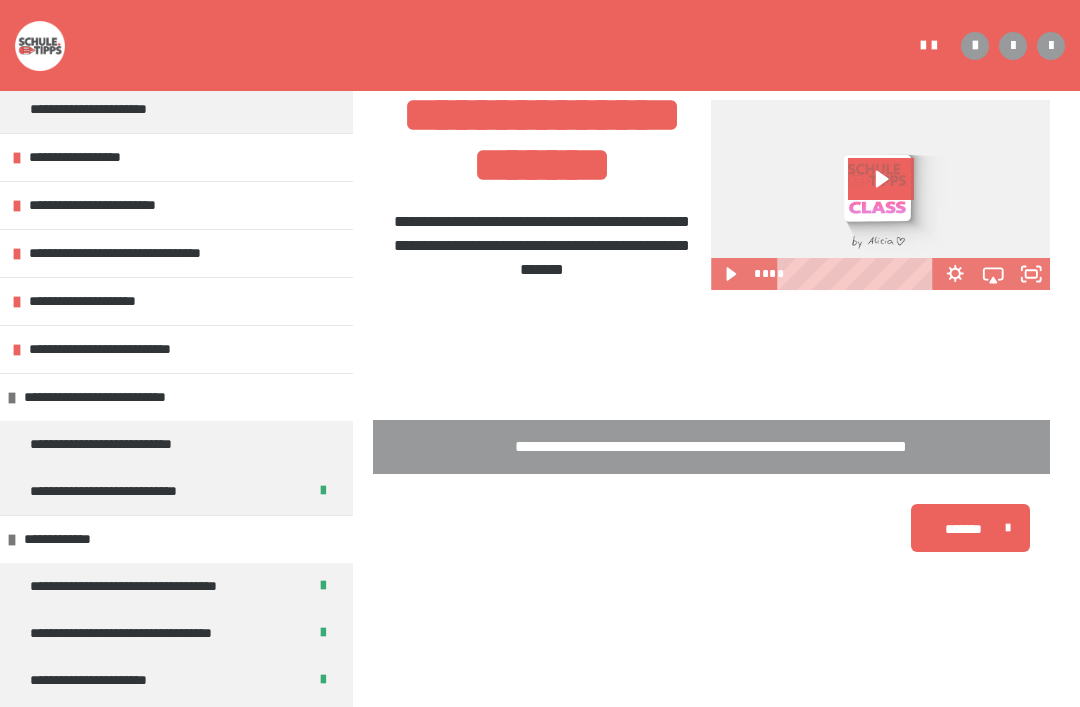 click at bounding box center (12, 398) 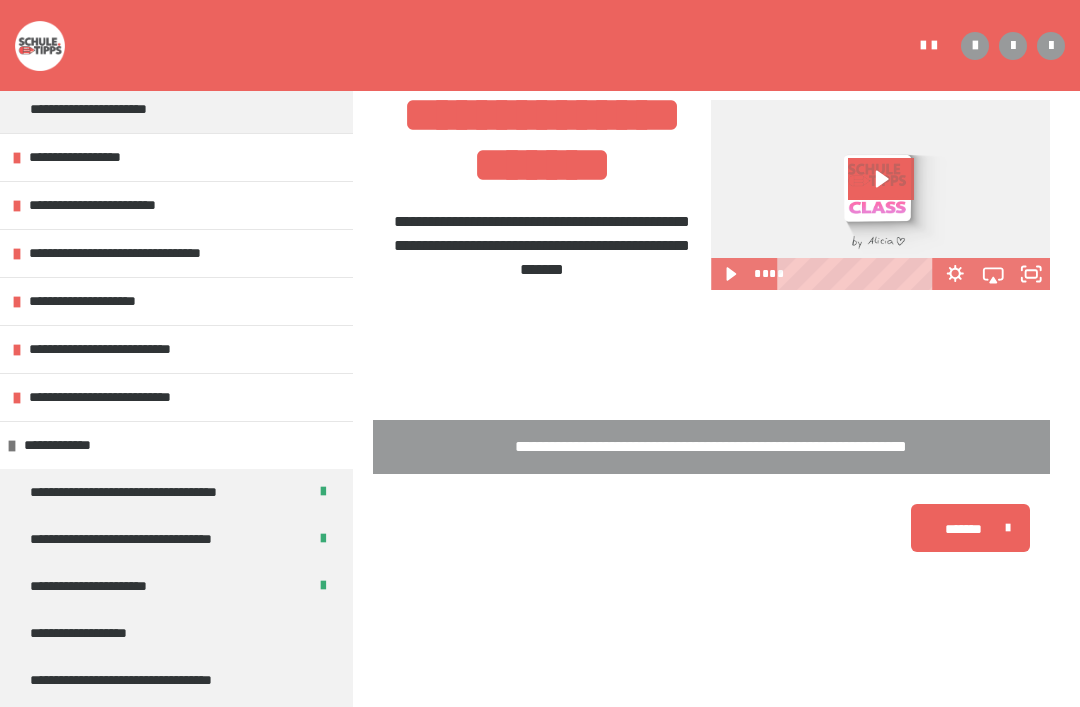 click at bounding box center (12, 446) 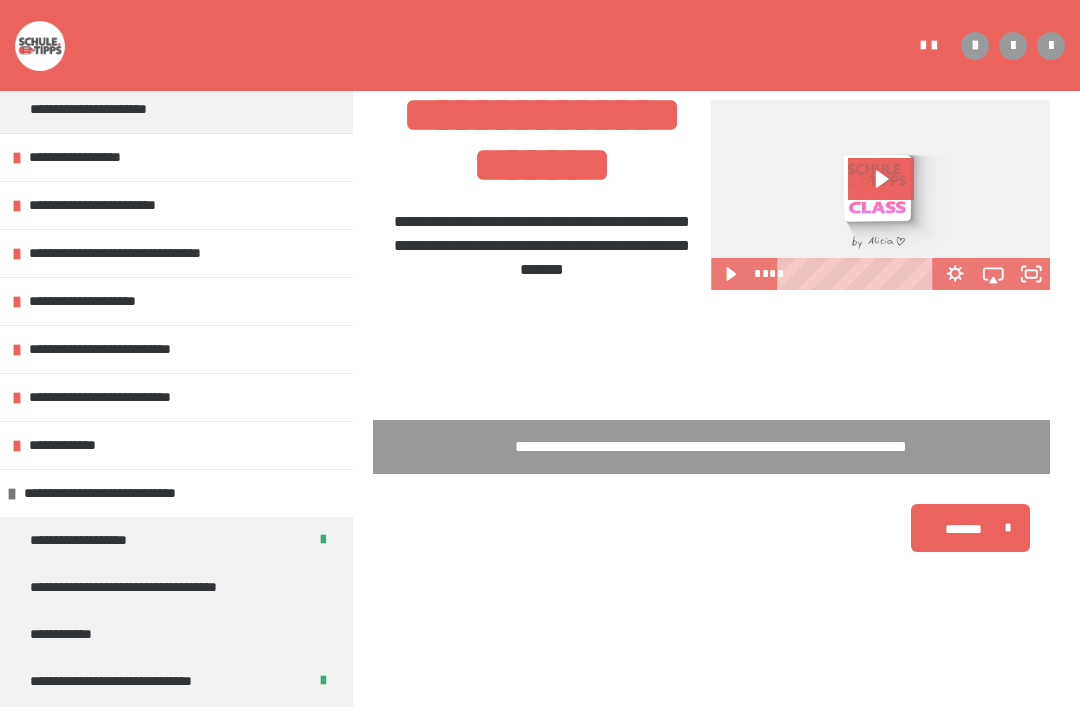 click at bounding box center [12, 494] 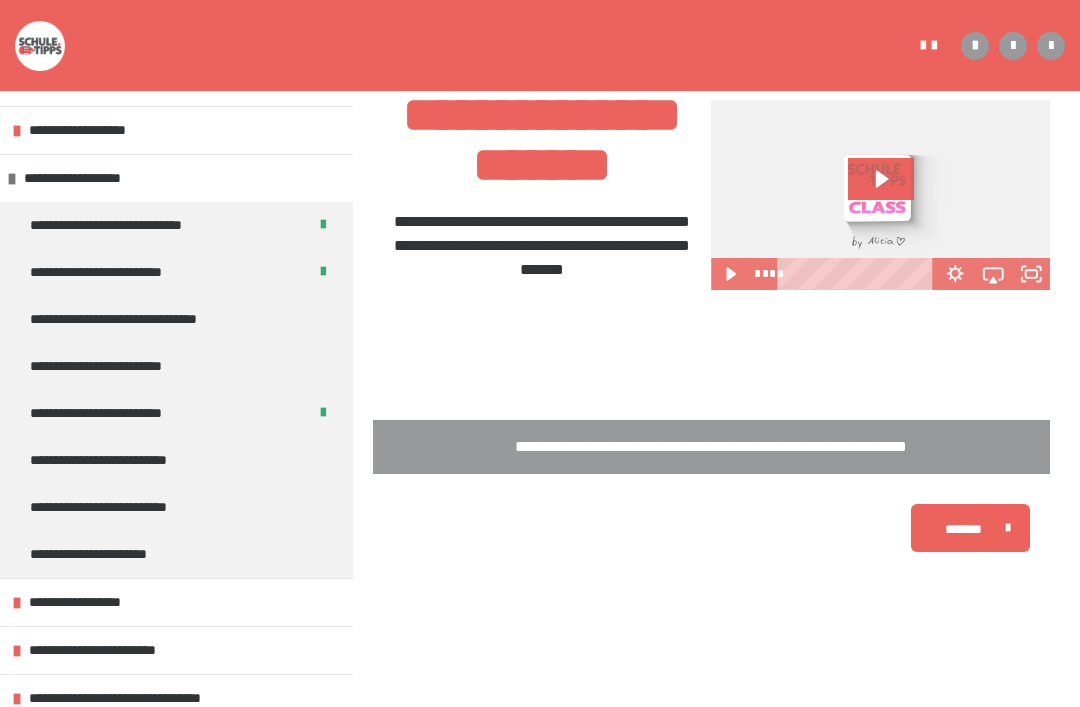 scroll, scrollTop: 0, scrollLeft: 0, axis: both 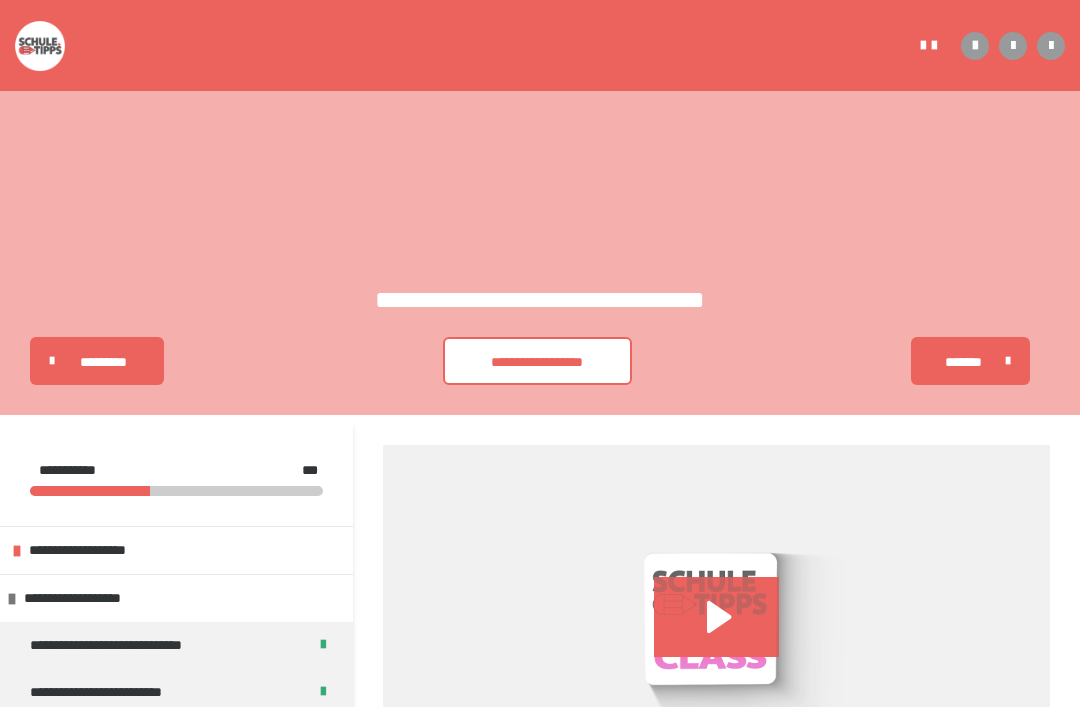 click on "**********" at bounding box center [0, 0] 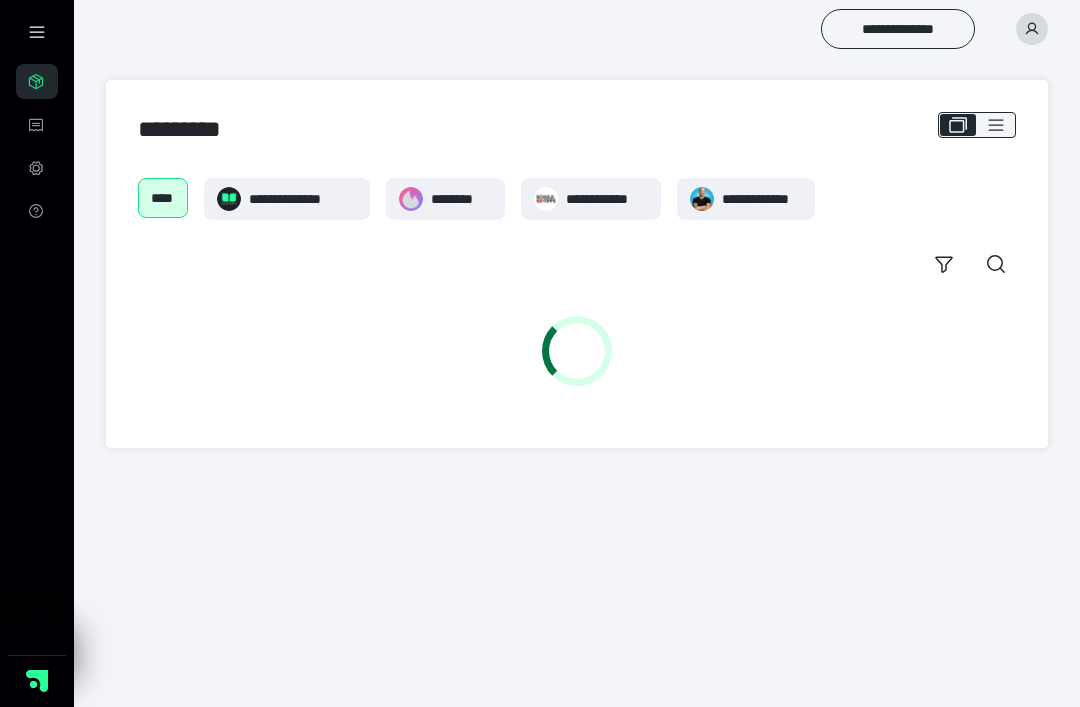 scroll, scrollTop: 0, scrollLeft: 0, axis: both 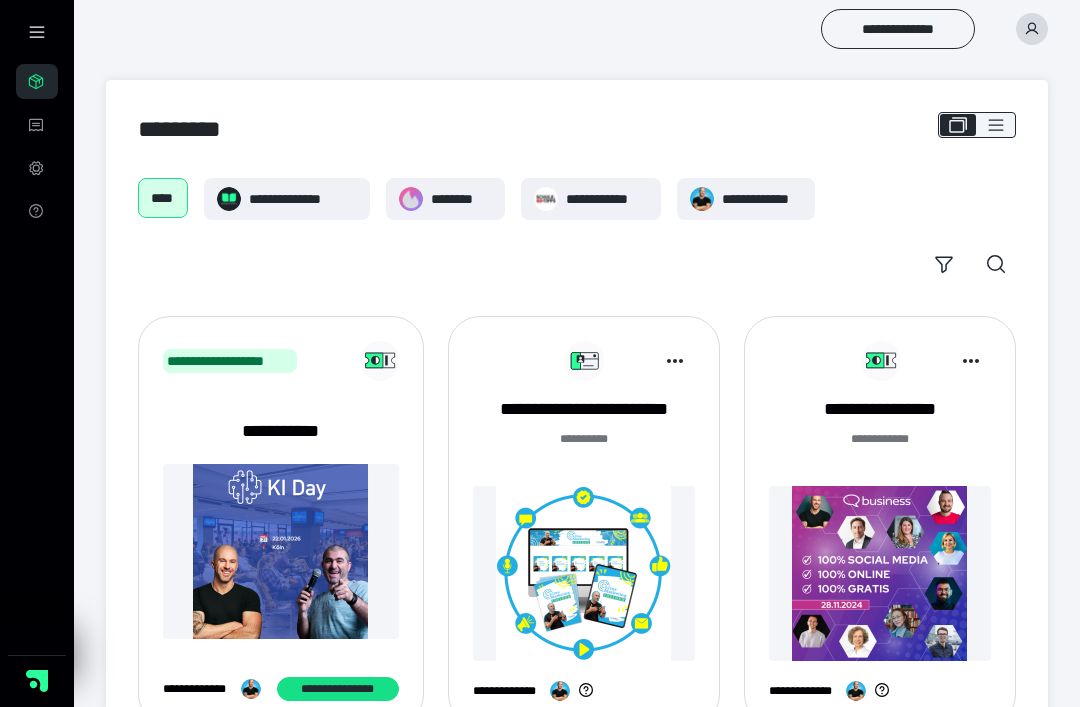 click 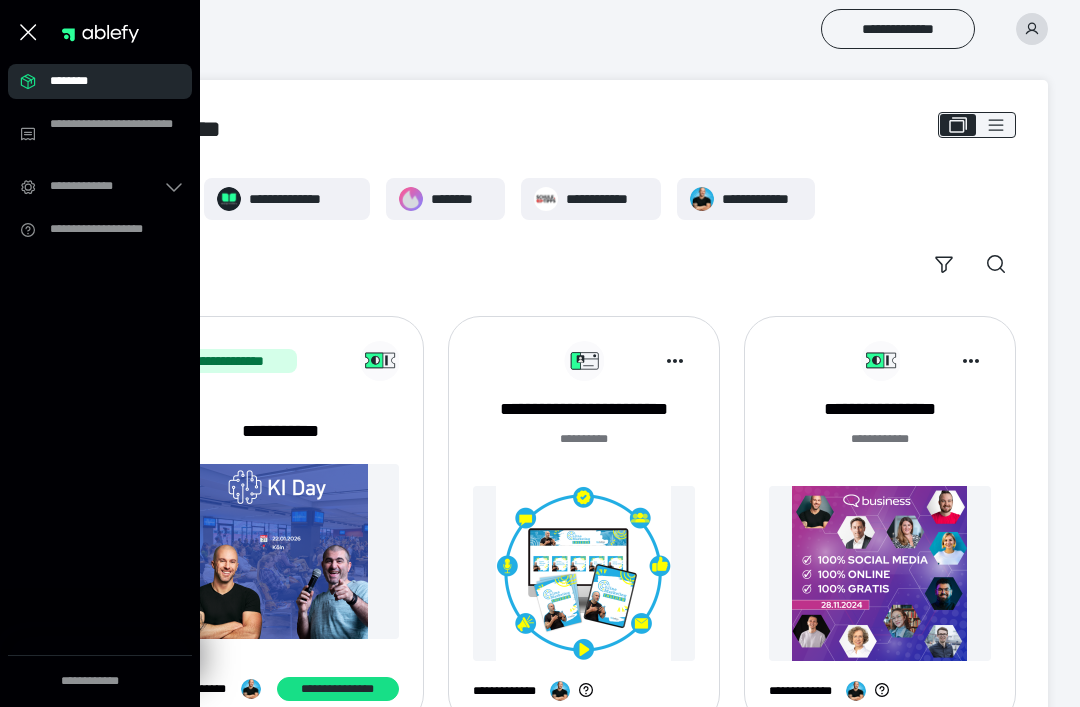 click at bounding box center (28, 32) 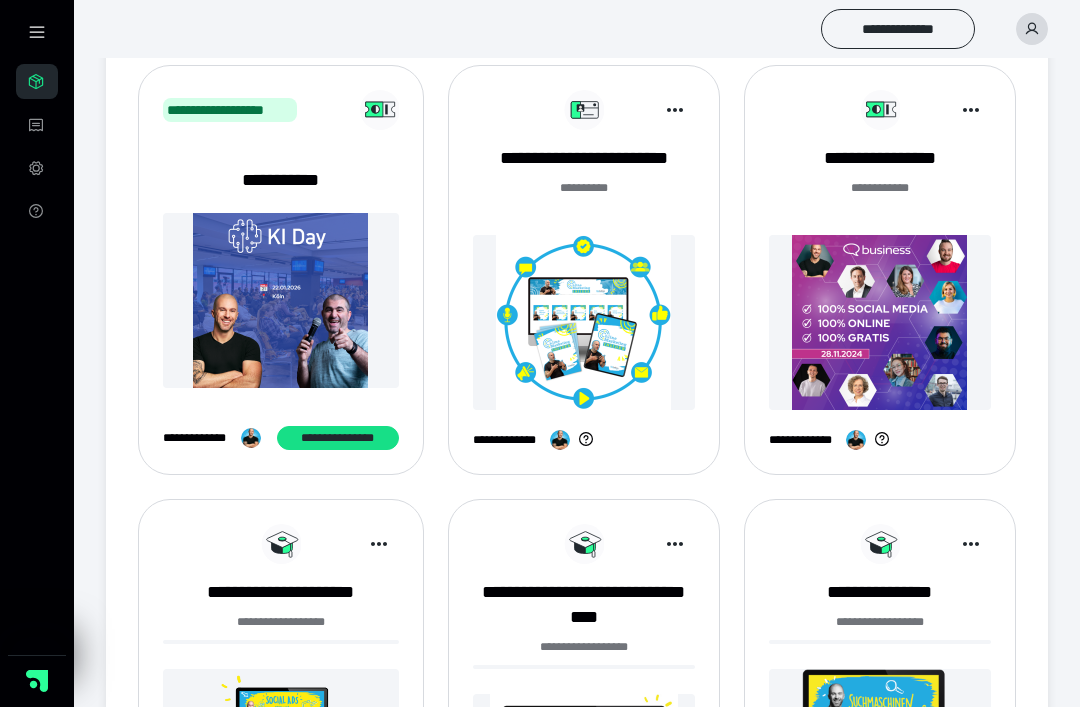 scroll, scrollTop: 248, scrollLeft: 0, axis: vertical 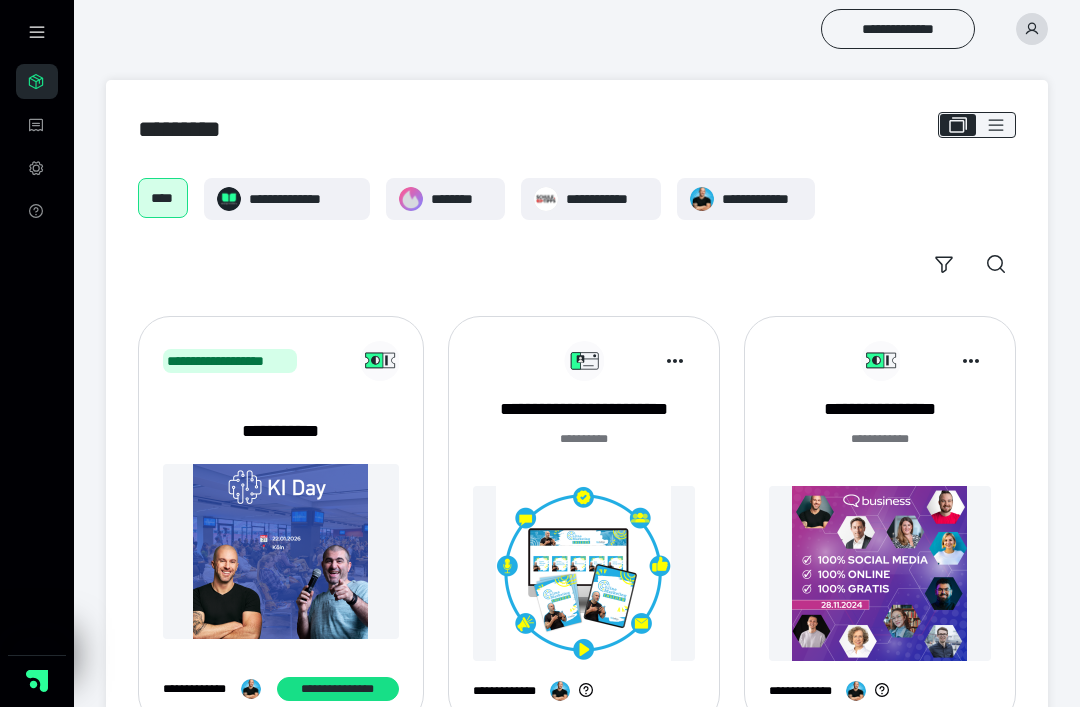 click 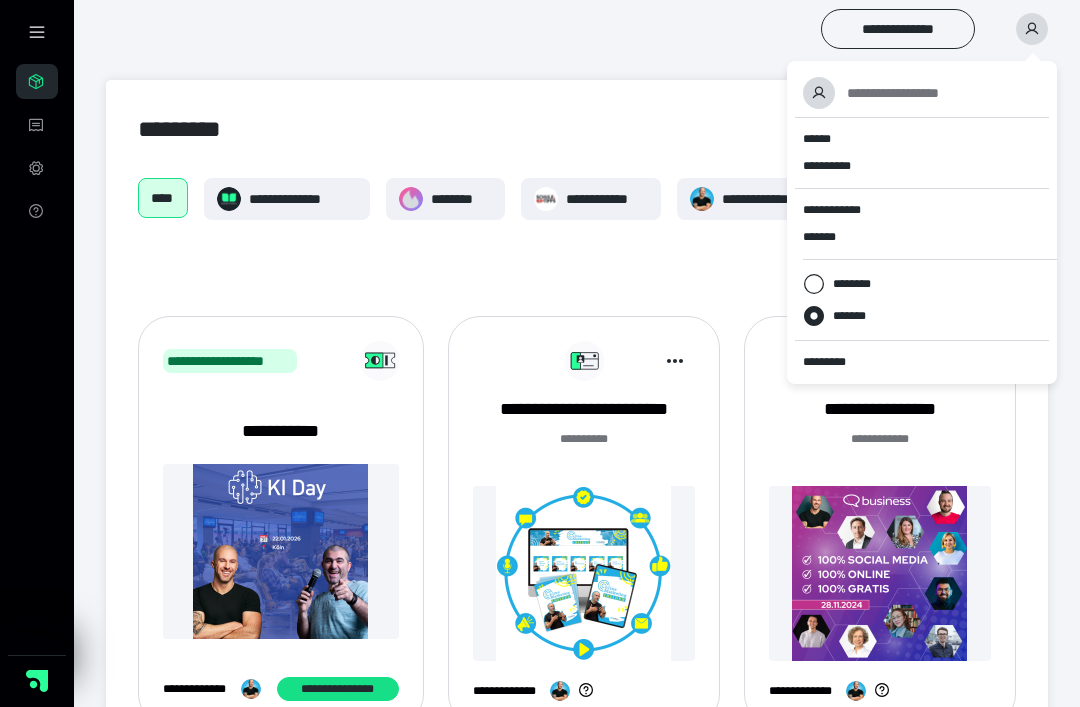 click on "[FIRST] [LAST] [ADDRESS] [CITY], [STATE] [ZIP] [COUNTRY] [PHONE] [EMAIL] [CREDIT_CARD] [SSN] [LICENSE_PLATE] [PLATE_NUMBER] [VEHICLE_IDENTIFICATION_NUMBER] [DRIVER_LICENSE_NUMBER] [PASSPORT_NUMBER] [NATIONAL_ID_NUMBER] [BANK_ACCOUNT_NUMBER] [ROUTING_NUMBER] [IBAN] [SWIFT_CODE] [IBAN_SWIFT_CODE] [ACCOUNT_NUMBER] [ROUTING_NUMBER_SWIFT_CODE] [IBAN_ROUTING_NUMBER] [SWIFT_CODE_IBAN] [ACCOUNT_NUMBER_SWIFT_CODE] [IBAN_ACCOUNT_NUMBER] [ROUTING_NUMBER_IBAN] [SWIFT_CODE_ROUTING_NUMBER] [ACCOUNT_NUMBER_IBAN] [IBAN_SWIFT_CODE_ROUTING_NUMBER] [ROUTING_NUMBER_SWIFT_CODE_IBAN] [ACCOUNT_NUMBER_SWIFT_CODE_IBAN] [IBAN_ACCOUNT_NUMBER_SWIFT_CODE] [SWIFT_CODE_IBAN_ACCOUNT_NUMBER] [ACCOUNT_NUMBER_IBAN_SWIFT_CODE] [IBAN_ROUTING_NUMBER_SWIFT_CODE] [ROUTING_NUMBER_IBAN_SWIFT_CODE] [SWIFT_CODE_ROUTING_NUMBER_IBAN] [ACCOUNT_NUMBER_IBAN_ROUTING_NUMBER] [IBAN_SWIFT_CODE_ROUTING_NUMBER_ACCOUNT_NUMBER] [ROUTING_NUMBER_SWIFT_CODE_IBAN_ACCOUNT_NUMBER] [SWIFT_CODE_IBAN_ACCOUNT_NUMBER_ROUTING_NUMBER] [ACCOUNT_NUMBER_IBAN_SWIFT_CODE_ROUTING_NUMBER] [IBAN_ACCOUNT_NUMBER_SWIFT_CODE_ROUTING_NUMBER] [SWIFT_CODE_ROUTING_NUMBER_IBAN_ACCOUNT_NUMBER] [ACCOUNT_NUMBER_IBAN_ROUTING_NUMBER_SWIFT_CODE] [IBAN_SWIFT_CODE_ROUTING_NUMBER_ACCOUNT_NUMBER_SWIFT_CODE] [ROUTING_NUMBER_SWIFT_CODE_IBAN_ACCOUNT_NUMBER_ROUTING_NUMBER] [SWIFT_CODE_IBAN_ACCOUNT_NUMBER_ROUTING_NUMBER_SWIFT_CODE] [ACCOUNT_NUMBER_IBAN_SWIFT_CODE_ROUTING_NUMBER_ACCOUNT_NUMBER] [IBAN_ACCOUNT_NUMBER_SWIFT_CODE_ROUTING_NUMBER_SWIFT_CODE] [SWIFT_CODE_ROUTING_NUMBER_IBAN_ACCOUNT_NUMBER_ROUTING_NUMBER] [ACCOUNT_NUMBER_IBAN_ROUTING_NUMBER_SWIFT_CODE_ACCOUNT_NUMBER] [IBAN_SWIFT_CODE_ROUTING_NUMBER_ACCOUNT_NUMBER_SWIFT_CODE_ROUTING_NUMBER] [ROUTING_NUMBER_SWIFT_CODE_IBAN_ACCOUNT_NUMBER_ROUTING_NUMBER_SWIFT_CODE] [SWIFT_CODE_IBAN_ACCOUNT_NUMBER_ROUTING_NUMBER_SWIFT_CODE_ACCOUNT_NUMBER] [ACCOUNT_NUMBER_IBAN_SWIFT_CODE_ROUTING_NUMBER_ACCOUNT_NUMBER_SWIFT_CODE] [IBAN_ACCOUNT_NUMBER_SWIFT_CODE_ROUTING_NUMBER_SWIFT_CODE_ROUTING_NUMBER] [SWIFT_CODE_ROUTING_NUMBER_IBAN_ACCOUNT_NUMBER_ROUTING_NUMBER_SWIFT_CODE] [ACCOUNT_NUMBER_IBAN_ROUTING_NUMBER_SWIFT_CODE_ACCOUNT_NUMBER_ROUTING_NUMBER] [IBAN_SWIFT_CODE_ROUTING_NUMBER_ACCOUNT_NUMBER_SWIFT_CODE_ROUTING_NUMBER_SWIFT_CODE] [ROUTING_NUMBER_SWIFT_CODE_IBAN_ACCOUNT_NUMBER_ROUTING_NUMBER_SWIFT_CODE_ACCOUNT_NUMBER] [SWIFT_CODE_IBAN_ACCOUNT_NUMBER_ROUTING_NUMBER_SWIFT_CODE_ACCOUNT_NUMBER_ROUTING_NUMBER] [ACCOUNT_NUMBER_IBAN_SWIFT_CODE_ROUTING_NUMBER_ACCOUNT_NUMBER_SWIFT_CODE_ROUTING_NUMBER] [IBAN_ACCOUNT_NUMBER_SWIFT_CODE_ROUTING_NUMBER_SWIFT_CODE_ROUTING_NUMBER_SWIFT_CODE] [SWIFT_CODE_ROUTING_NUMBER_IBAN_ACCOUNT_NUMBER_ROUTING_NUMBER_SWIFT_CODE_ACCOUNT_NUMBER] [ACCOUNT_NUMBER_IBAN_ROUTING_NUMBER_SWIFT_CODE_ACCOUNT_NUMBER_SWIFT_CODE_ROUTING_NUMBER] [IBAN_SWIFT_CODE_ROUTING_NUMBER_ACCOUNT_NUMBER_SWIFT_CODE_ROUTING_NUMBER_SWIFT_CODE_ROUTING_NUMBER] [ROUTING_NUMBER_SWIFT_CODE_IBAN_ACCOUNT_NUMBER_ROUTING_NUMBER_SWIFT_CODE_ACCOUNT_NUMBER_SWIFT_CODE] [SWIFT_CODE_IBAN_ACCOUNT_NUMBER_ROUTING_NUMBER_SWIFT_CODE_ACCOUNT_NUMBER_ROUTING_NUMBER_SWIFT_CODE] [ACCOUNT_NUMBER_IBAN_SWIFT_CODE_ROUTING_NUMBER_ACCOUNT_NUMBER_SWIFT_CODE_ROUTING_NUMBER_SWIFT_CODE] [IBAN_ACCOUNT_NUMBER_SWIFT_CODE_ROUTING_NUMBER_SWIFT_CODE_ROUTING_NUMBER_SWIFT_CODE_ROUTING_NUMBER] [SWIFT_CODE_ROUTING_NUMBER_IBAN_ACCOUNT_NUMBER_ROUTING_NUMBER_SWIFT_CODE_ACCOUNT_NUMBER_SWIFT_CODE_ROUTING_NUMBER] [ROUTING_NUMBER_SWIFT_CODE_IBAN_ACCOUNT_NUMBER_ROUTING_NUMBER_SWIFT_CODE_ACCOUNT_NUMBER_ROUTING_NUMBER_SWIFT_CODE] [SWIFT_CODE_IBAN_ACCOUNT_NUMBER_ROUTING_NUMBER_SWIFT_CODE_ACCOUNT_NUMBER_ROUTING_NUMBER_SWIFT_CODE_ACCOUNT_NUMBER] [ACCOUNT_NUMBER_IBAN_SWIFT_CODE_ROUTING_NUMBER_ACCOUNT_NUMBER_SWIFT_CODE_ROUTING_NUMBER_SWIFT_CODE_ROUTING_NUMBER] [IBAN_ACCOUNT_NUMBER_SWIFT_CODE_ROUTING_NUMBER_SWIFT_CODE_ROUTING_NUMBER_SWIFT_CODE_ROUTING_NUMBER_SWIFT_CODE] [SWIFT_CODE_ROUTING_NUMBER_IBAN_ACCOUNT_NUMBER_ROUTING_NUMBER_SWIFT_CODE_ACCOUNT_NUMBER_SWIFT_CODE_ROUTING_NUMBER_SWIFT_CODE] [ROUTING_NUMBER_SWIFT_CODE_IBAN_ACCOUNT_NUMBER_ROUTING_NUMBER_SWIFT_CODE_ACCOUNT_NUMBER_ROUTING_NUMBER_SWIFT_CODE_ACCOUNT_NUMBER] [SWIFT_CODE_IBAN_ACCOUNT_NUMBER_ROUTING_NUMBER_SWIFT_CODE_ACCOUNT_NUMBER_ROUTING_NUMBER_SWIFT_CODE_ROUTING_NUMBER_SWIFT_CODE] [ACCOUNT_NUMBER_IBAN_SWIFT_CODE_ROUTING_NUMBER_ACCOUNT_NUMBER_SWIFT_CODE_ROUTING_NUMBER_SWIFT_CODE_ROUTING_NUMBER_SWIFT_CODE] [IBAN_ACCOUNT_NUMBER_SWIFT_CODE_ROUTING_NUMBER_SWIFT_CODE_ROUTING_NUMBER_SWIFT_CODE_ROUTING_NUMBER_SWIFT_CODE_ROUTING_NUMBER] [SWIFT_CODE_ROUTING_NUMBER_IBAN_ACCOUNT_NUMBER_ROUTING_NUMBER_SWIFT_CODE_ACCOUNT_NUMBER_SWIFT_CODE_ROUTING_NUMBER_SWIFT_CODE_ACCOUNT_NUMBER] [ROUTING_NUMBER_SWIFT_CODE_IBAN_ACCOUNT_NUMBER_ROUTING_NUMBER_SWIFT_CODE_ACCOUNT_NUMBER_ROUTING_NUMBER_SWIFT_CODE_ROUTING_NUMBER_SWIFT_CODE] [SWIFT_CODE_IBAN_ACCOUNT_NUMBER_ROUTING_NUMBER_SWIFT_CODE_ACCOUNT_NUMBER_ROUTING_NUMBER_SWIFT_CODE_ROUTING_NUMBER_SWIFT_CODE_ACCOUNT_NUMBER] [ACCOUNT_NUMBER_IBAN_SWIFT_CODE_ROUTING_NUMBER_ACCOUNT_NUMBER_SWIFT_CODE_ROUTING_NUMBER_SWIFT_CODE_ROUTING_NUMBER_SWIFT_CODE_ROUTING_NUMBER] [IBAN_ACCOUNT_NUMBER_SWIFT_CODE_ROUTING_NUMBER_SWIFT_CODE_ROUTING_NUMBER_SWIFT_CODE_ROUTING_NUMBER_SWIFT_CODE_ROUTING_NUMBER_SWIFT_CODE] [SWIFT_CODE_ROUTING_NUMBER_IBAN_ACCOUNT_NUMBER_ROUTING_NUMBER_SWIFT_CODE_ACCOUNT_NUMBER_SWIFT_CODE_ROUTING_NUMBER_SWIFT_CODE_ACCOUNT_NUMBER_SWIFT_CODE] [ROUTING_NUMBER_SWIFT_CODE_IBAN_ACCOUNT_NUMBER_ROUTING_NUMBER_SWIFT_CODE_ACCOUNT_NUMBER_ROUTING_NUMBER_SWIFT_CODE_ROUTING_NUMBER_SWIFT_CODE_ACCOUNT_NUMBER_SWIFT_CODE] [SWIFT_CODE_IBAN_ACCOUNT_NUMBER_ROUTING_NUMBER_SWIFT_CODE_ACCOUNT_NUMBER_ROUTING_NUMBER_SWIFT_CODE_ROUTING_NUMBER_SWIFT_CODE_ACCOUNT_NUMBER_ROUTING_NUMBER_SWIFT_CODE] [ACCOUNT_NUMBER_IBAN_SWIFT_CODE_ROUTING_NUMBER_ACCOUNT_NUMBER_SWIFT_CODE_ROUTING_NUMBER_SWIFT_CODE_ROUTING_NUMBER_SWIFT_CODE_ROUTING_NUMBER_SWIFT_CODE_ROUTING_NUMBER] [IBAN_ACCOUNT_NUMBER_SWIFT_CODE_ROUTING_NUMBER_SWIFT_CODE_ROUTING_NUMBER_SWIFT_CODE_ROUTING_NUMBER_SWIFT_CODE_ROUTING_NUMBER_SWIFT_CODE_ROUTING_NUMBER_SWIFT_CODE] [SWIFT_CODE_ROUTING_NUMBER_IBAN_ACCOUNT_NUMBER_ROUTING_NUMBER_SWIFT_CODE_ACCOUNT_NUMBER_SWIFT_CODE_ROUTING_NUMBER_SWIFT_CODE_ACCOUNT_NUMBER_SWIFT_CODE_ROUTING_NUMBER_SWIFT_CODE] [ROUTING_NUMBER_SWIFT_CODE_IBAN_ACCOUNT_NUMBER_ROUTING_NUMBER_SWIFT_CODE_ACCOUNT_NUMBER_ROUTING_NUMBER_SWIFT_CODE_ROUTING_NUMBER_SWIFT_CODE_ACCOUNT_NUMBER_SWIFT_CODE_ROUTING_NUMBER_SWIFT_CODE] [SWIFT_CODE_IBAN_ACCOUNT_NUMBER_ROUTING_NUMBER_SWIFT_CODE_ACCOUNT_NUMBER_ROUTING_NUMBER_SWIFT_CODE_ROUTING_NUMBER_SWIFT_CODE_ACCOUNT_NUMBER_ROUTING_NUMBER_SWIFT_CODE_ACCOUNT_NUMBER_SWIFT_CODE] [ACCOUNT_NUMBER_IBAN_SWIFT_CODE_ROUTING_NUMBER_ACCOUNT_NUMBER_SWIFT_CODE_ROUTING_NUMBER_SWIFT_CODE_ROUTING_NUMBER_SWIFT_CODE_ROUTING_NUMBER_SWIFT_CODE_ROUTING_NUMBER_SWIFT_CODE_ROUTING_NUMBER] [IBAN_ACCOUNT_NUMBER_SWIFT_CODE_ROUTING_NUMBER_SWIFT_CODE_ROUTING_NUMBER_SWIFT_CODE_ROUTING_NUMBER_SWIFT_CODE_ROUTING_NUMBER_SWIFT_CODE_ROUTING_NUMBER_SWIFT_CODE_ROUTING_NUMBER_SWIFT_CODE] [SWIFT_CODE_ROUTING_NUMBER_IBAN_ACCOUNT_NUMBER_ROUTING_NUMBER_SWIFT_CODE_ACCOUNT_NUMBER_SWIFT_CODE_ROUTING_NUMBER_SWIFT_CODE_ACCOUNT_NUMBER_SWIFT_CODE_ROUTING_NUMBER_SWIFT_CODE_ACCOUNT_NUMBER_SWIFT_CODE] [ROUTING_NUMBER_SWIFT_CODE_IBAN_ACCOUNT_NUMBER_ROUTING_NUMBER_SWIFT_CODE_ACCOUNT_NUMBER_ROUTING_NUMBER_SWIFT_CODE_ROUTING_NUMBER_SWIFT_CODE_ACCOUNT_NUMBER_SWIFT_CODE_ROUTING_NUMBER_SWIFT_CODE_ACCOUNT_NUMBER_SWIFT_CODE] [SWIFT_CODE_IBAN_ACCOUNT_NUMBER_ROUTING_NUMBER_SWIFT_CODE_ACCOUNT_NUMBER_ROUTING_NUMBER_SWIFT_CODE_ROUTING_NUMBER_SWIFT_CODE_ACCOUNT_NUMBER_ROUTING_NUMBER_SWIFT_CODE_ACCOUNT_NUMBER_SWIFT_CODE_ROUTING_NUMBER_SWIFT_CODE] [ACCOUNT_NUMBER_IBAN_SWIFT_CODE_ROUTING_NUMBER_ACCOUNT_NUMBER_SWIFT_CODE_ROUTING_NUMBER_SWIFT_CODE_ROUTING_NUMBER_SWIFT_CODE_ROUTING_NUMBER_SWIFT_CODE_ROUTING_NUMBER_SWIFT_CODE_ROUTING_NUMBER_SWIFT_CODE_ROUTING_NUMBER] [IBAN_ACCOUNT_NUMBER_SWIFT_CODE_ROUTING_NUMBER_SWIFT_CODE_ROUTING_NUMBER_SWIFT_CODE_ROUTING_NUMBER_SWIFT_CODE_ROUTING_NUMBER_SWIFT_CODE_ROUTING_NUMBER_SWIFT_CODE_ROUTING_NUMBER_SWIFT_CODE_ROUTING_NUMBER_SWIFT_CODE] [SWIFT_CODE_ROUTING_NUMBER_IBAN_ACCOUNT_NUMBER_ROUTING_NUMBER_SWIFT_CODE_ACCOUNT_NUMBER_SWIFT_CODE_ROUTING_NUMBER_SWIFT_CODE_ACCOUNT_NUMBER_SWIFT_CODE_ROUTING_NUMBER_SWIFT_CODE_ACCOUNT_NUMBER_SWIFT_CODE_ROUTING_NUMBER_SWIFT_CODE] [ROUTING_NUMBER_SWIFT_CODE_IBAN_ACCOUNT_NUMBER_ROUTING_NUMBER_SWIFT_CODE_ACCOUNT_NUMBER_ROUTING_NUMBER_SWIFT_CODE_ROUTING_NUMBER_SWIFT_CODE_ACCOUNT_NUMBER_SWIFT_CODE_ROUTING_NUMBER_SWIFT_CODE_ACCOUNT_NUMBER_SWIFT_CODE_ROUTING_NUMBER_SWIFT_CODE] [SWIFT_CODE_IBAN_ACCOUNT_NUMBER_ROUTING_NUMBER_SWIFT_CODE_ACCOUNT_NUMBER_ROUTING_NUMBER_SWIFT_CODE_ROUTING_NUMBER_SWIFT_CODE_ACCOUNT_NUMBER_ROUTING_NUMBER_SWIFT_CODE_ACCOUNT_NUMBER_SWIFT_CODE_ROUTING_NUMBER_SWIFT_CODE_ACCOUNT_NUMBER_SWIFT_CODE] [ACCOUNT_NUMBER_IBAN_SWIFT_CODE_ROUTING_NUMBER_ACCOUNT_NUMBER_SWIFT_CODE_ROUTING_NUMBER_SWIFT_CODE_ROUTING_NUMBER_SWIFT_CODE_ROUTING_NUMBER_SWIFT_CODE_ROUTING_NUMBER_SWIFT_CODE_ROUTING_NUMBER_SWIFT_CODE_ROUTING_NUMBER_SWIFT_CODE_ROUTING_NUMBER] [IBAN_ACCOUNT_NUMBER_SWIFT_CODE_ROUTING_NUMBER_SWIFT_CODE_ROUTING_NUMBER_SWIFT_CODE_ROUTING_NUMBER_SWIFT_CODE_ROUTING_NUMBER_SWIFT_CODE_ROUTING_NUMBER_SWIFT_CODE_ROUTING_NUMBER_SWIFT_CODE_ROUTING_NUMBER_SWIFT_CODE_ROUTING_NUMBER_SWIFT_CODE] [SWIFT_CODE_ROUTING_NUMBER_IBAN_ACCOUNT_NUMBER_ROUTING_NUMBER_SWIFT_CODE_ACCOUNT_NUMBER_SWIFT_CODE_ROUTING_NUMBER_SWIFT_CODE_ACCOUNT_NUMBER_SWIFT_CODE_ROUTING_NUMBER_SWIFT_CODE_ACCOUNT_NUMBER_SWIFT_CODE_ROUTING_NUMBER_SWIFT_CODE_ACCOUNT_NUMBER_SWIFT_CODE_ROUTING_NUMBER_SWIFT_CODE] [ROUTING_NUMBER_SWIFT_CODE_IBAN_ACCOUNT_NUMBER_ROUTING_NUMBER_SWIFT_CODE_ACCOUNT_NUMBER_ROUTING_NUMBER_SWIFT_CODE_ROUTING_NUMBER_SWIFT_CODE_ACCOUNT_NUMBER_SWIFT_CODE_ROUTING_NUMBER_SWIFT_CODE_ACCOUNT_NUMBER_SWIFT_CODE_ROUTING_NUMBER_SWIFT_CODE_ACCOUNT_NUMBER_SWIFT_CODE] [SWIFT_CODE_IBAN_ACCOUNT_NUMBER_ROUTING_NUMBER_SWIFT_CODE_ACCOUNT_NUMBER_ROUTING_NUMBER_SWIFT_CODE_ROUTING_NUMBER_SWIFT_CODE_ACCOUNT_NUMBER_ROUTING_NUMBER_SWIFT_CODE_ACCOUNT_NUMBER_SWIFT_CODE_ROUTING_NUMBER_SWIFT_CODE_ACCOUNT_NUMBER_SWIFT_CODE_ROUTING_NUMBER_SWIFT_CODE] [ACCOUNT_NUMBER_IBAN_SWIFT_CODE_ROUTING_NUMBER_ACCOUNT_NUMBER_SWIFT_CODE_ROUTING_NUMBER_SWIFT_CODE_ROUTING_NUMBER_SWIFT_CODE_ROUTING_NUMBER_SWIFT_CODE_ROUTING_NUMBER_SWIFT_CODE_ROUTING_NUMBER_SWIFT_CODE_ROUTING_NUMBER_SWIFT_CODE_ROUTING_NUMBER_SWIFT_CODE] [IBAN_ACCOUNT_NUMBER_SWIFT_CODE_ROUTING_NUMBER_SWIFT_CODE_ROUTING_NUMBER_SWIFT_CODE_ROUTING_NUMBER_SWIFT_CODE_ROUTING_NUMBER_SWIFT_CODE_ROUTING_NUMBER_SWIFT_CODE_ROUTING_NUMBER_SWIFT_CODE_ROUTING_NUMBER_SWIFT_CODE_ROUTING_NUMBER_SWIFT_CODE] [SWIFT_CODE_ROUTING_NUMBER_IBAN_ACCOUNT_NUMBER_ROUTING_NUMBER_SWIFT_CODE_ACCOUNT_NUMBER_SWIFT_CODE_ROUTING_NUMBER_SWIFT_CODE_ACCOUNT_NUMBER_SWIFT_CODE_ROUTING_NUMBER_SWIFT_CODE_ACCOUNT_NUMBER_SWIFT_CODE_ROUTING_NUMBER_SWIFT_CODE_ACCOUNT_NUMBER_SWIFT_CODE_ROUTING_NUMBER_SWIFT_CODE_ACCOUNT_NUMBER_SWIFT_CODE] [ROUTING_NUMBER_SWIFT_CODE_IBAN_ACCOUNT_NUMBER_ROUTING_NUMBER_SWIFT_CODE_ACCOUNT_NUMBER_ROUTING_NUMBER_SWIFT_CODE_ROUTING_NUMBER_SWIFT_CODE_ACCOUNT_NUMBER_SWIFT_CODE_ROUTING_NUMBER_SWIFT_CODE_ACCOUNT_NUMBER_SWIFT_CODE_ROUTING_NUMBER_SWIFT_CODE_ACCOUNT_NUMBER_SWIFT_CODE_ROUTING_NUMBER_SWIFT_CODE] [SWIFT_CODE_IBAN_ACCOUNT_NUMBER_ROUTING_NUMBER_SWIFT_CODE_ACCOUNT_NUMBER_ROUTING_NUMBER_SWIFT_CODE_ROUTING_NUMBER_SWIFT_CODE_ACCOUNT_NUMBER_ROUTING_NUMBER_SWIFT_CODE_ACCOUNT_NUMBER_SWIFT_CODE_ROUTING_NUMBER_SWIFT_CODE_ACCOUNT_NUMBER_SWIFT_CODE_ROUTING_NUMBER_SWIFT_CODE_ACCOUNT_NUMBER_SWIFT_CODE] [ACCOUNT_NUMBER_IBAN_SWIFT_CODE_ROUTING_NUMBER_ACCOUNT_NUMBER_SWIFT_CODE_ROUTING_NUMBER_SWIFT_CODE_ROUTING_NUMBER_SWIFT_CODE_ROUTING_NUMBER_SWIFT_CODE_ROUTING_NUMBER_SWIFT_CODE_ROUTING_NUMBER_SWIFT_CODE_ROUTING_NUMBER_SWIFT_CODE_ROUTING_NUMBER_SWIFT_CODE_ROUTING_NUMBER] [IBAN_ACCOUNT_NUMBER_SWIFT_CODE_ROUTING_NUMBER_SWIFT_CODE_ROUTING_NUMBER_SWIFT_CODE_ROUTING_NUMBER_SWIFT_CODE_ROUTING_NUMBER_SWIFT_CODE_ROUTING_NUMBER_SWIFT_CODE_ROUTING_NUMBER_SWIFT_CODE_ROUTING_NUMBER_SWIFT_CODE_ROUTING_NUMBER_SWIFT_CODE_ROUTING_NUMBER_SWIFT_CODE] [SWIFT_CODE_ROUTING_NUMBER_IBAN_ACCOUNT_NUMBER_ROUTING_NUMBER_SWIFT_CODE_ACCOUNT_NUMBER_SWIFT_CODE_ROUTING_NUMBER_SWIFT_CODE_ACCOUNT_NUMBER_SWIFT_CODE_ROUTING_NUMBER_SWIFT_CODE_ACCOUNT_NUMBER_SWIFT_CODE_ROUTING_NUMBER_SWIFT_CODE_ACCOUNT_NUMBER_SWIFT_CODE_ROUTING_NUMBER_SWIFT_CODE_ACCOUNT_NUMBER_SWIFT_CODE_ROUTING_NUMBER_SWIFT_CODE] [ROUTING_NUMBER_SWIFT_CODE_IBAN_ACCOUNT_NUMBER_ROUTING_NUMBER_SWIFT_CODE_ACCOUNT_NUMBER_ROUTING_NUMBER_SWIFT_CODE_ROUTING_NUMBER_SWIFT_CODE_ACCOUNT_NUMBER_SWIFT_CODE_ROUTING_NUMBER_SWIFT_CODE_ACCOUNT_NUMBER_SWIFT_CODE_ROUTING_NUMBER_SWIFT_CODE_ACCOUNT_NUMBER_SWIFT_CODE_ROUTING_NUMBER_SWIFT_CODE_ACCOUNT_NUMBER_SWIFT_CODE] [SWIFT_CODE_IBAN_ACCOUNT_NUMBER_ROUTING_NUMBER_SWIFT_CODE_ACCOUNT_NUMBER_ROUTING_NUMBER_SWIFT_CODE_ROUTING_NUMBER_SWIFT_CODE_ACCOUNT_NUMBER_ROUTING_NUMBER_SWIFT_CODE_ACCOUNT_NUMBER_SWIFT_CODE_ROUTING_NUMBER_SWIFT_CODE_ACCOUNT_NUMBER_SWIFT_CODE_ROUTING_NUMBER_SWIFT_CODE_ACCOUNT_NUMBER_SWIFT_CODE_ROUTING_NUMBER_SWIFT_CODE] [ACCOUNT_NUMBER_IBAN_SWIFT_CODE_ROUTING_NUMBER_ACCOUNT_NUMBER_SWIFT_CODE_ROUTING_NUMBER_SWIFT_CODE_ROUTING_NUMBER_SWIFT_CODE_ROUTING_NUMBER_SWIFT_CODE_ROUTING_NUMBER_SWIFT_CODE_ROUTING_NUMBER_SWIFT_CODE_ROUTING_NUMBER_SWIFT_CODE_ROUTING_NUMBER_SWIFT_CODE_ROUTING_NUMBER_SWIFT_CODE_ROUTING_NUMBER] [IBAN_ACCOUNT_NUMBER_SWIFT_CODE_ROUTING_NUMBER_SWIFT_CODE_ROUTING_NUMBER_SWIFT_CODE_ROUTING_NUMBER_SWIFT_CODE_ROUTING_NUMBER_SWIFT_CODE_ROUTING_NUMBER_SWIFT_CODE_ROUTING_NUMBER_SWIFT_CODE_ROUTING_NUMBER_SWIFT_CODE_ROUTING_NUMBER_SWIFT_CODE_ROUTING_NUMBER_SWIFT_CODE_ROUTING_NUMBER_SWIFT_CODE] [SWIFT_CODE_ROUTING_NUMBER_IBAN_ACCOUNT_NUMBER_ROUTING_NUMBER_SWIFT_CODE_ACCOUNT_NUMBER_SWIFT_CODE_ROUTING_NUMBER_SWIFT_CODE_ACCOUNT_NUMBER_SWIFT_CODE_ROUTING_NUMBER_SWIFT_CODE_ACCOUNT_NUMBER_SWIFT_CODE_ROUTING_NUMBER_SWIFT_CODE_ACCOUNT_NUMBER_SWIFT_CODE_ROUTING_NUMBER_SWIFT_CODE_ACCOUNT_NUMBER_SWIFT_CODE_ROUTING_NUMBER_SWIFT_CODE_ACCOUNT_NUMBER_SWIFT_CODE] [ROUTING_NUMBER_SWIFT_CODE_IBAN_ACCOUNT_NUMBER_ROUTING_NUMBER_SWIFT_CODE_ACCOUNT_NUMBER_ROUTING_NUMBER_SWIFT_CODE_ROUTING_NUMBER_SWIFT_CODE_ACCOUNT_NUMBER_SWIFT_CODE_ROUTING_NUMBER_SWIFT_CODE_ACCOUNT_NUMBER_SWIFT_CODE_ROUTING_NUMBER_SWIFT_CODE_ACCOUNT_NUMBER_SWIFT_CODE_ROUTING_NUMBER_SWIFT_CODE_ACCOUNT_NUMBER_SWIFT_CODE_ROUTING_NUMBER_SWCODE]" at bounding box center (540, 1067) 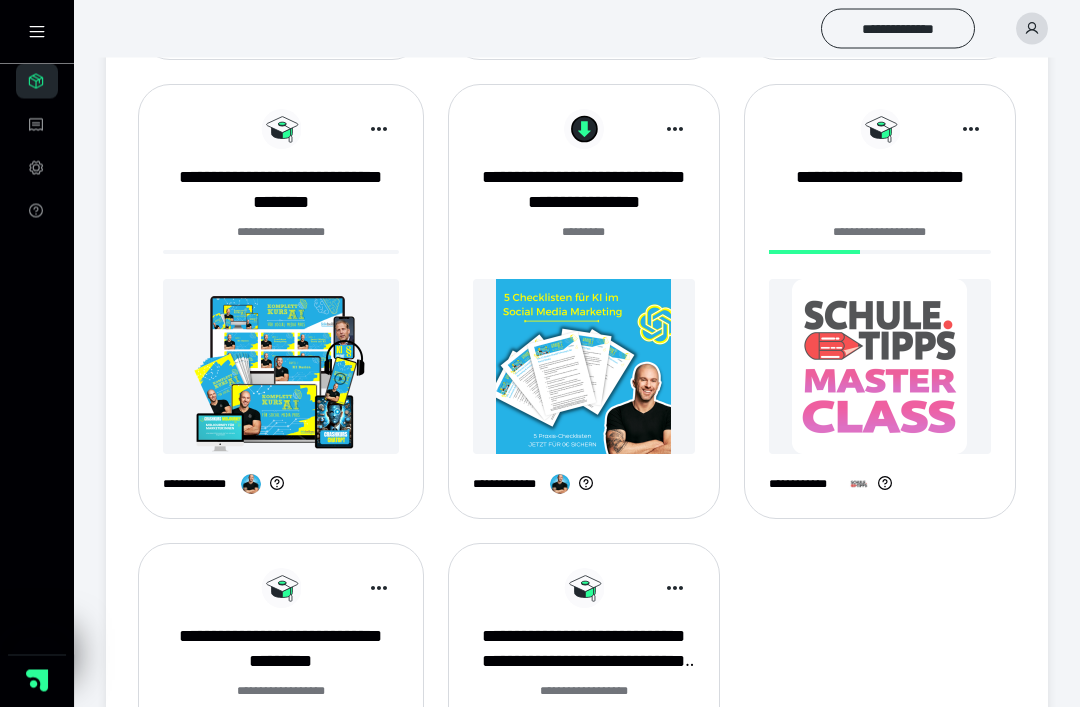 scroll, scrollTop: 1194, scrollLeft: 0, axis: vertical 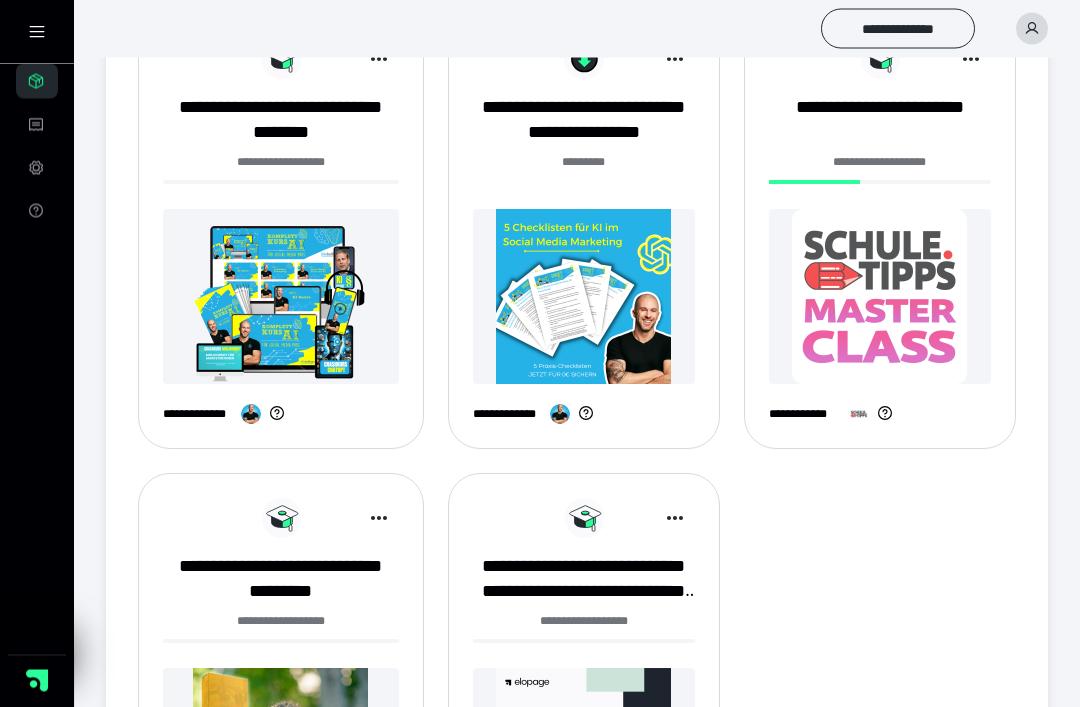 click at bounding box center (880, 297) 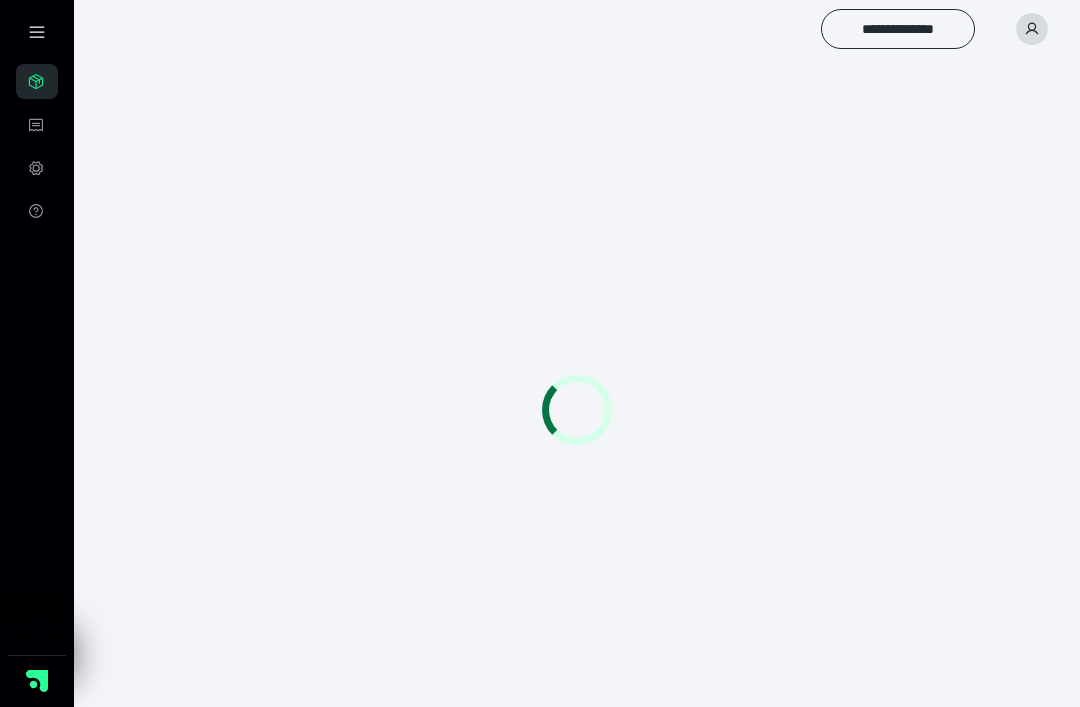 scroll, scrollTop: 0, scrollLeft: 0, axis: both 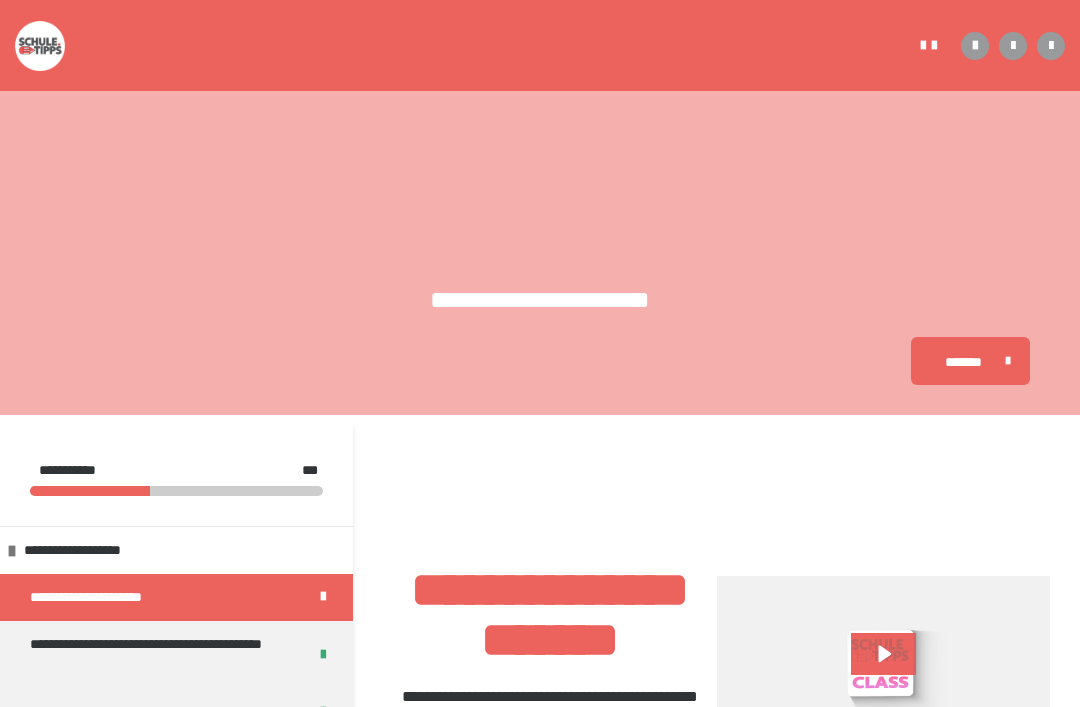 click on "**********" at bounding box center (540, 264) 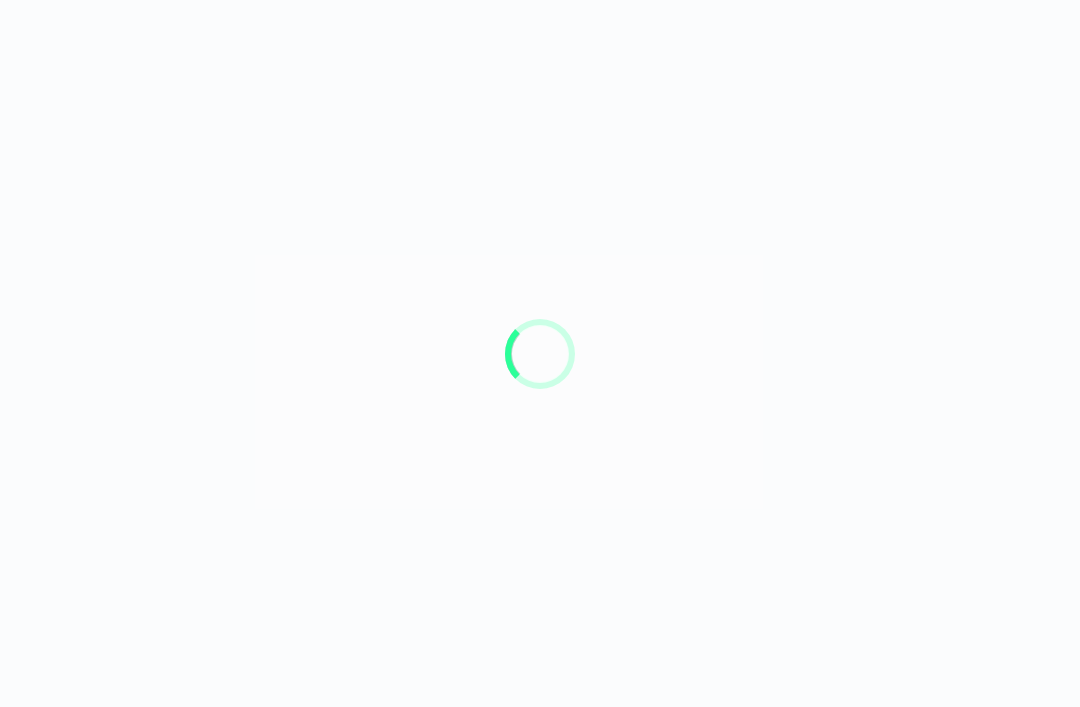 scroll, scrollTop: 0, scrollLeft: 0, axis: both 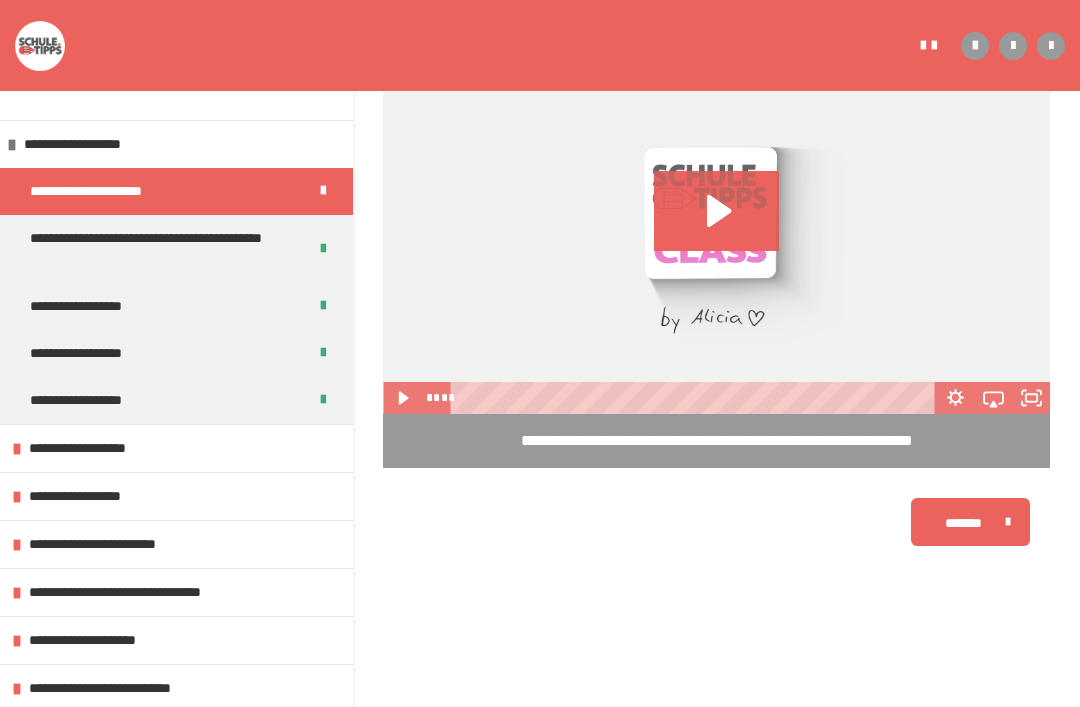 click on "**********" at bounding box center [176, 144] 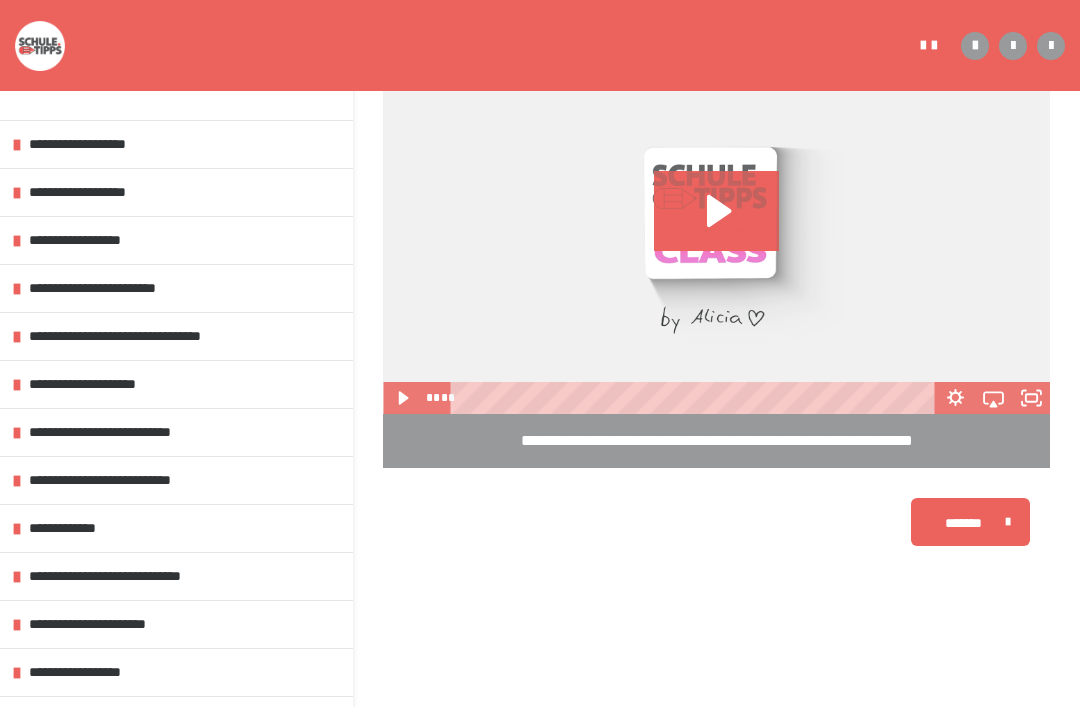 click on "**********" at bounding box center [95, 192] 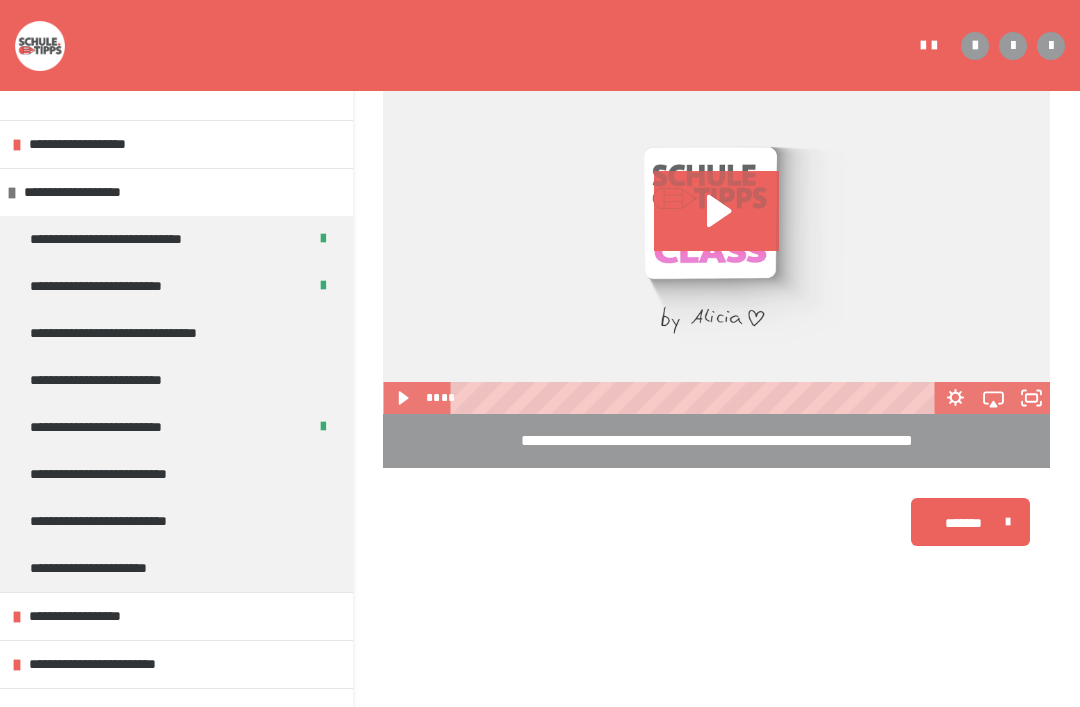 click on "**********" at bounding box center [135, 333] 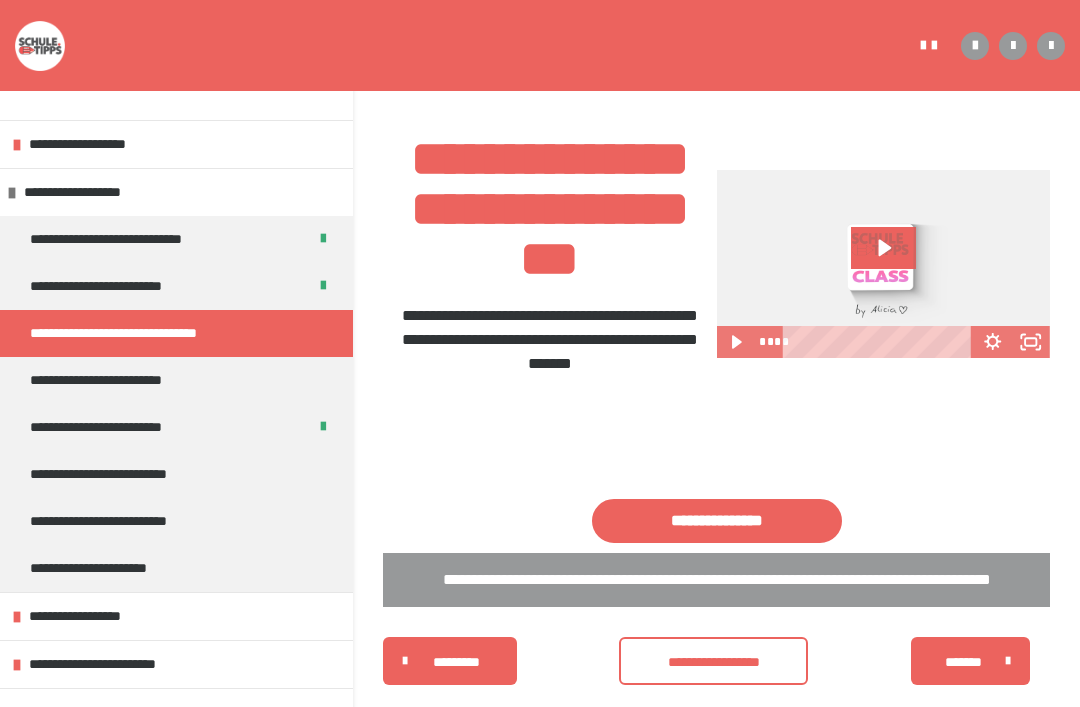 click 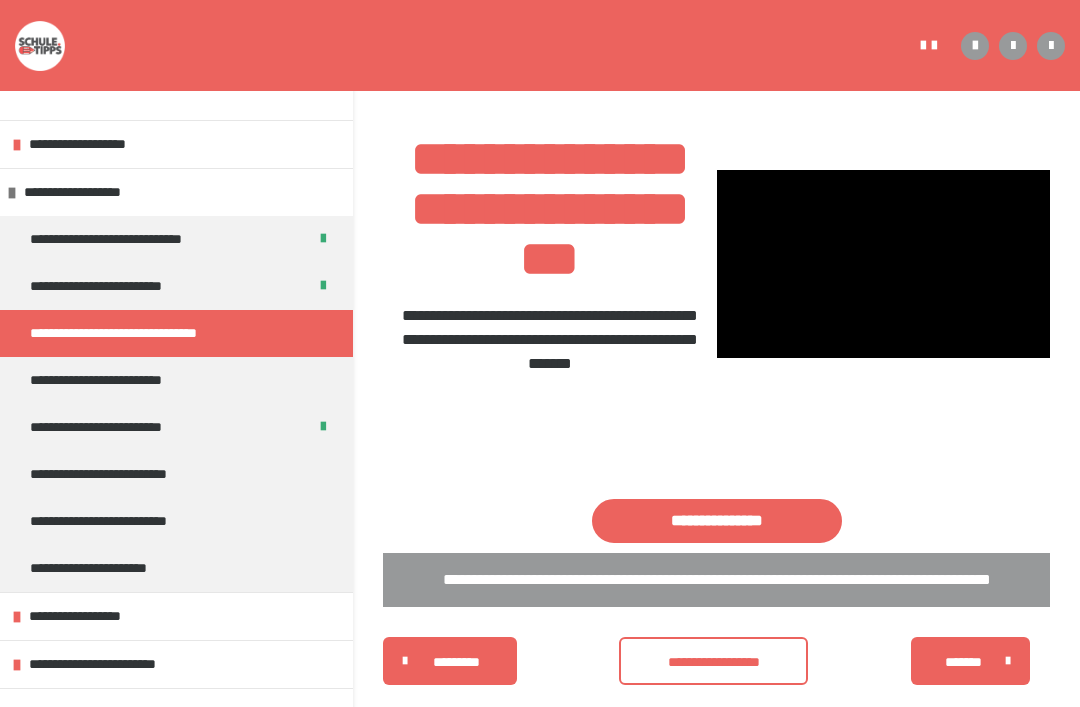 click at bounding box center [884, 264] 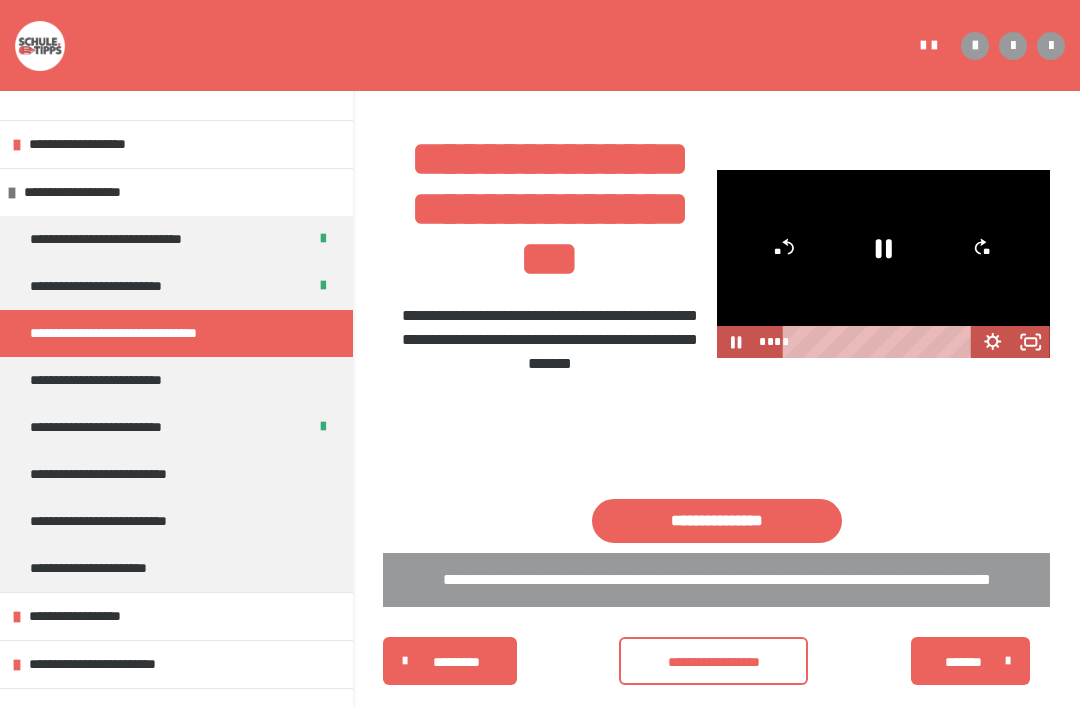 click 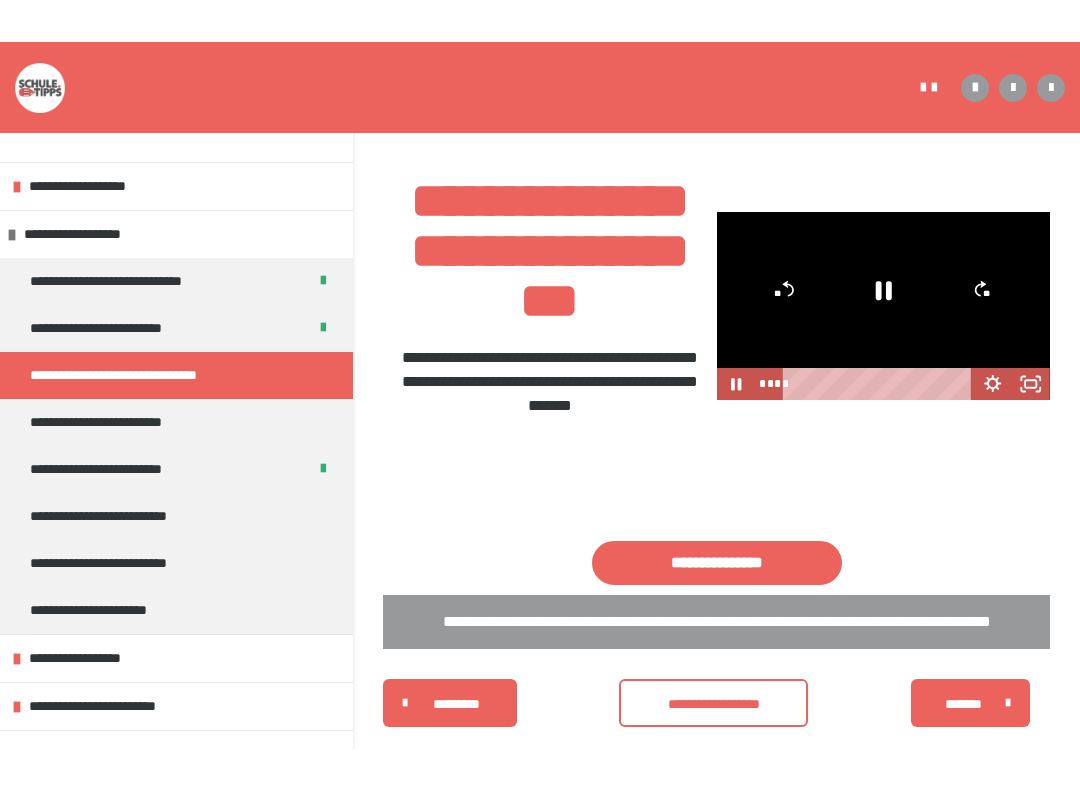 scroll, scrollTop: 20, scrollLeft: 0, axis: vertical 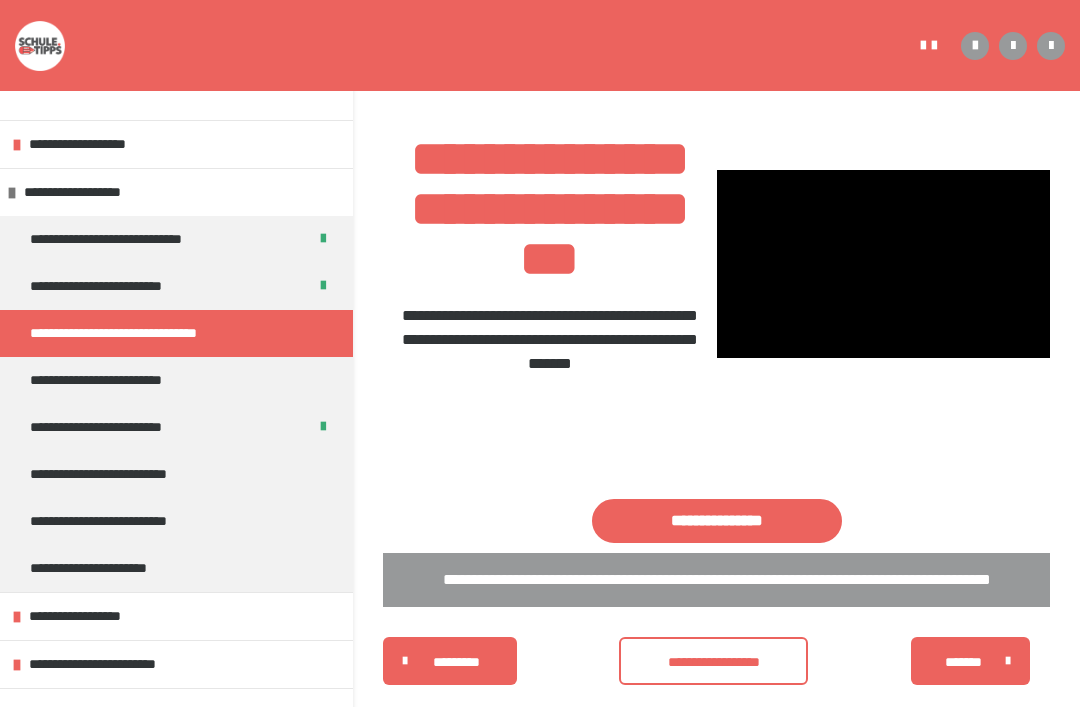 click at bounding box center (884, 264) 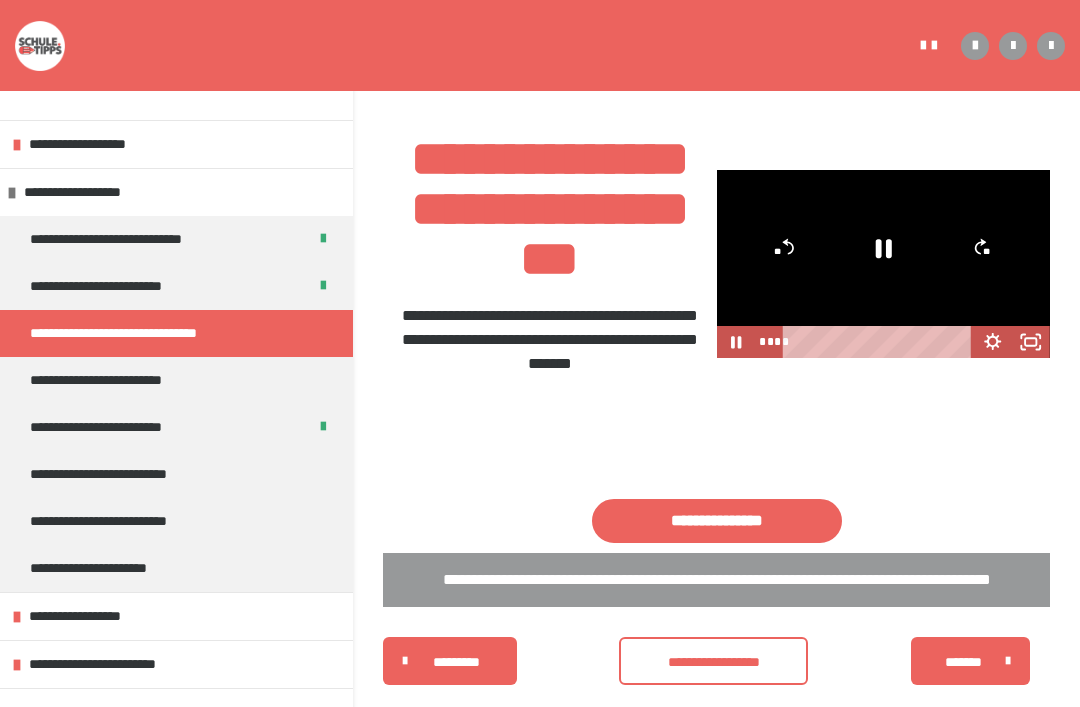 click 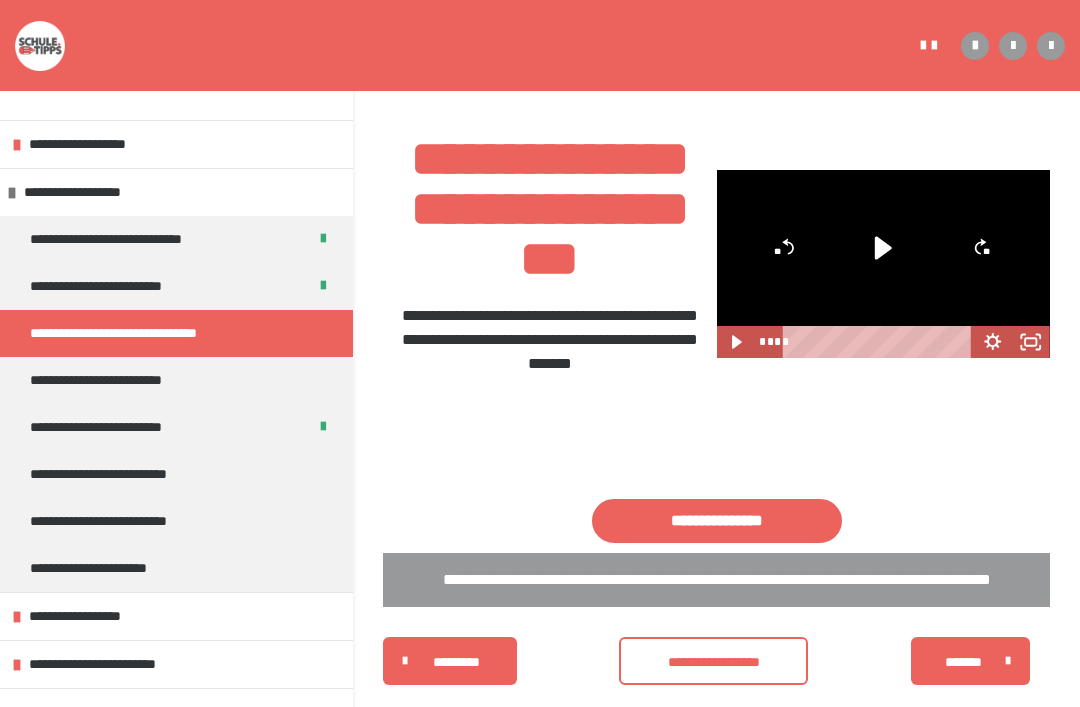 click 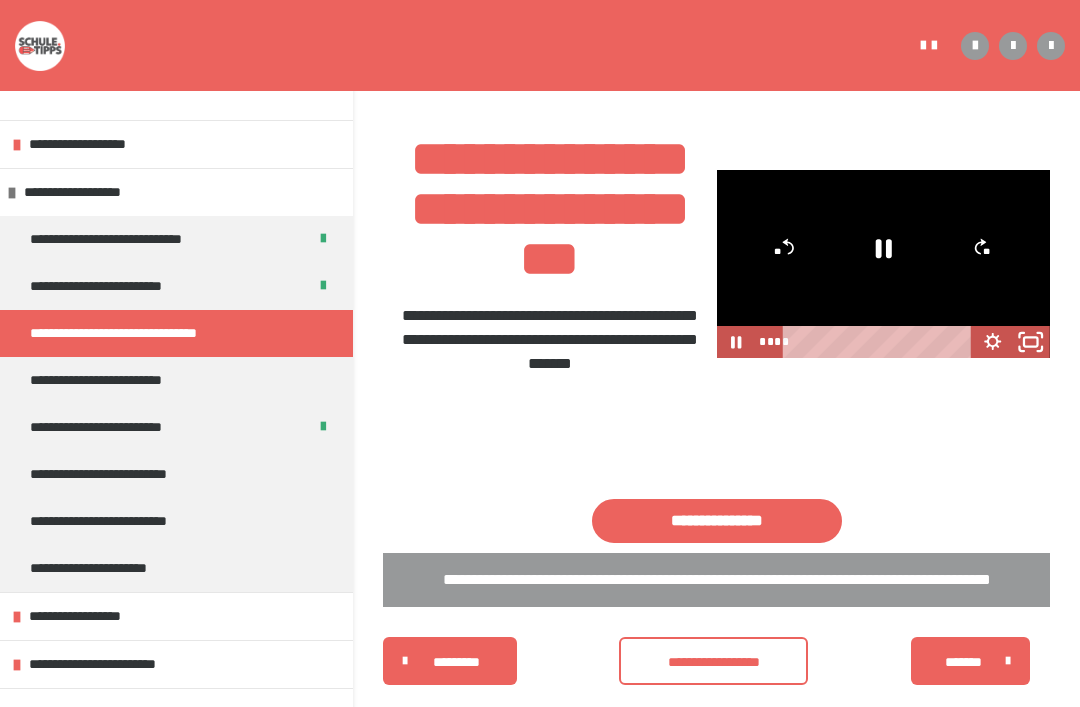 click 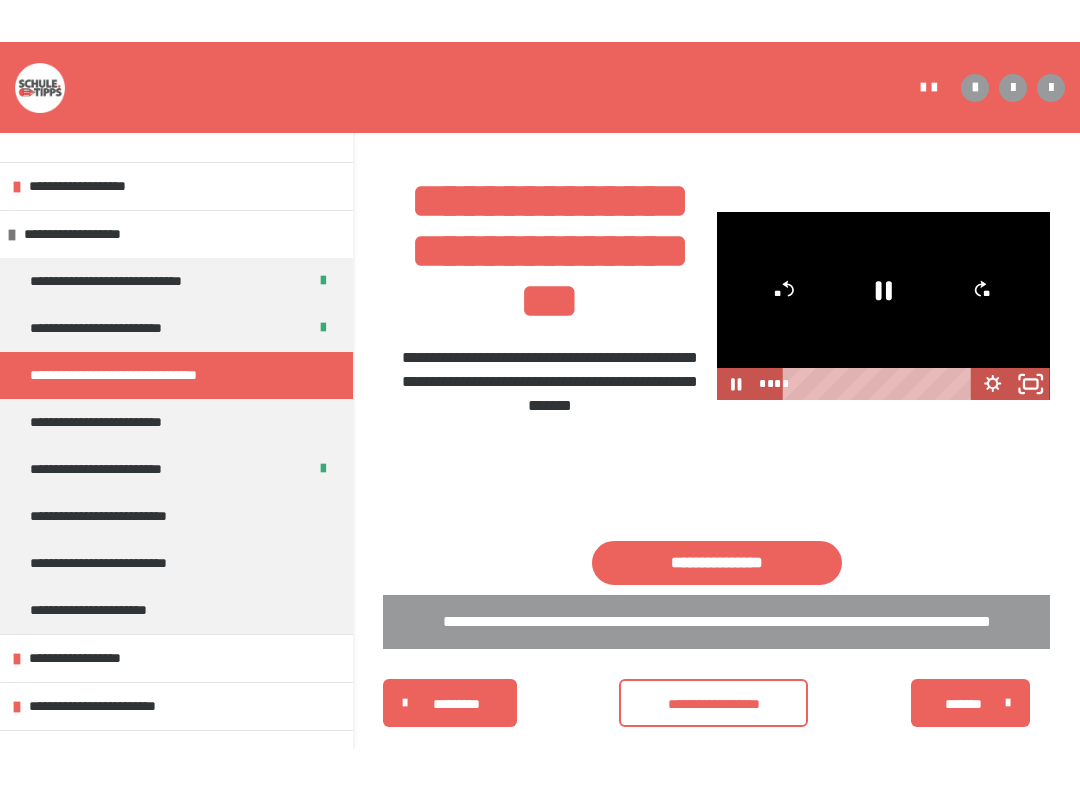 scroll, scrollTop: 20, scrollLeft: 0, axis: vertical 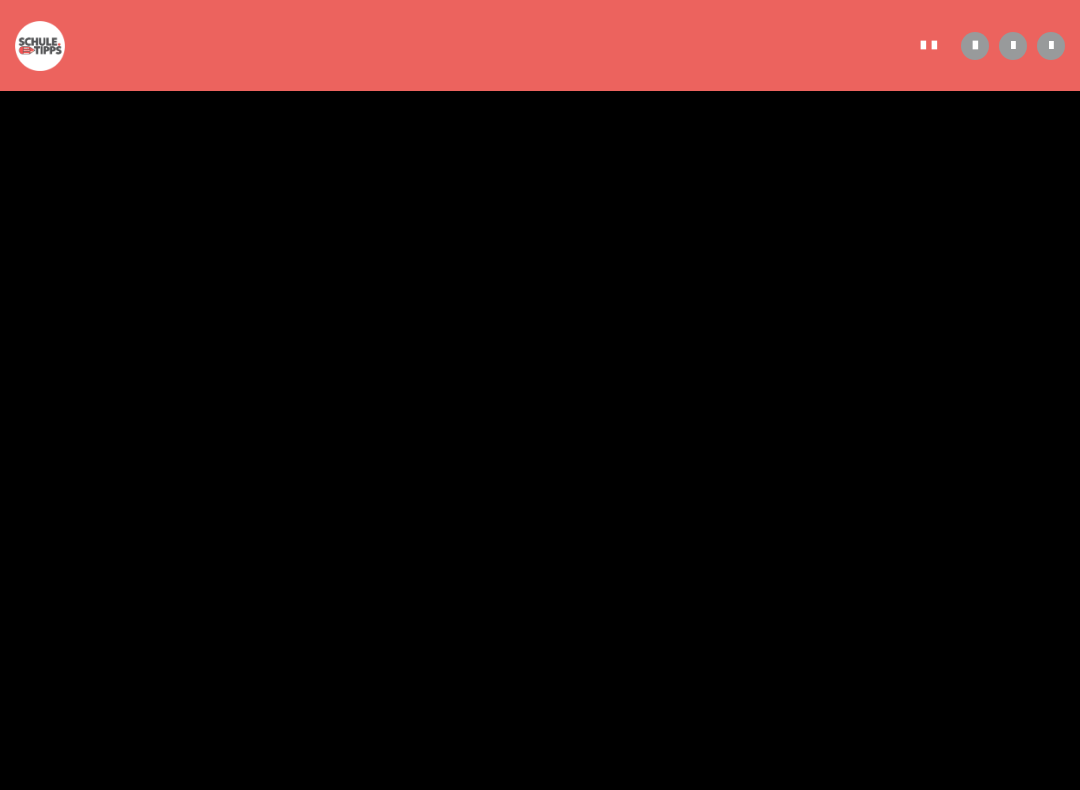 click at bounding box center [540, 395] 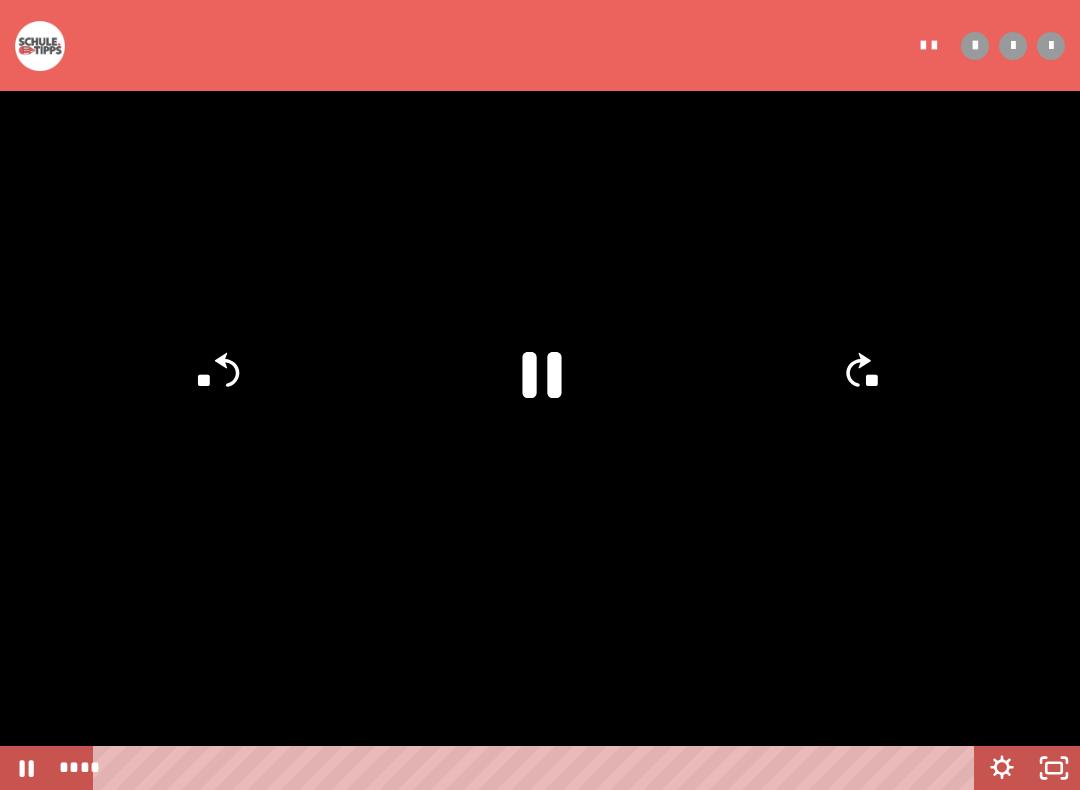 click 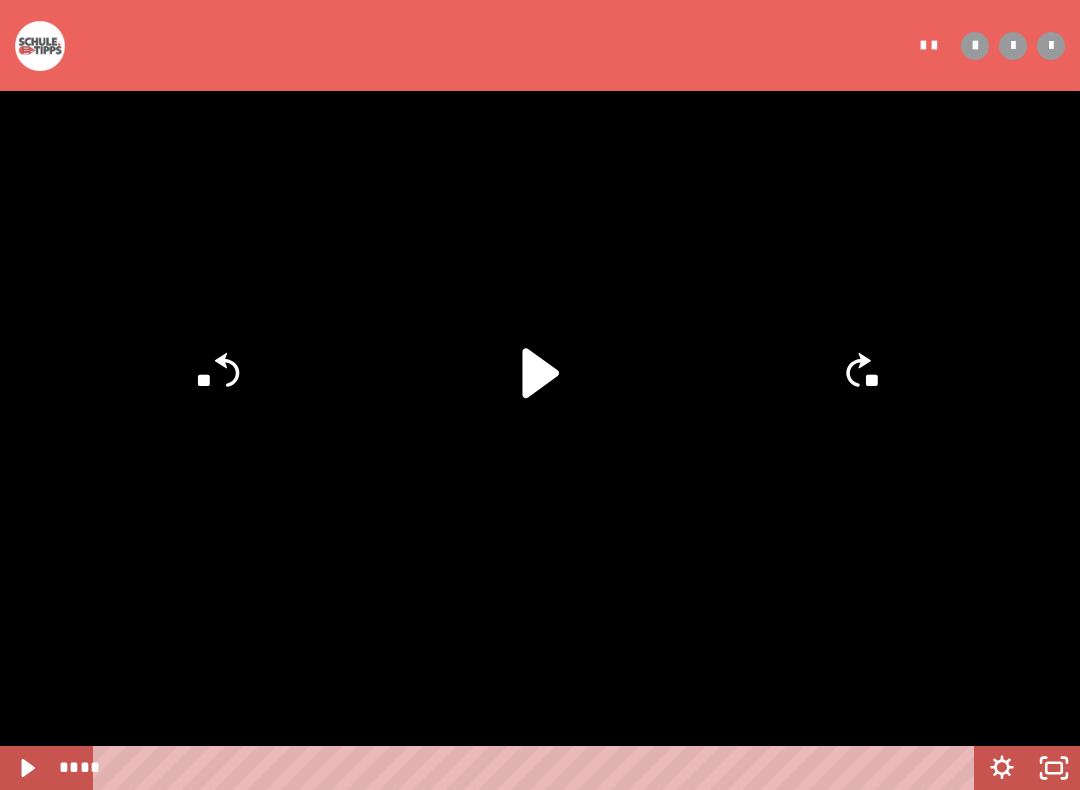 click 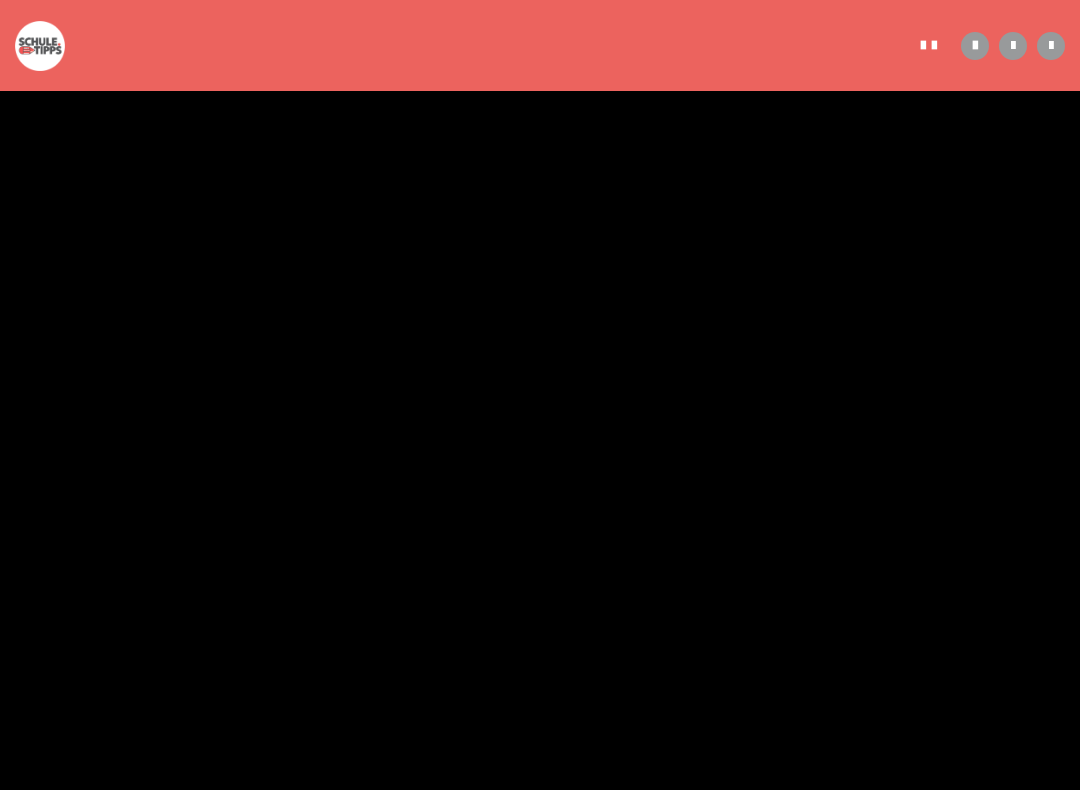 click at bounding box center [540, 395] 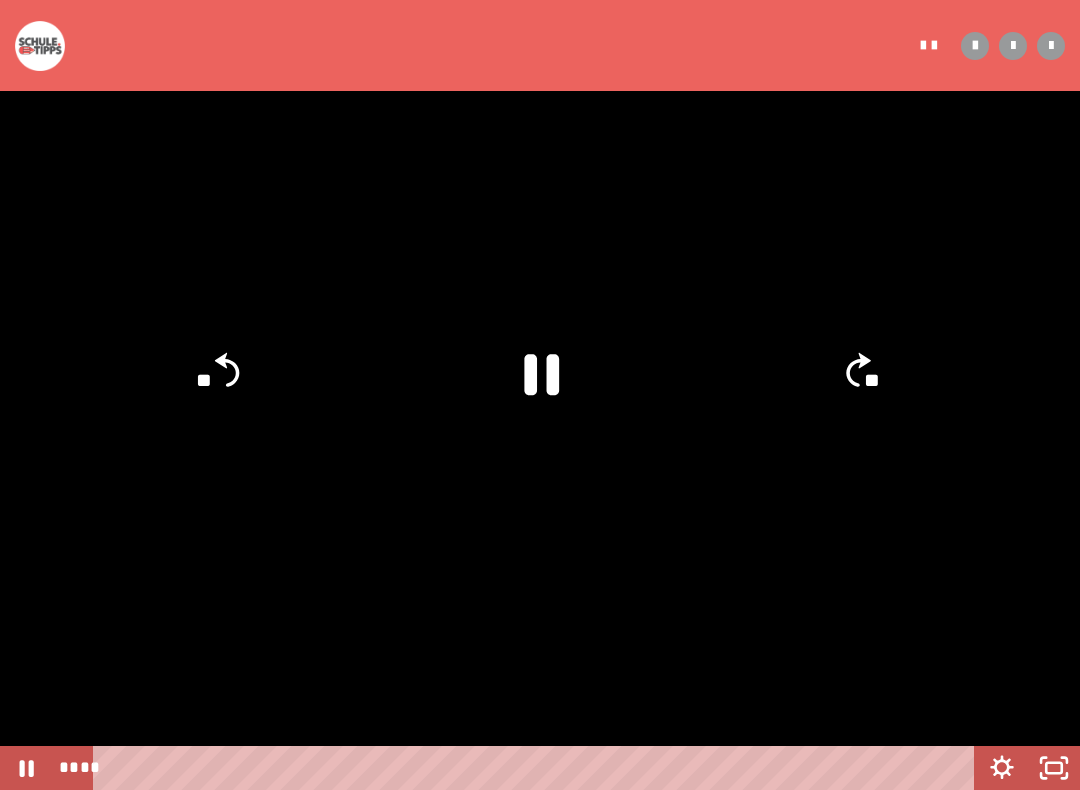 click 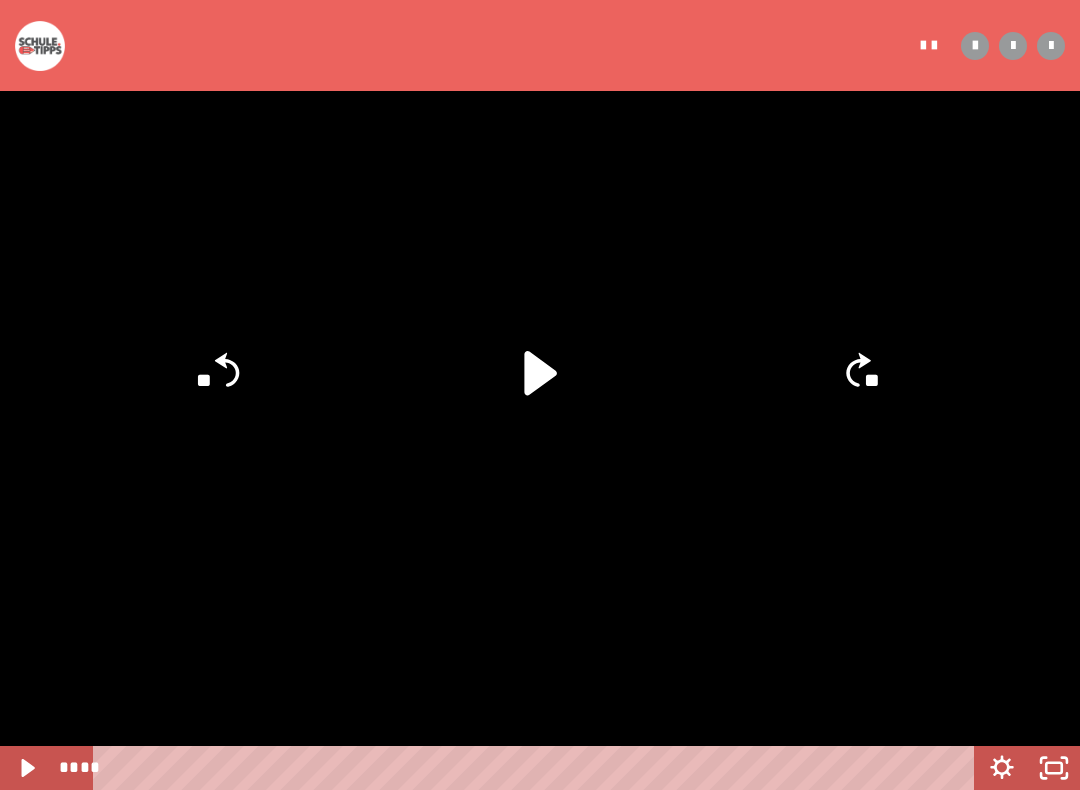 click 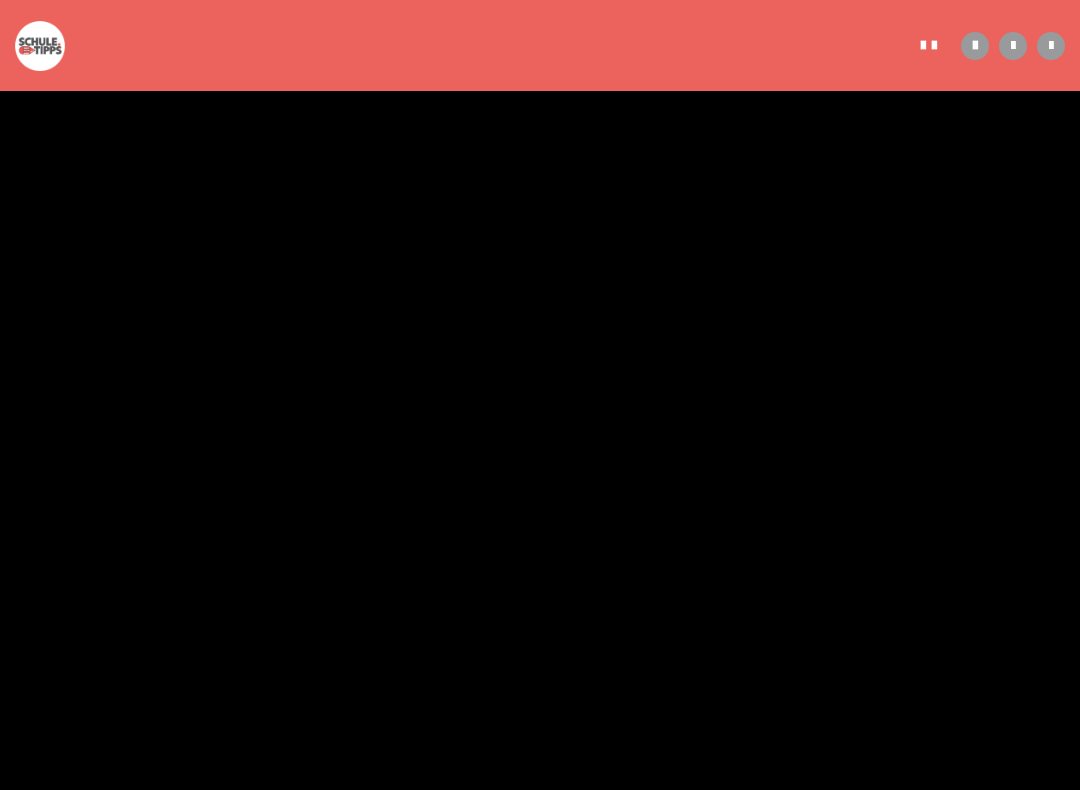 click at bounding box center [540, 395] 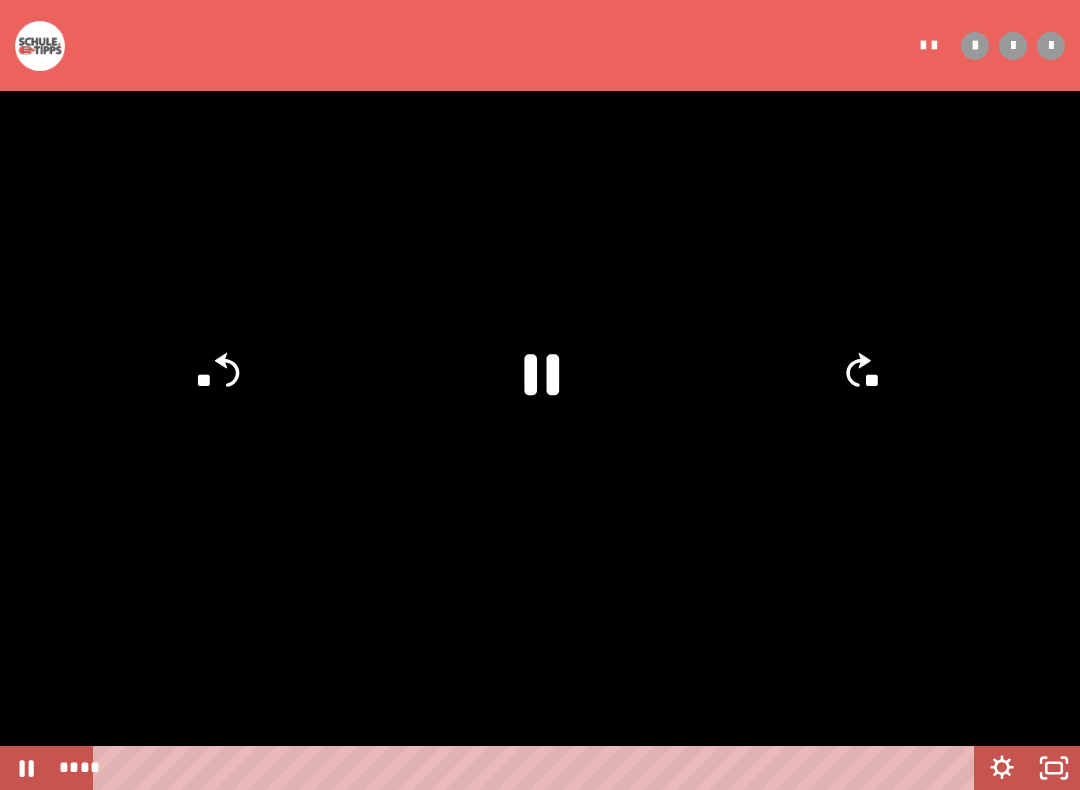 click 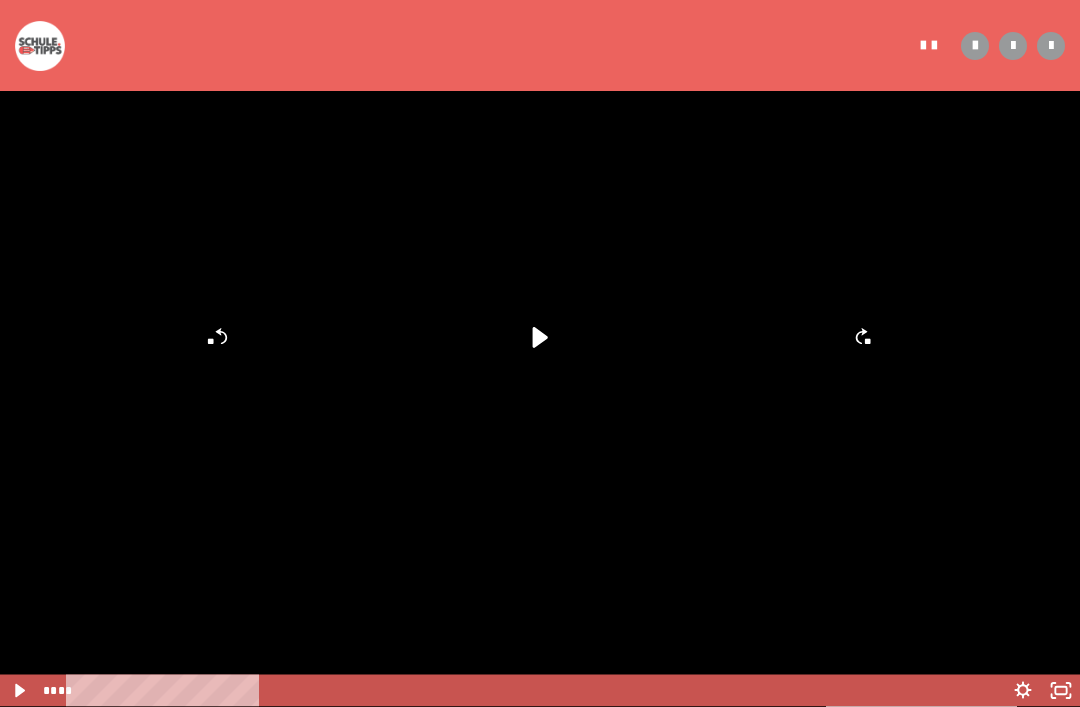 scroll, scrollTop: 475, scrollLeft: 0, axis: vertical 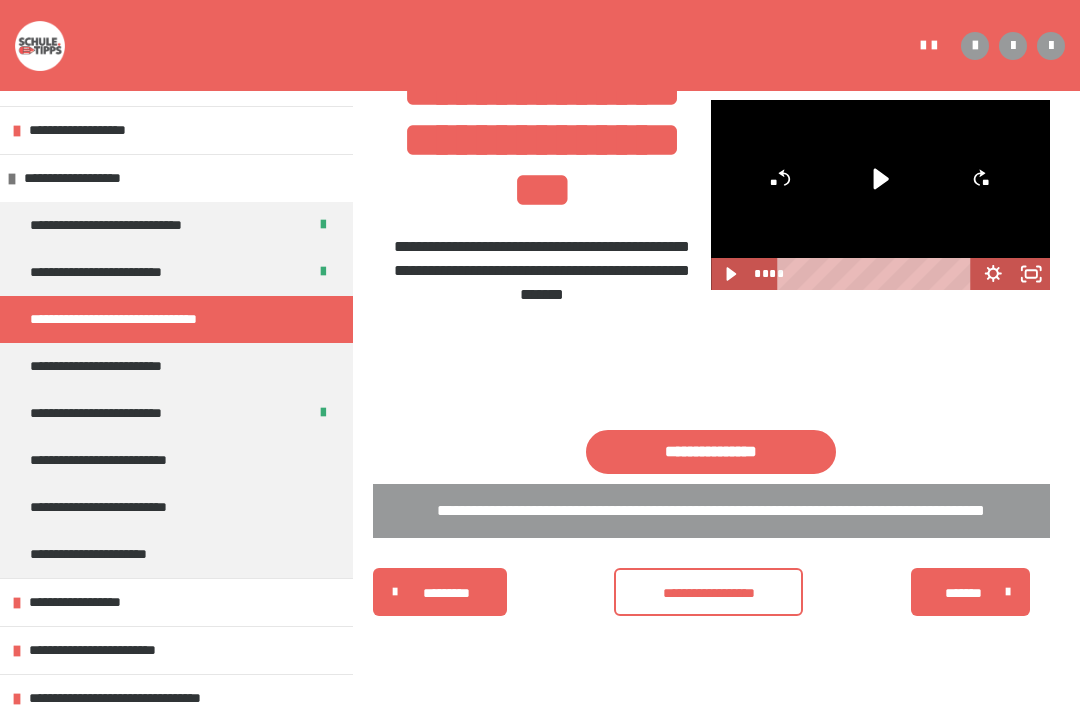 click on "**********" at bounding box center [711, 452] 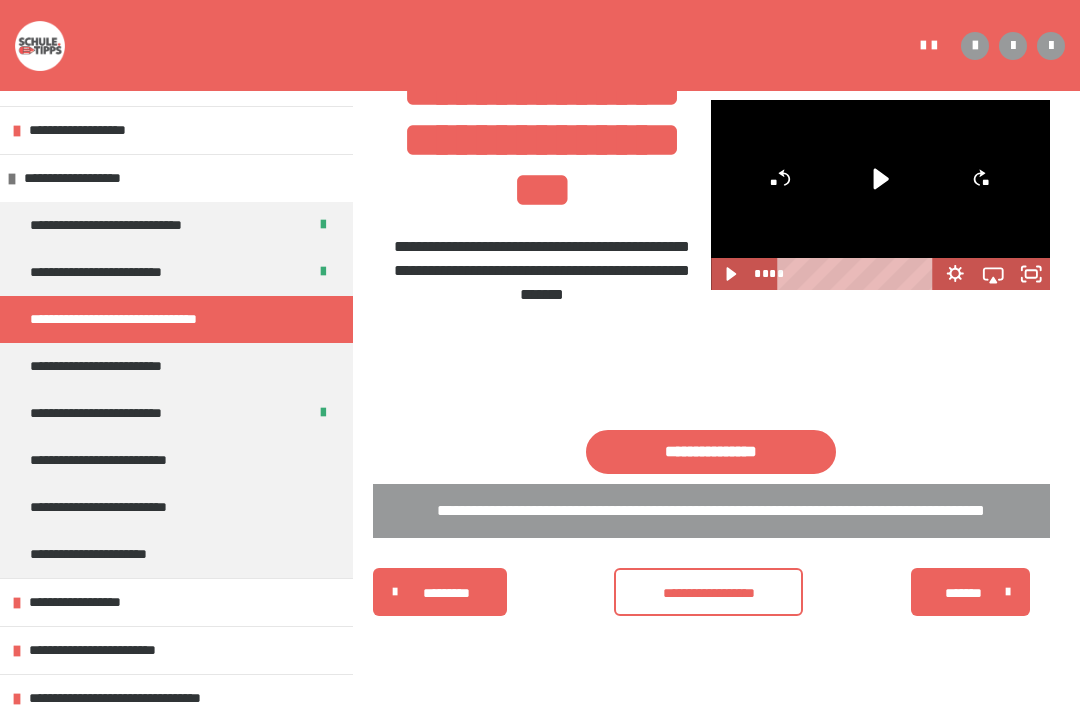 click 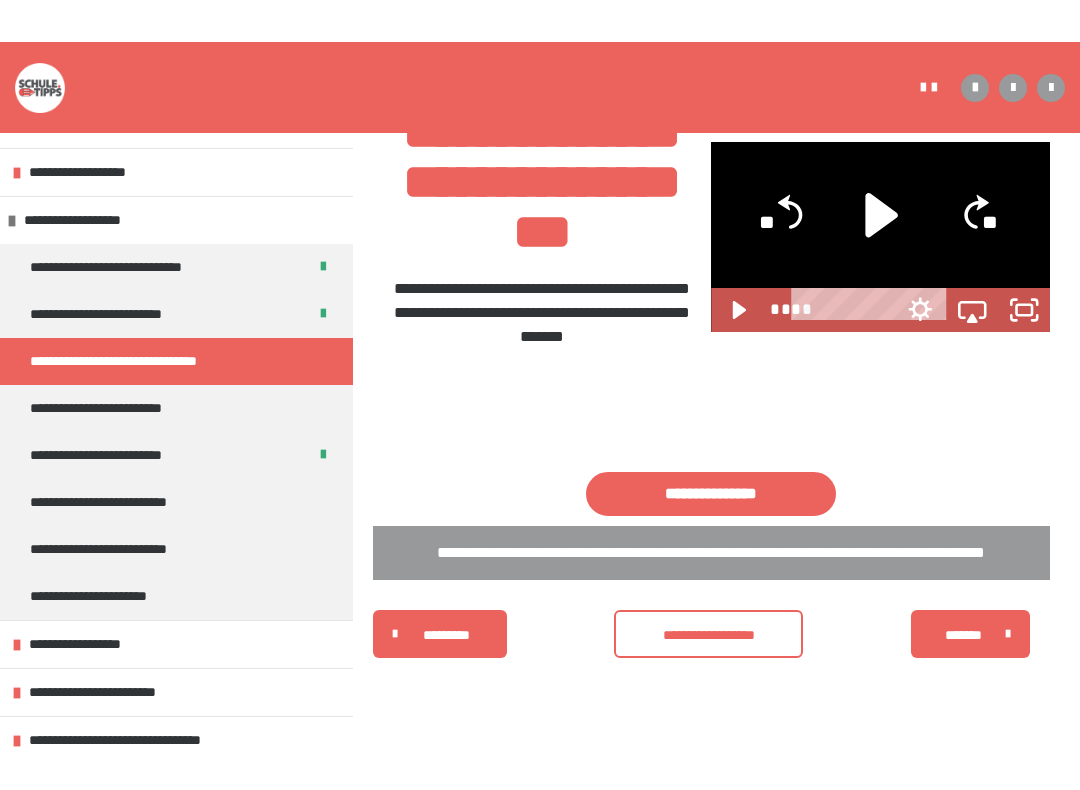 scroll, scrollTop: 20, scrollLeft: 0, axis: vertical 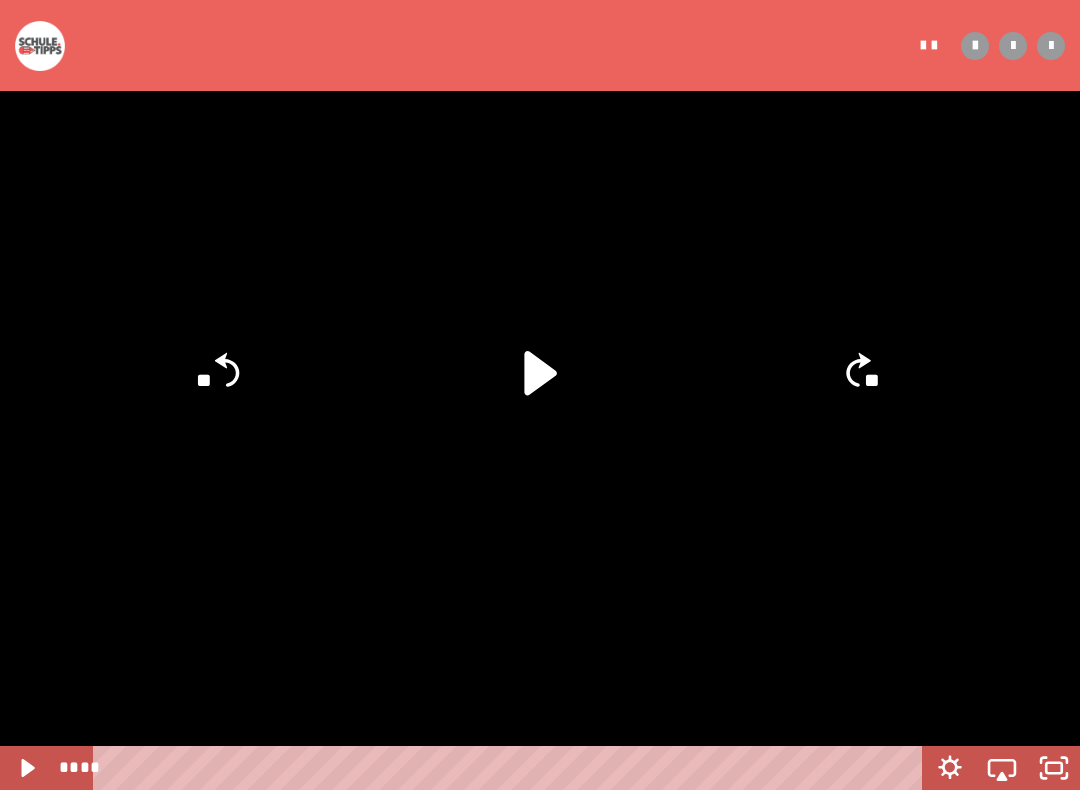 click 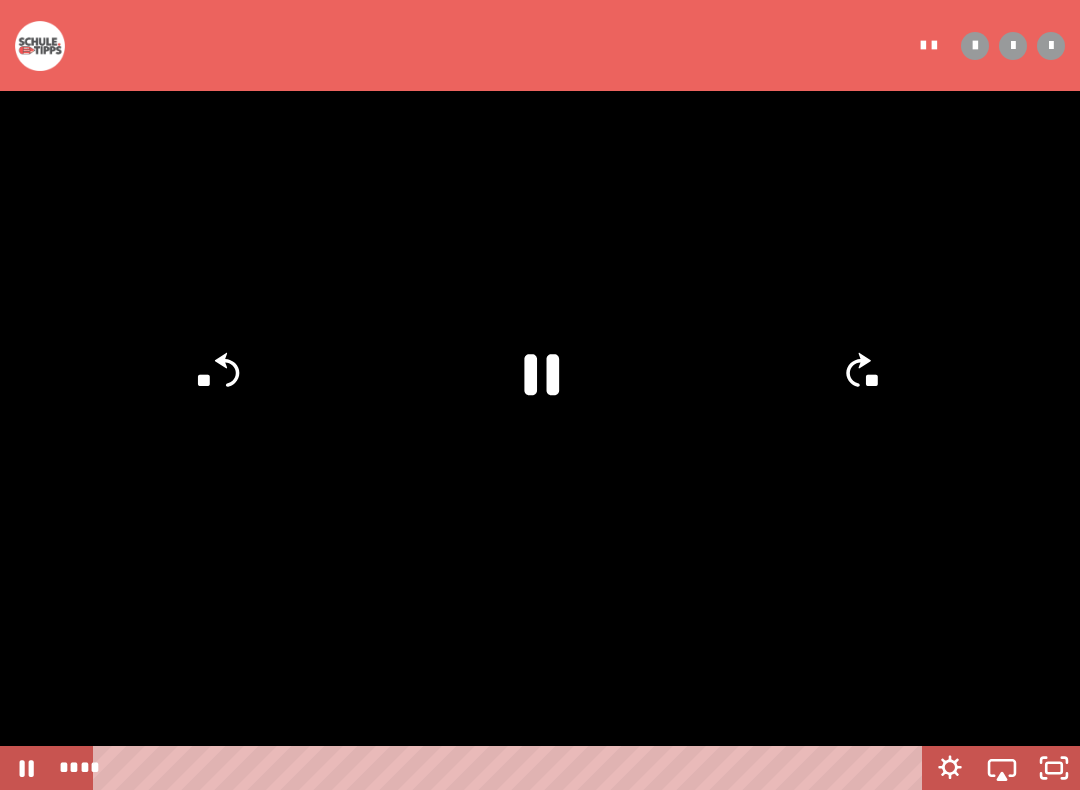 click on "**" 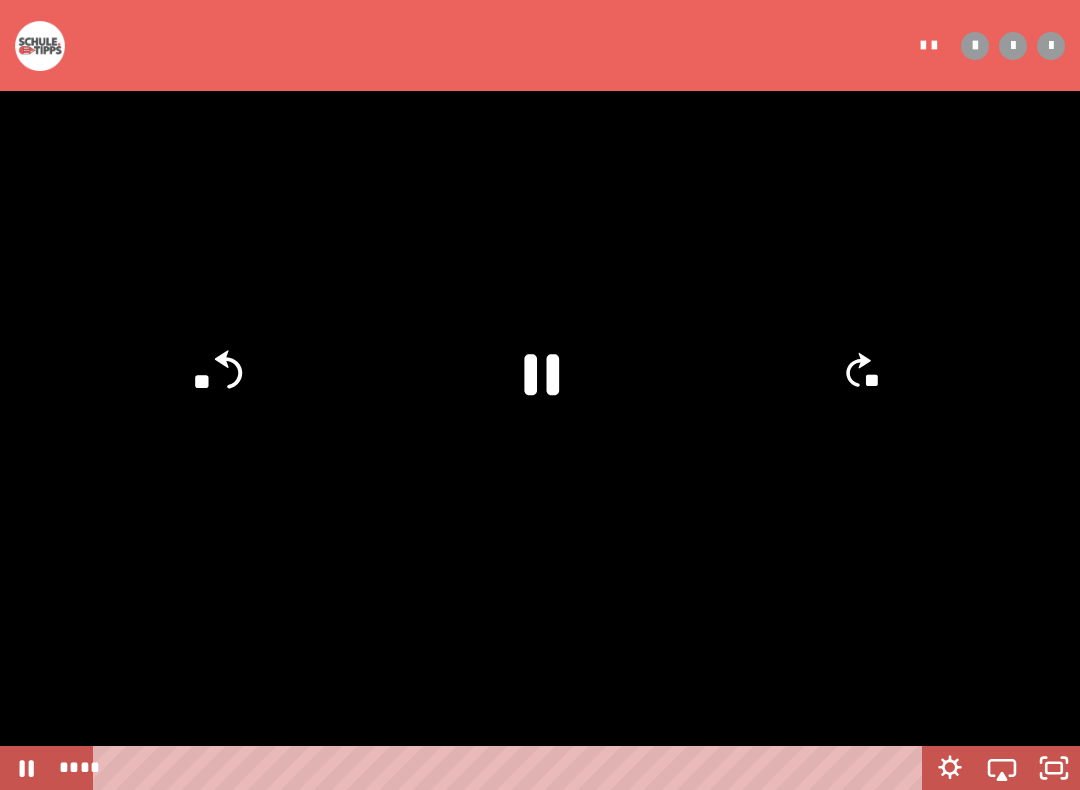 click on "**" 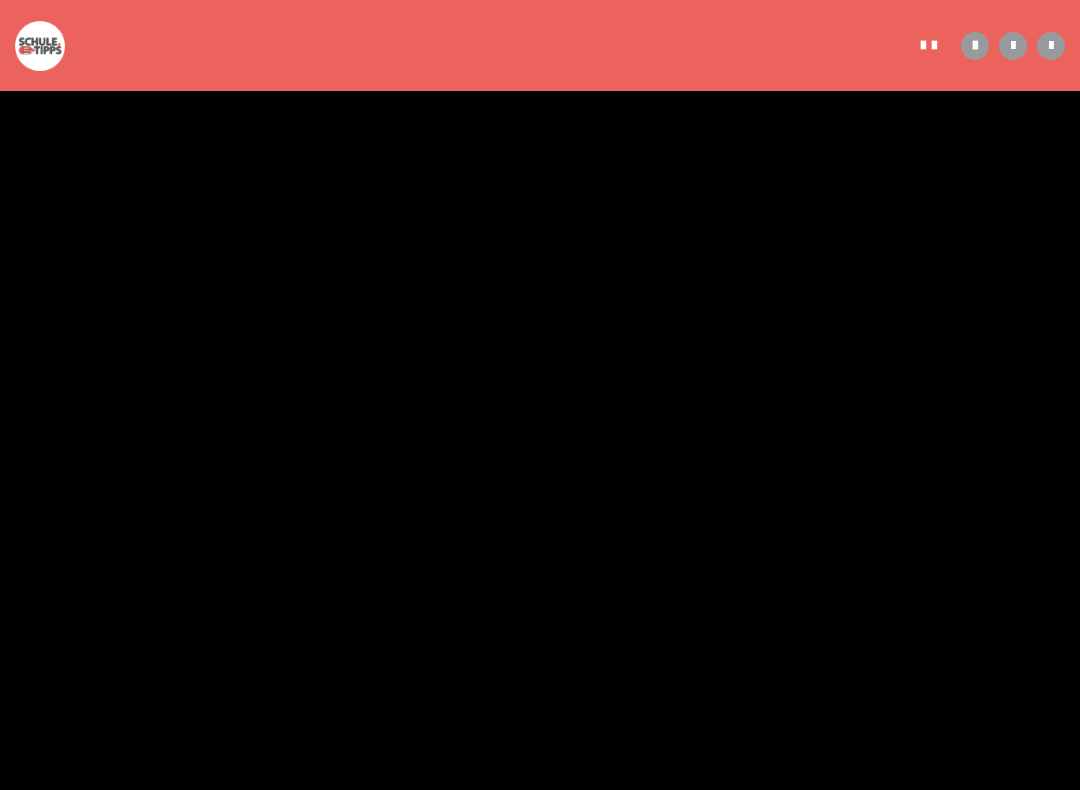 click at bounding box center (540, 395) 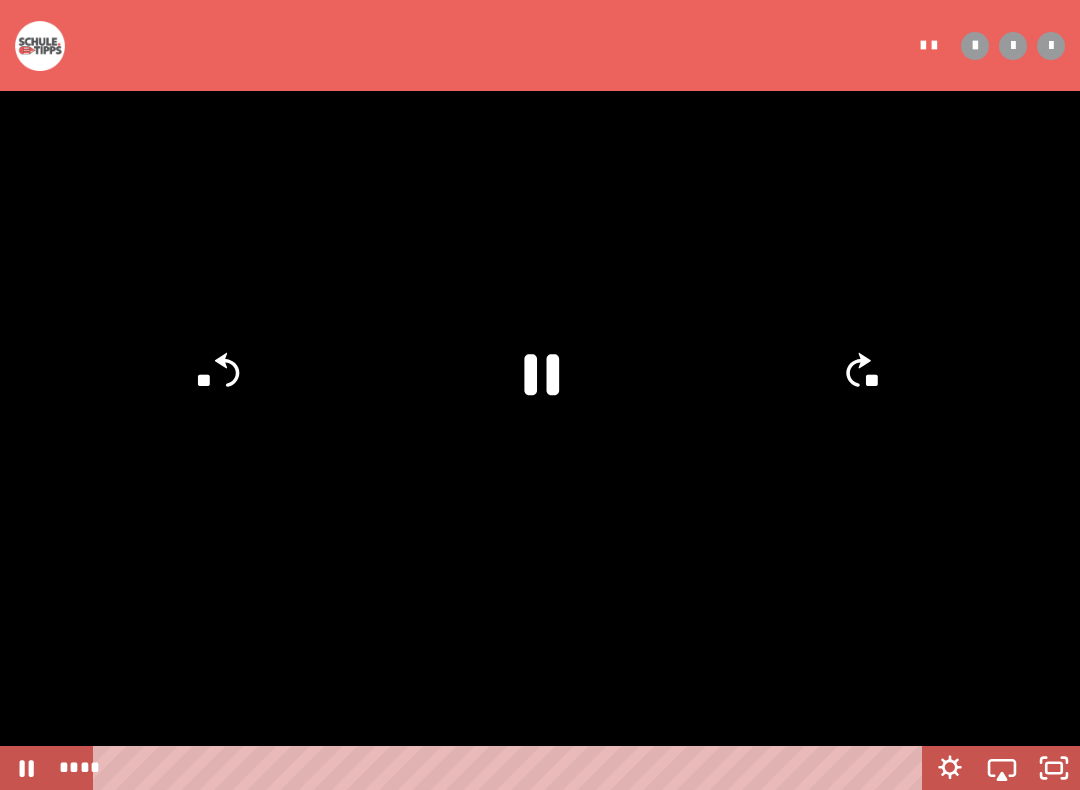 click 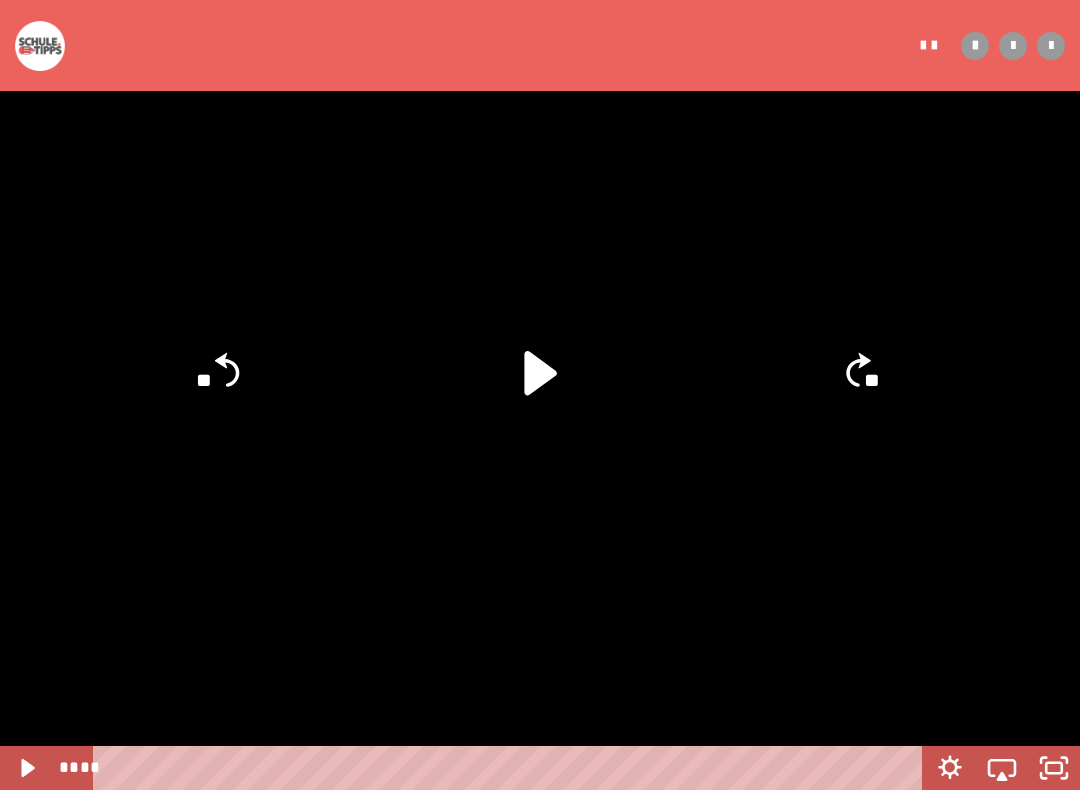 click 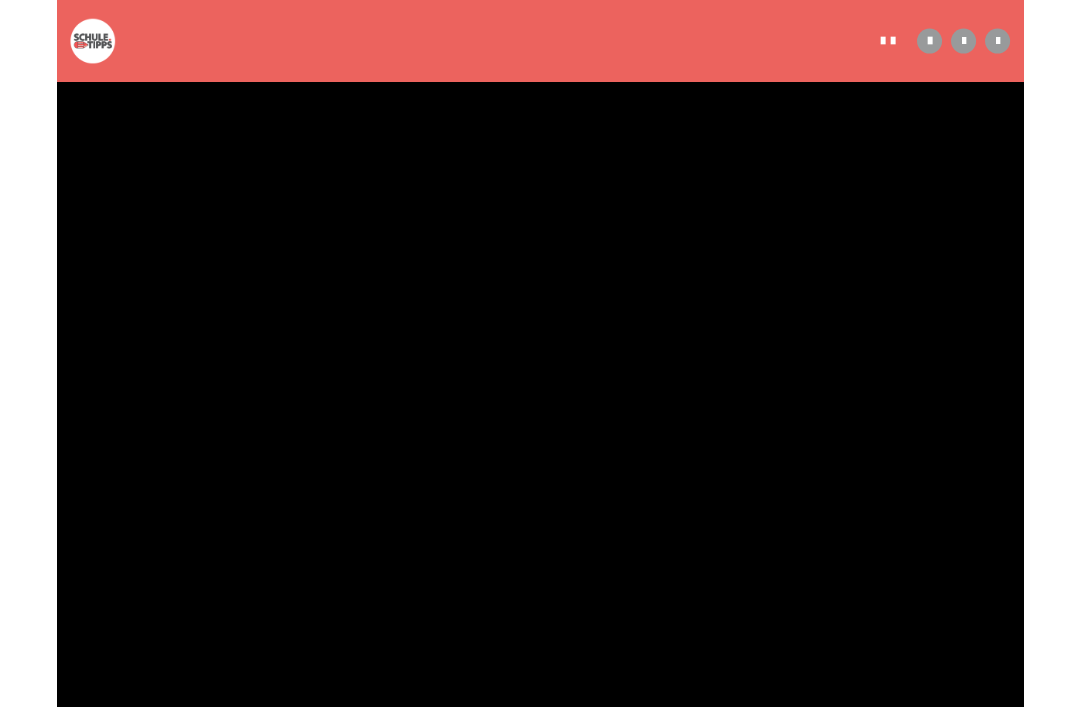 scroll, scrollTop: 539, scrollLeft: 0, axis: vertical 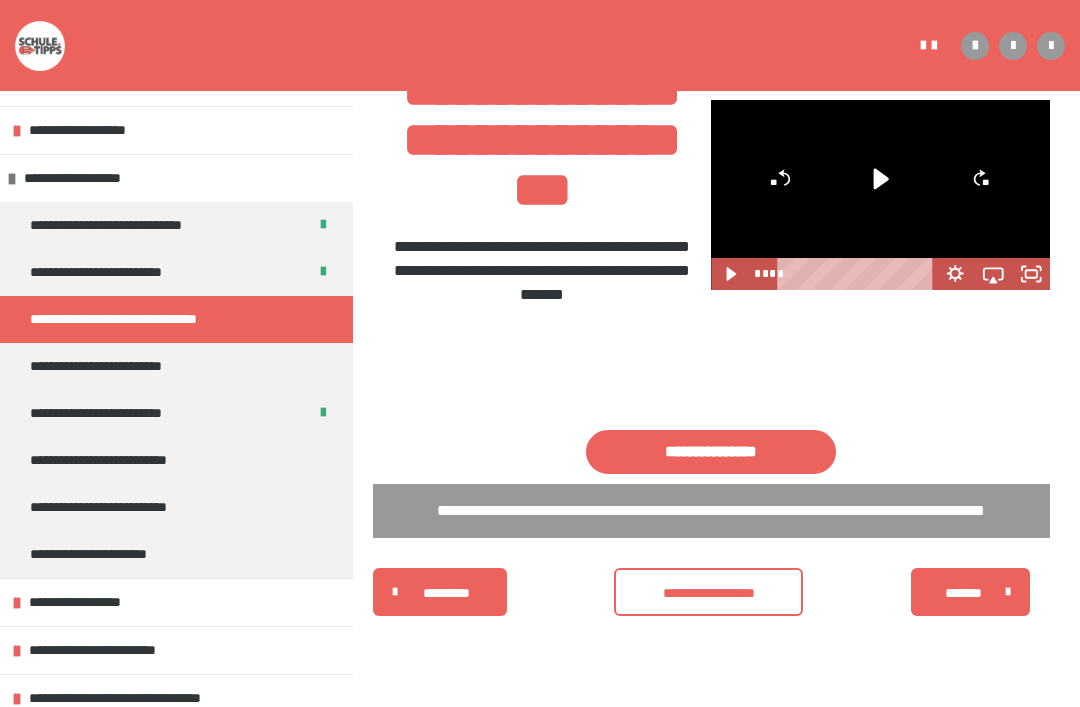 click on "**********" at bounding box center [708, 593] 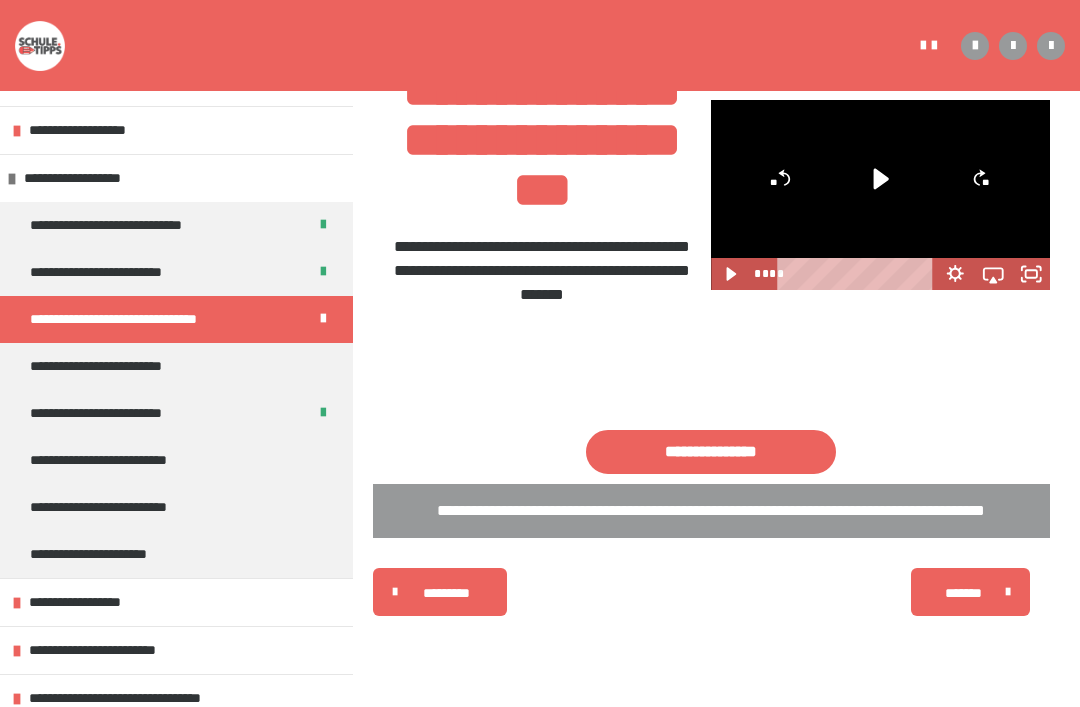 click on "**********" at bounding box center (90, 178) 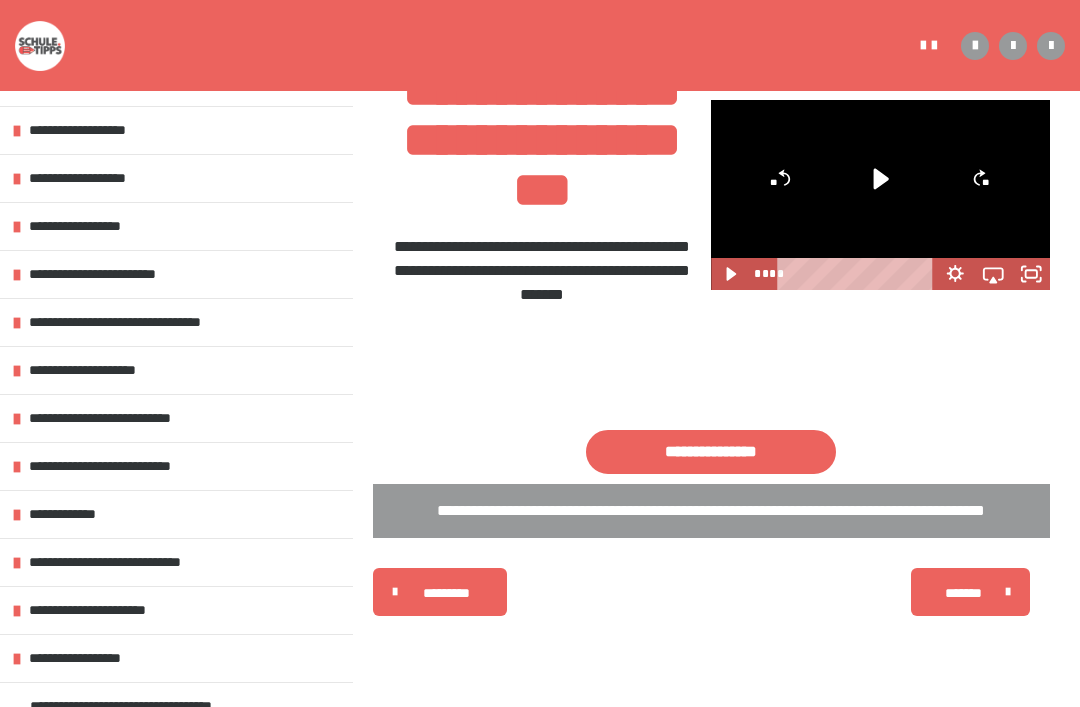click on "**********" at bounding box center (176, 370) 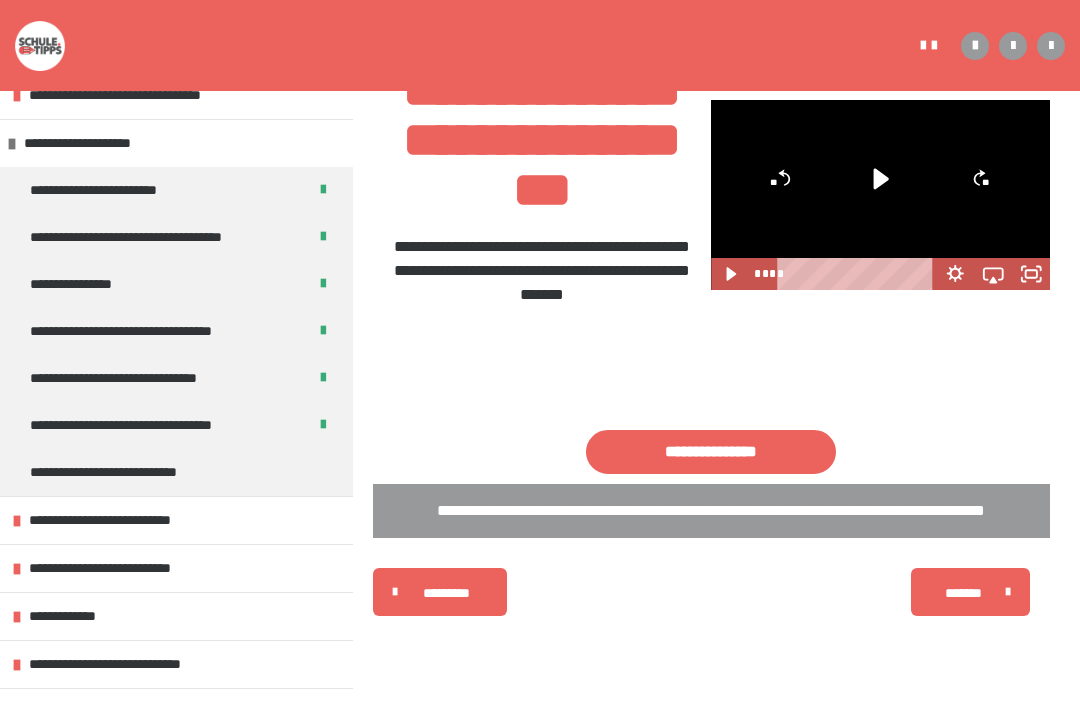 scroll, scrollTop: 228, scrollLeft: 0, axis: vertical 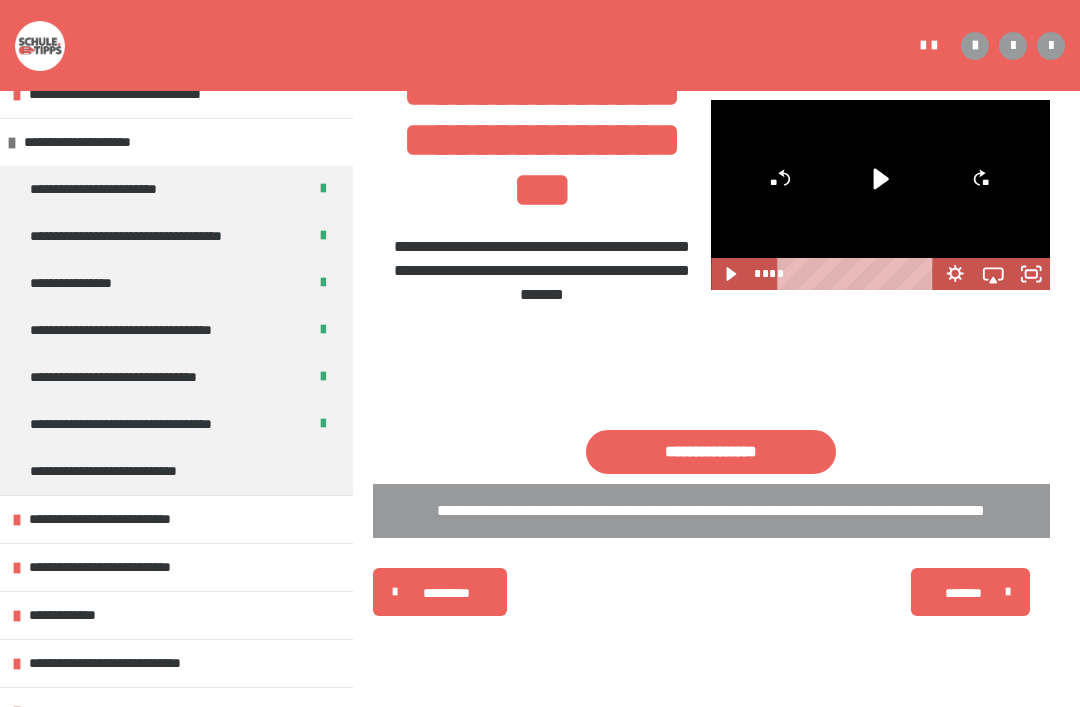 click on "**********" at bounding box center (176, 471) 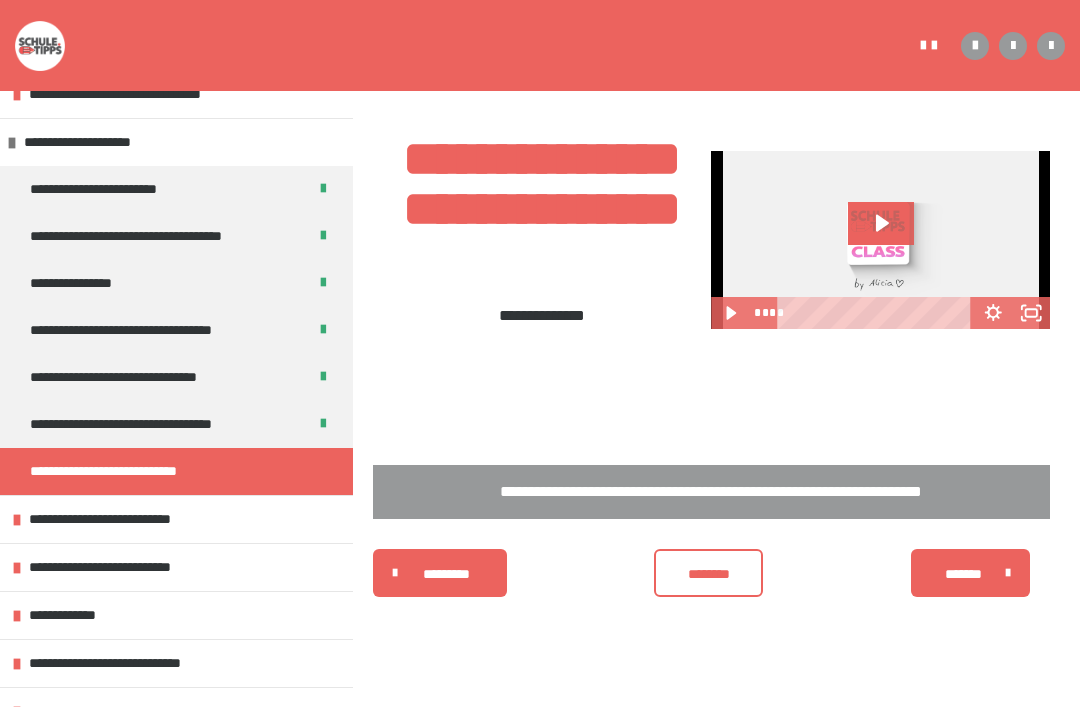 click 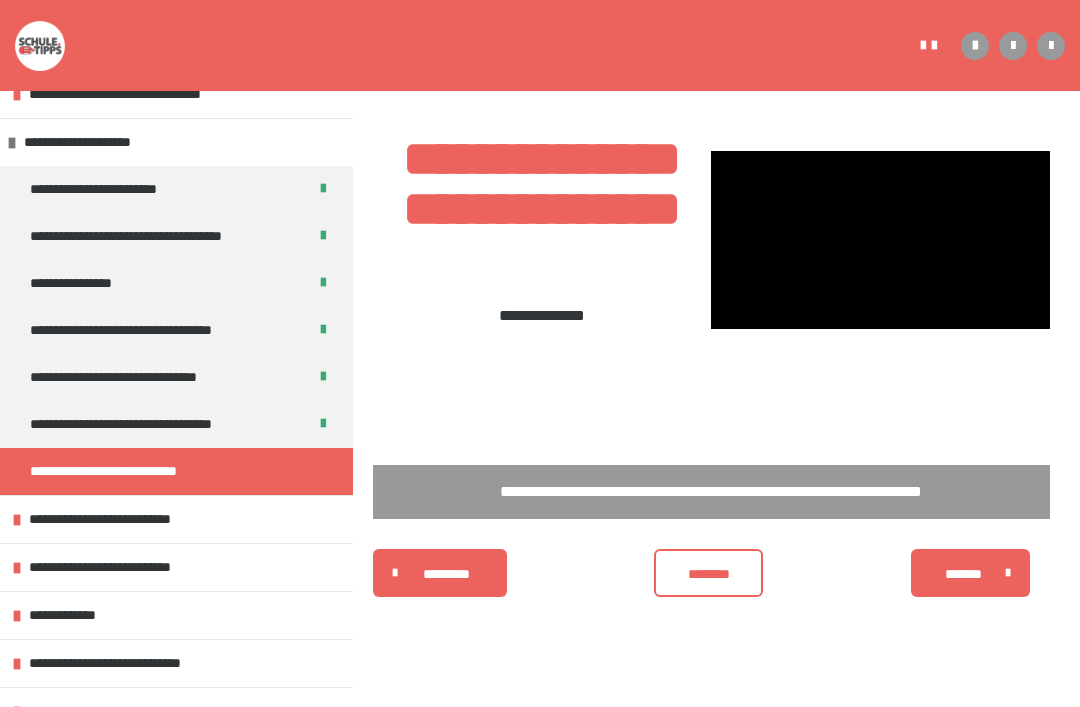 click at bounding box center [880, 240] 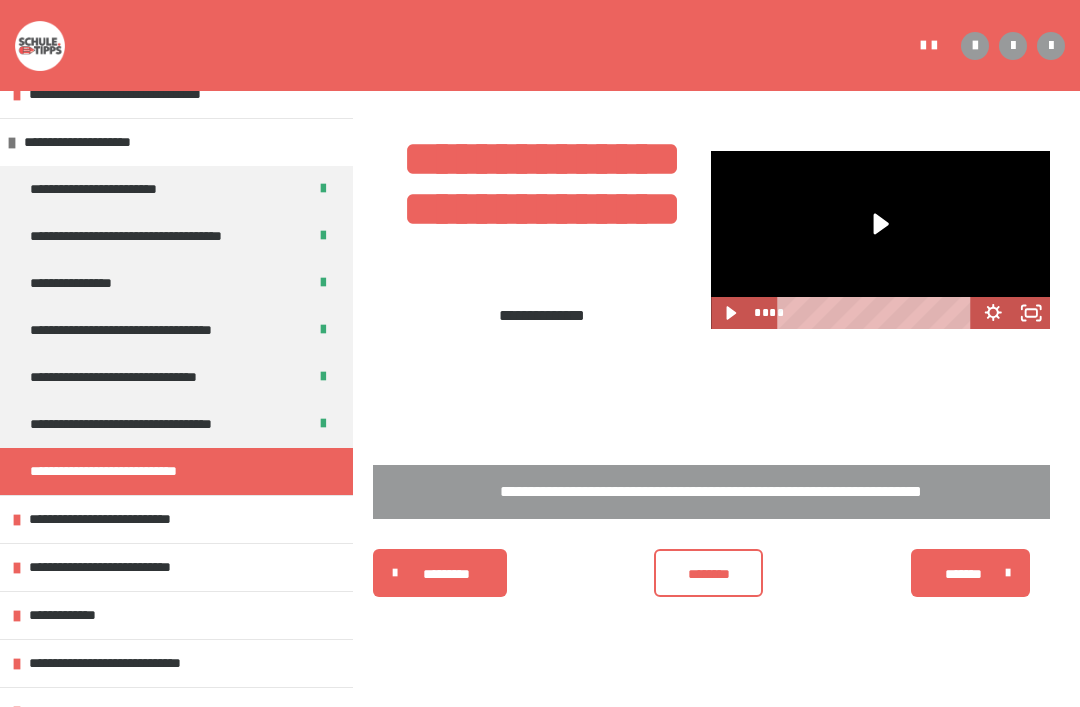 click on "**********" at bounding box center [142, 424] 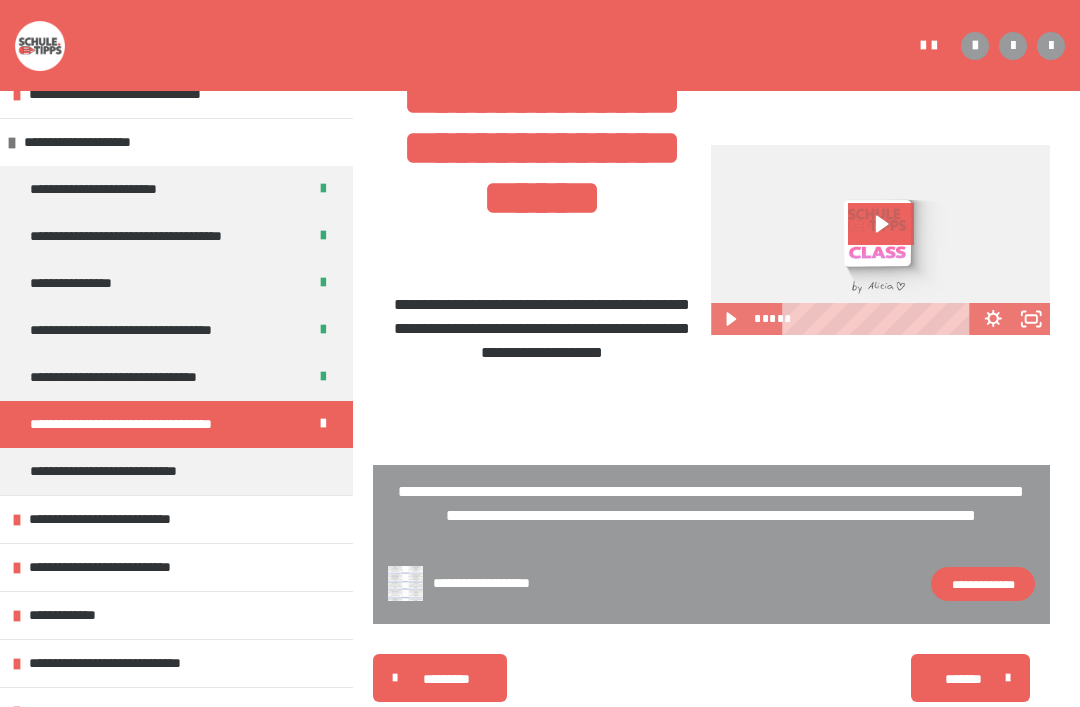 click on "**********" at bounding box center [97, 142] 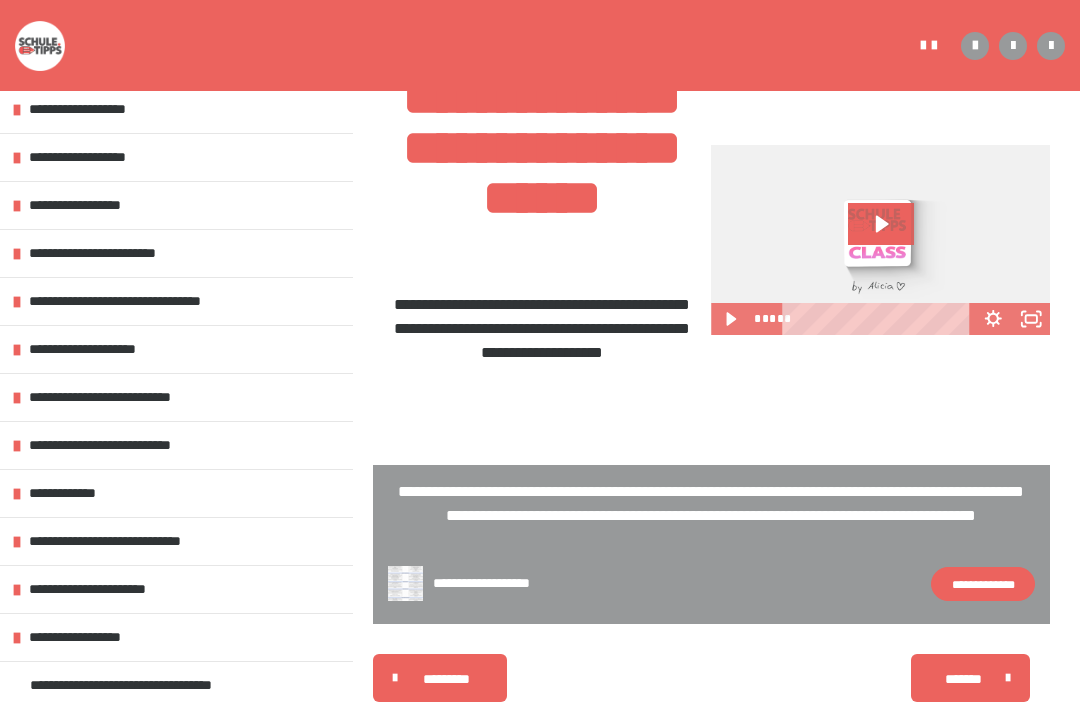 scroll, scrollTop: 16, scrollLeft: 0, axis: vertical 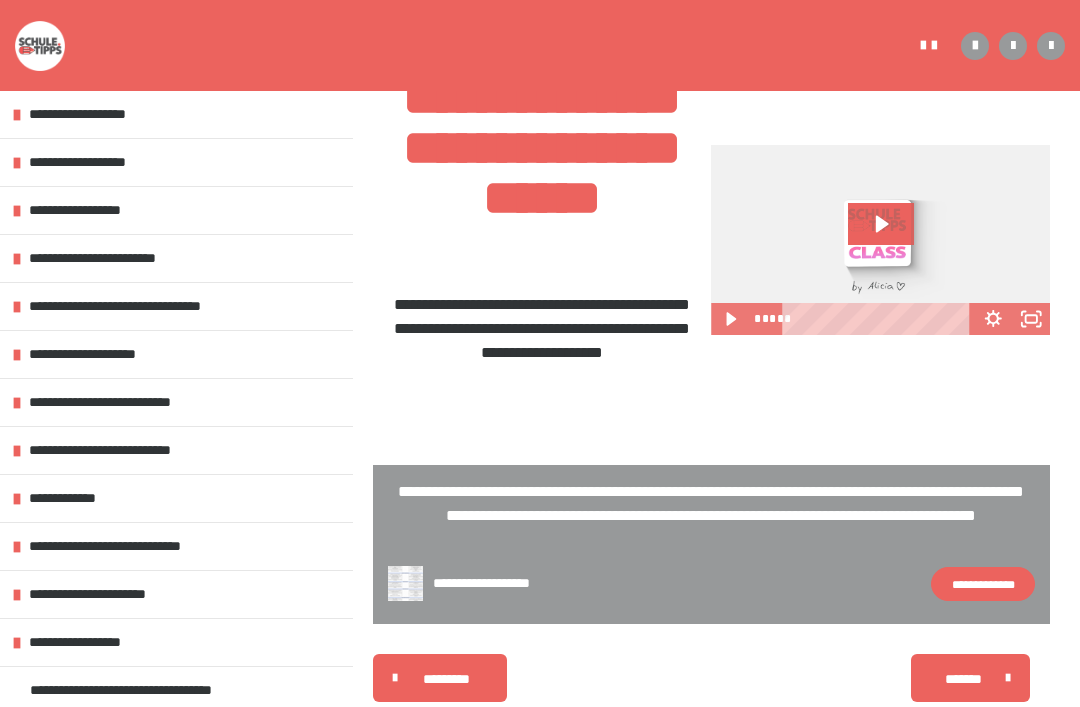 click on "**********" at bounding box center [176, 162] 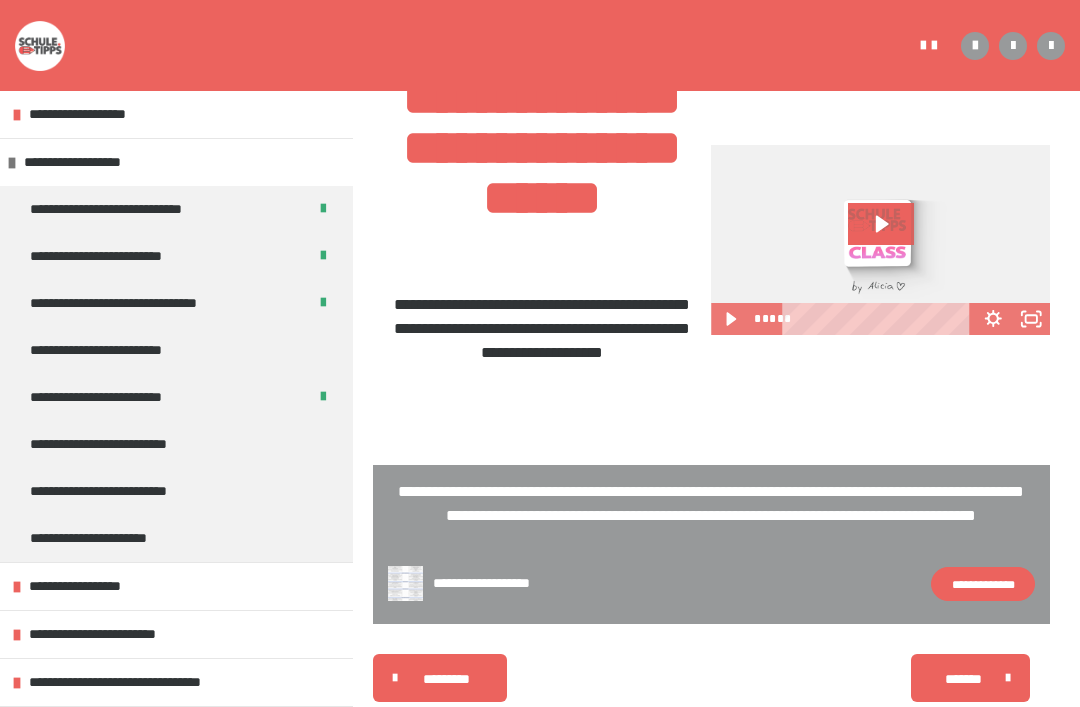 click on "**********" at bounding box center [176, 350] 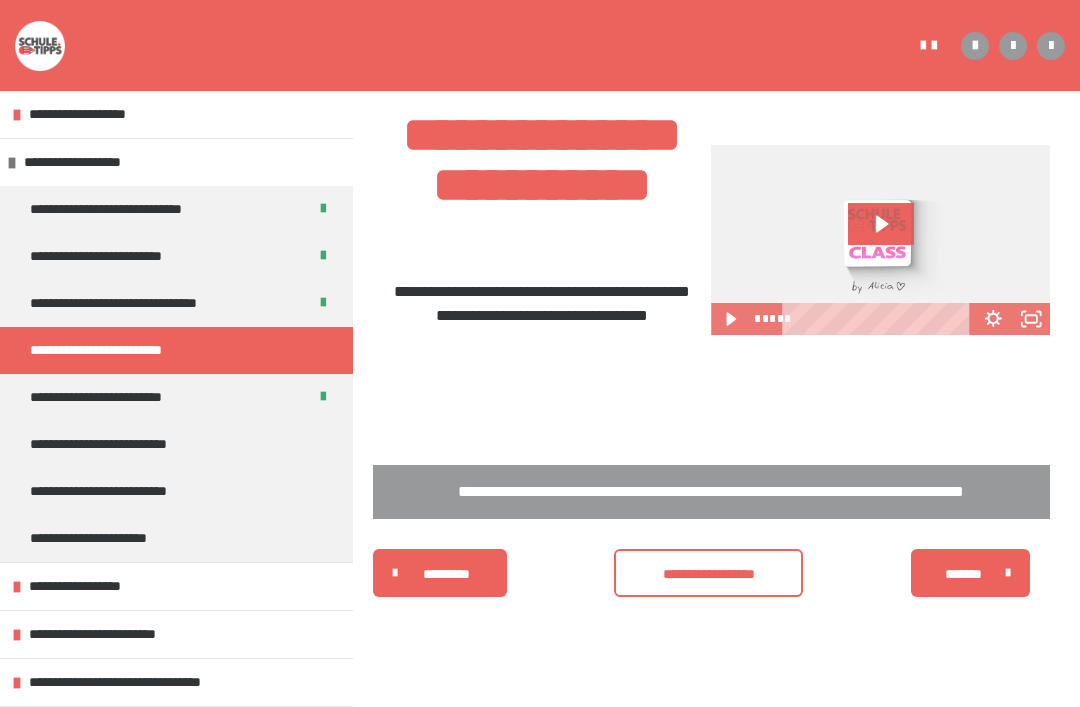 click 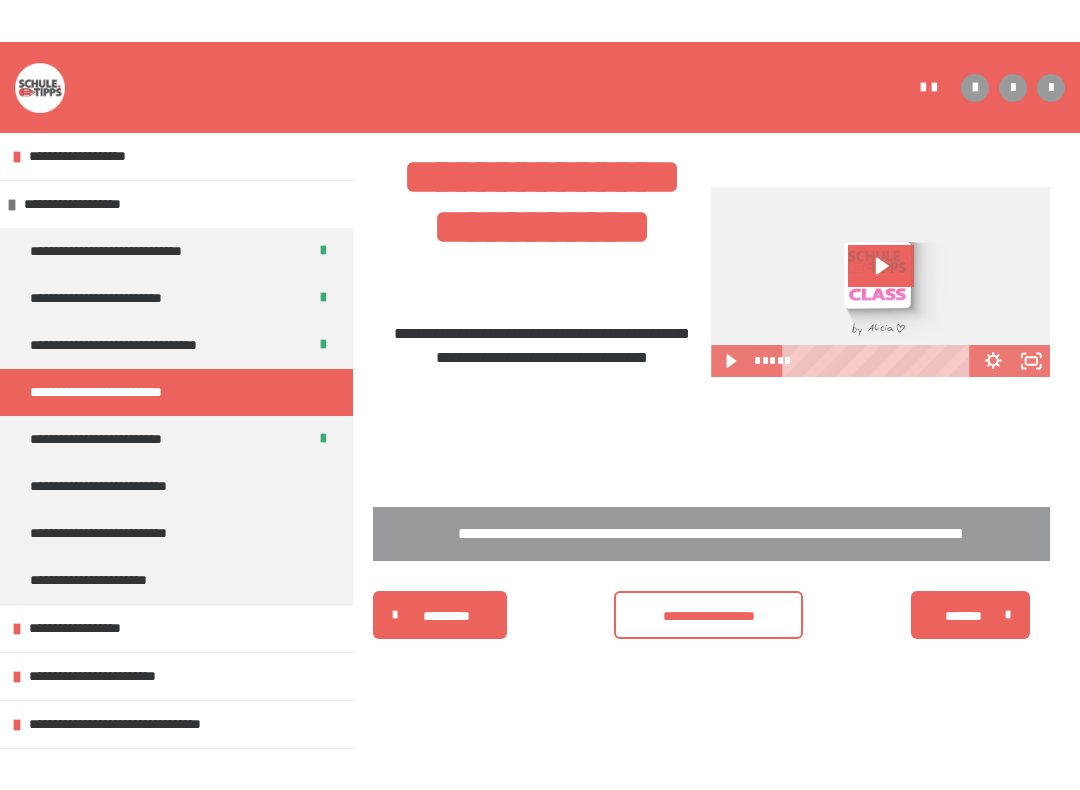 scroll, scrollTop: 20, scrollLeft: 0, axis: vertical 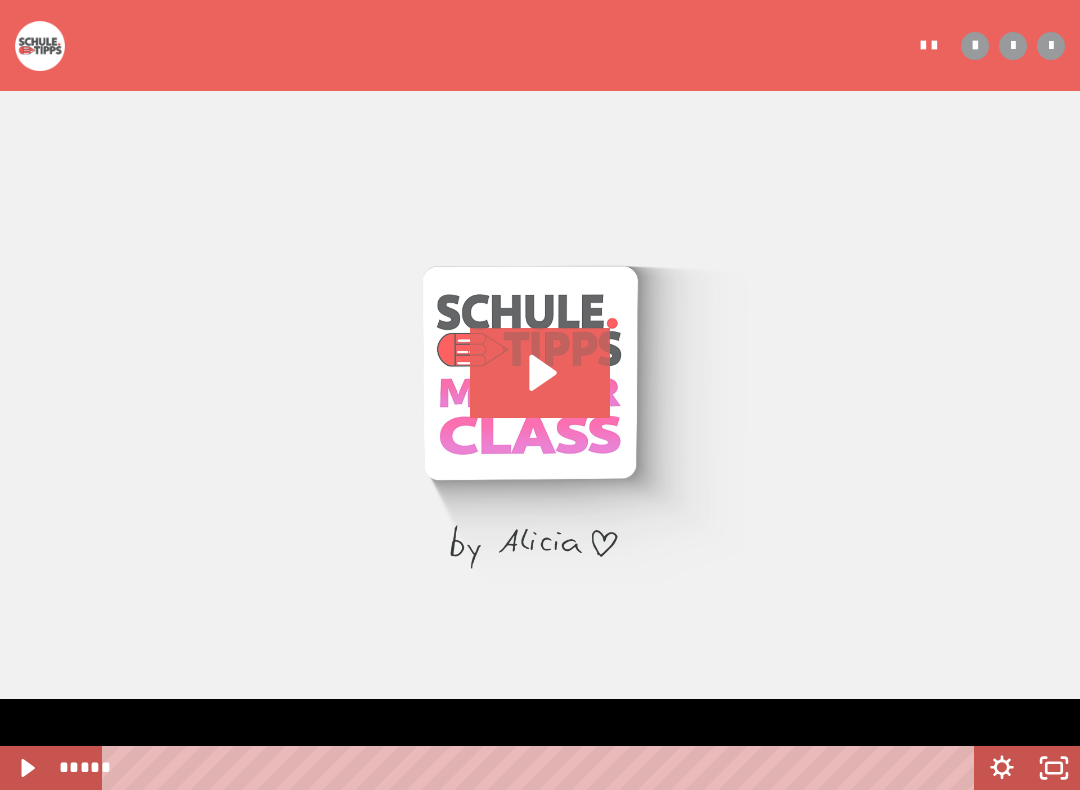 click 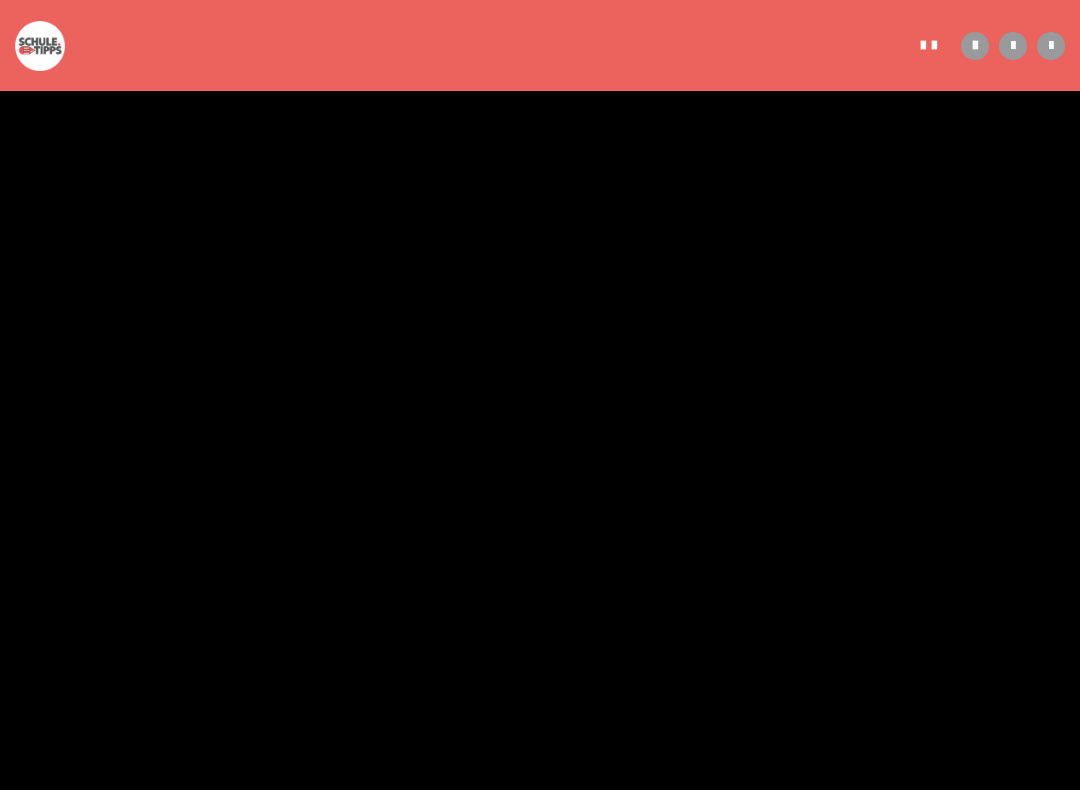 click at bounding box center [540, 395] 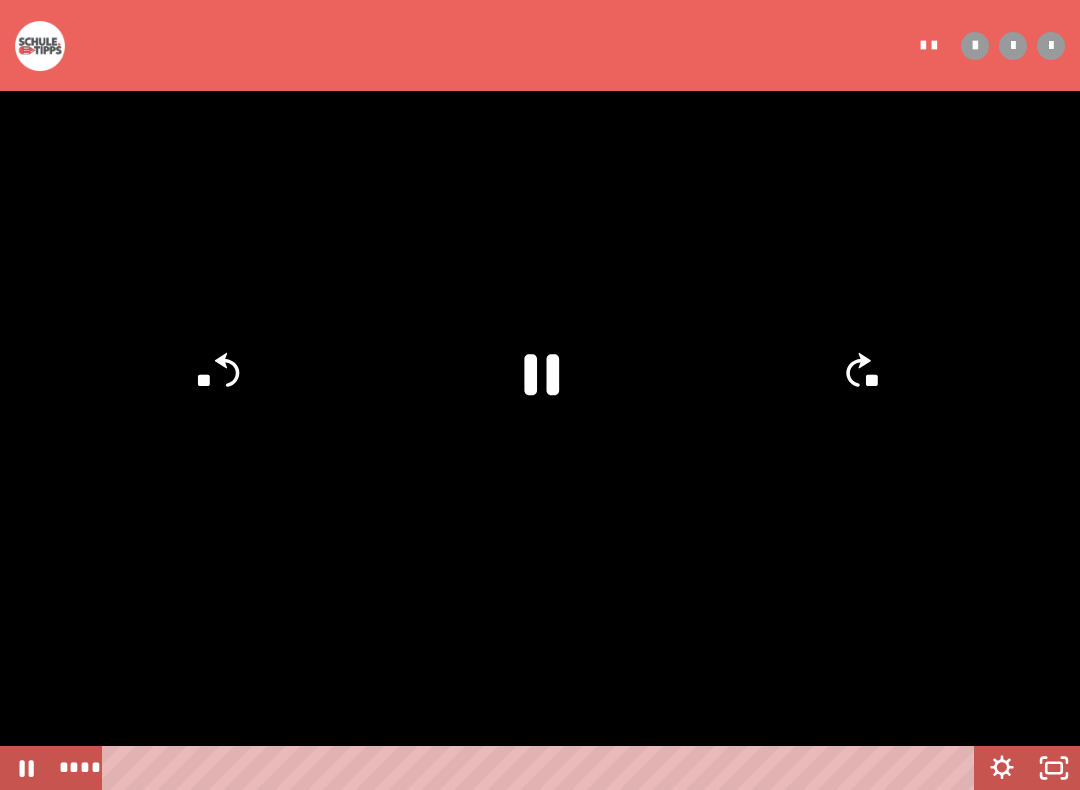 click 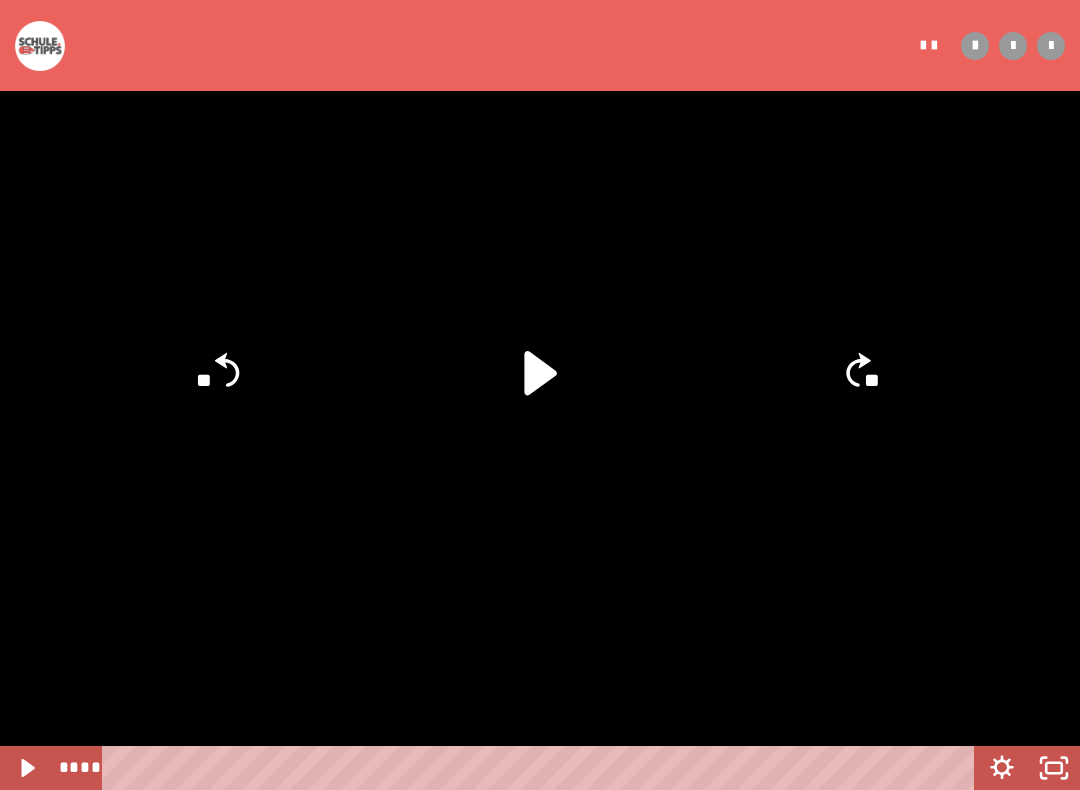 click 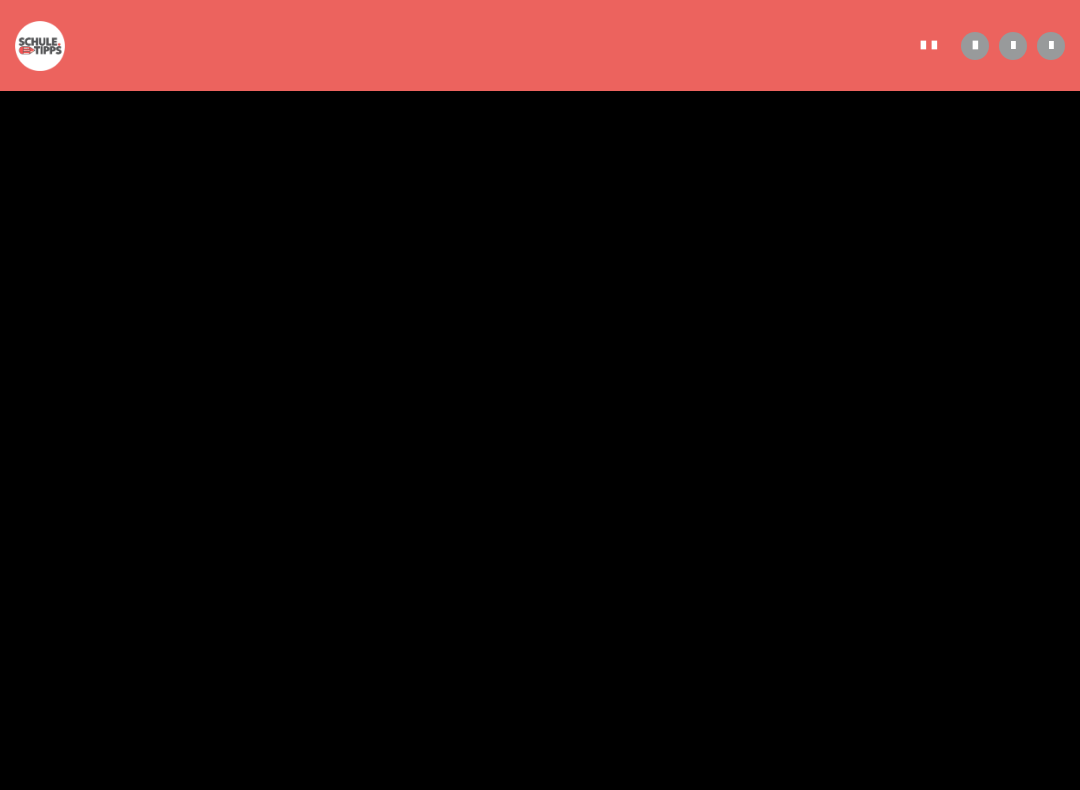 click at bounding box center [540, 395] 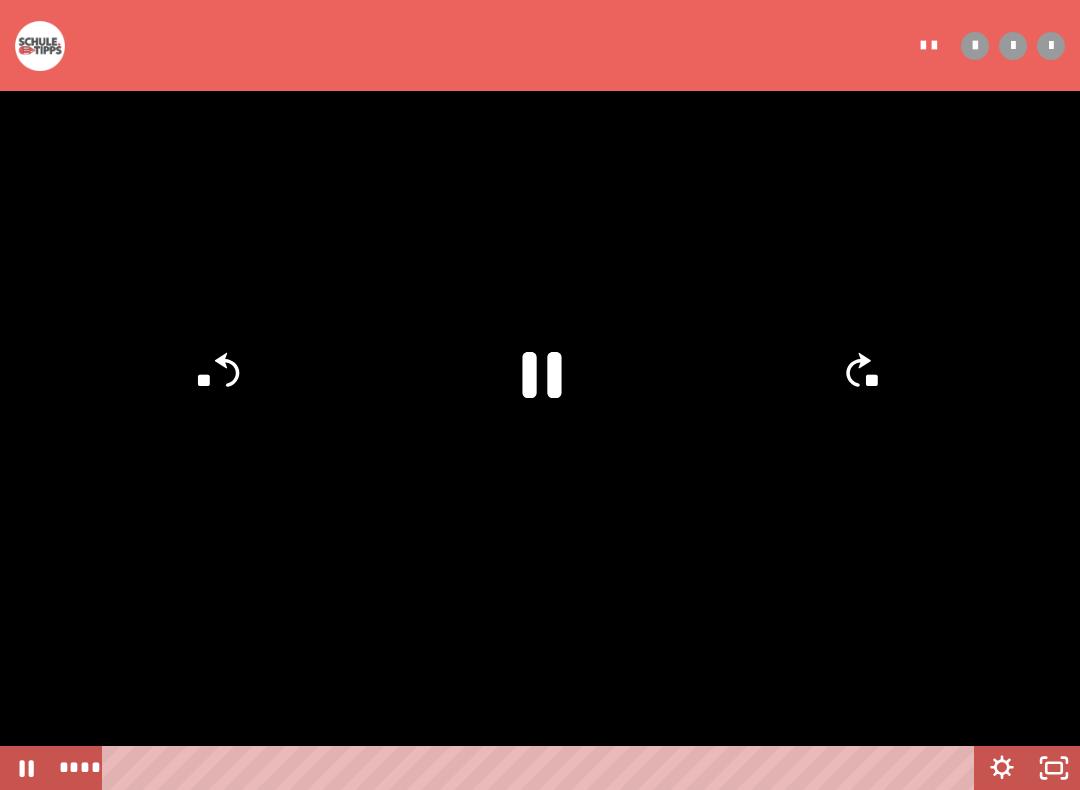 click 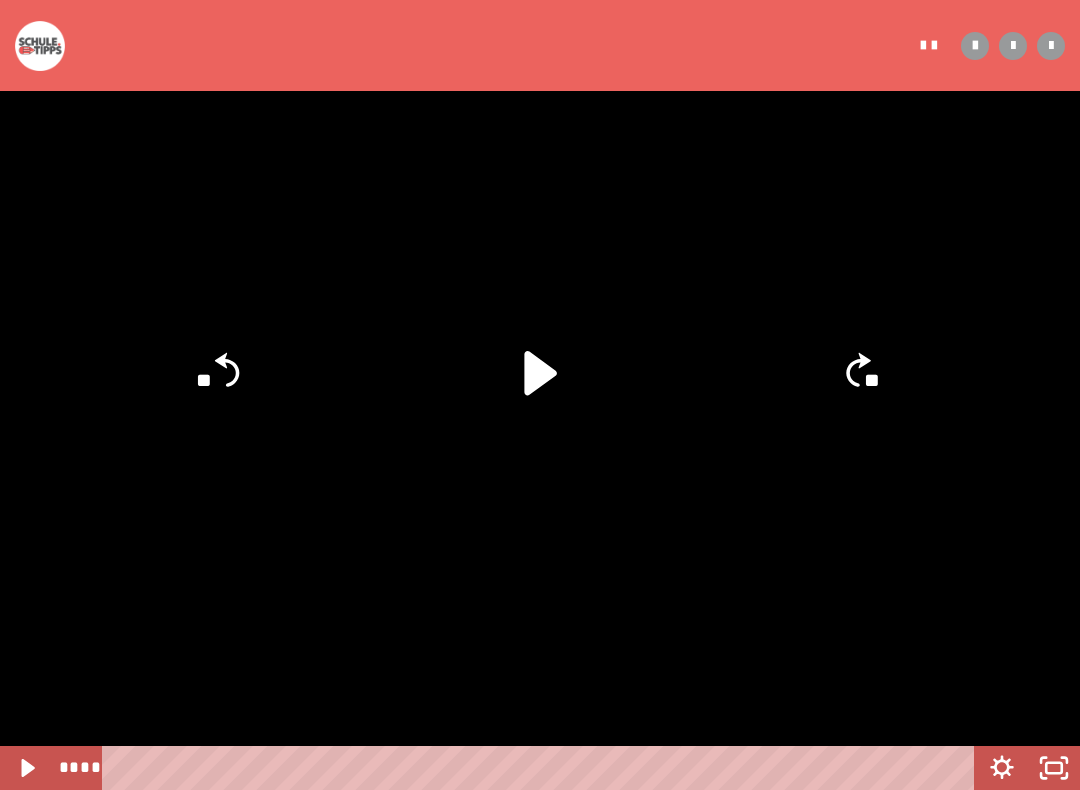 click 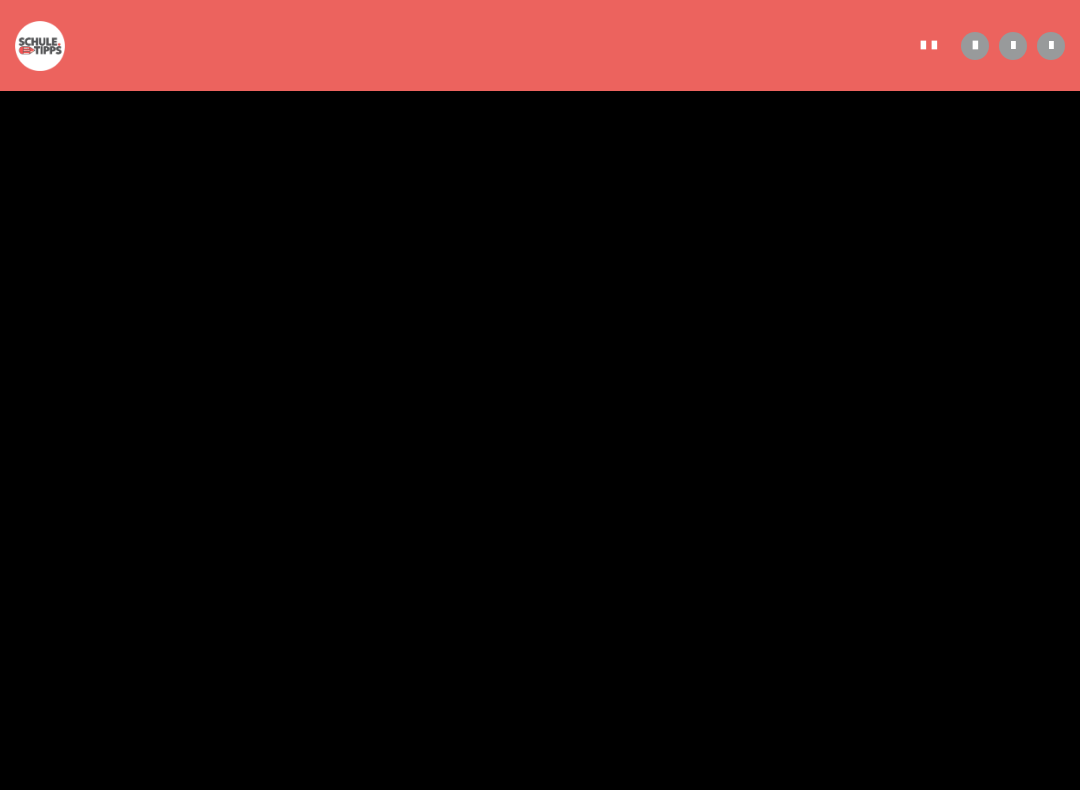 click at bounding box center [540, 395] 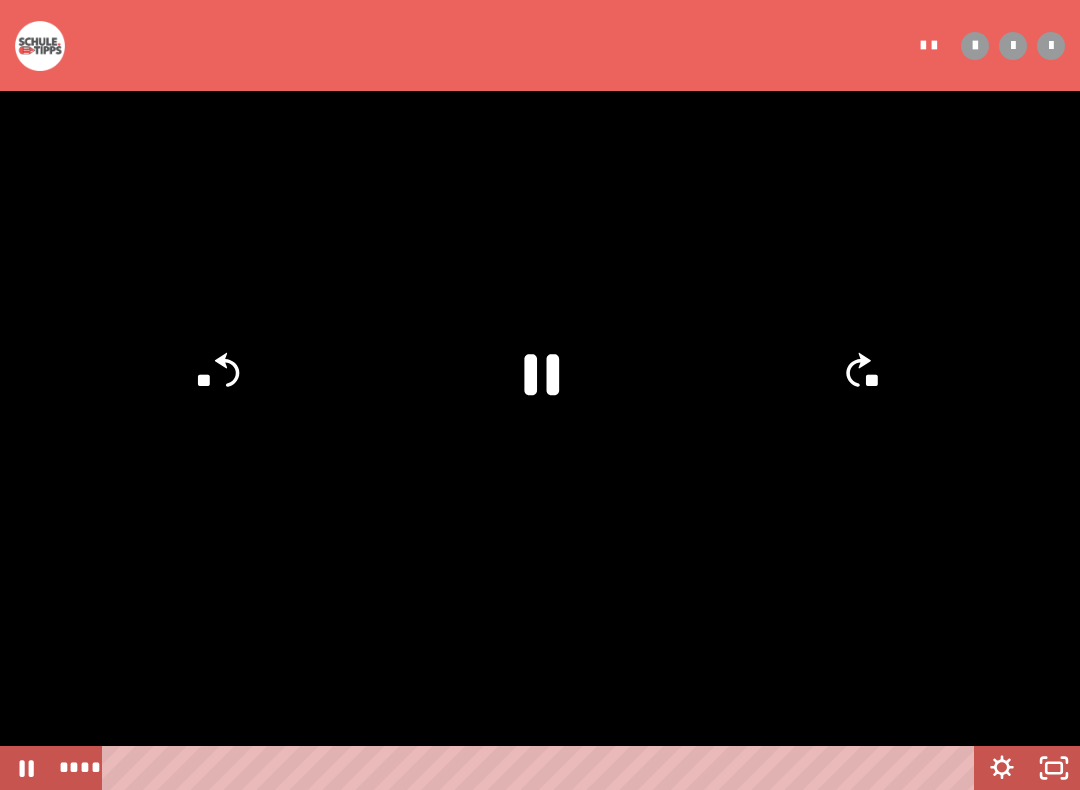 click 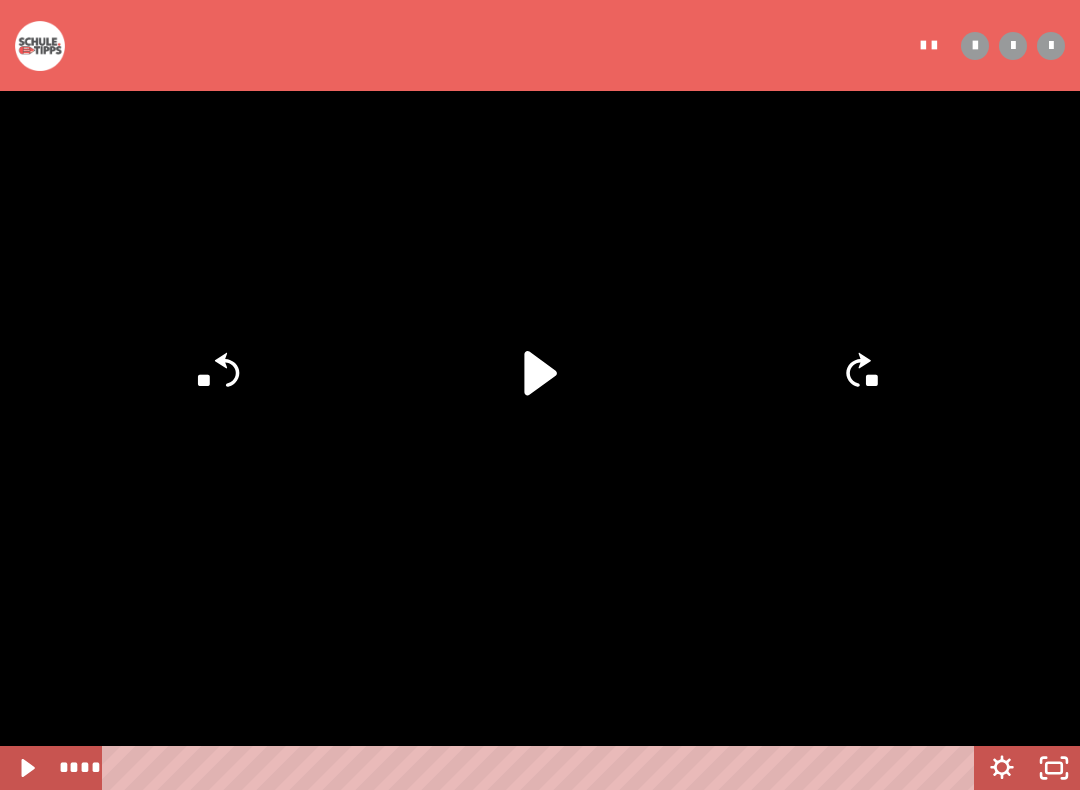 click at bounding box center [540, 395] 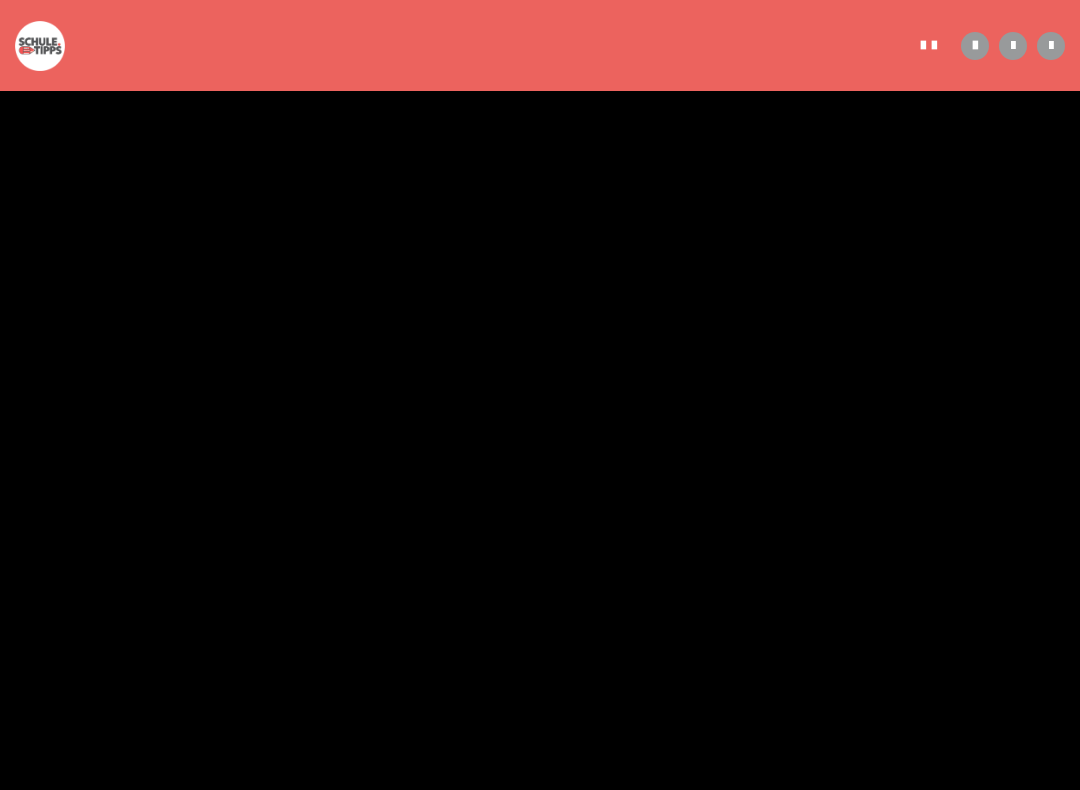 click at bounding box center (540, 395) 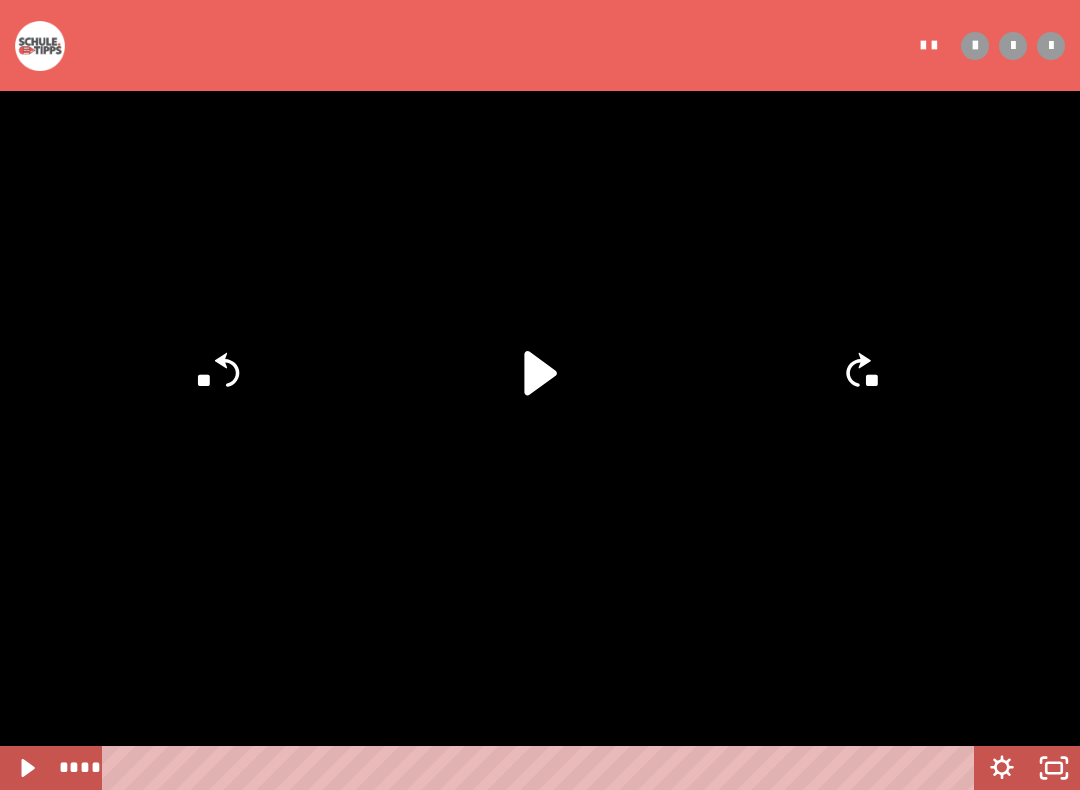 click 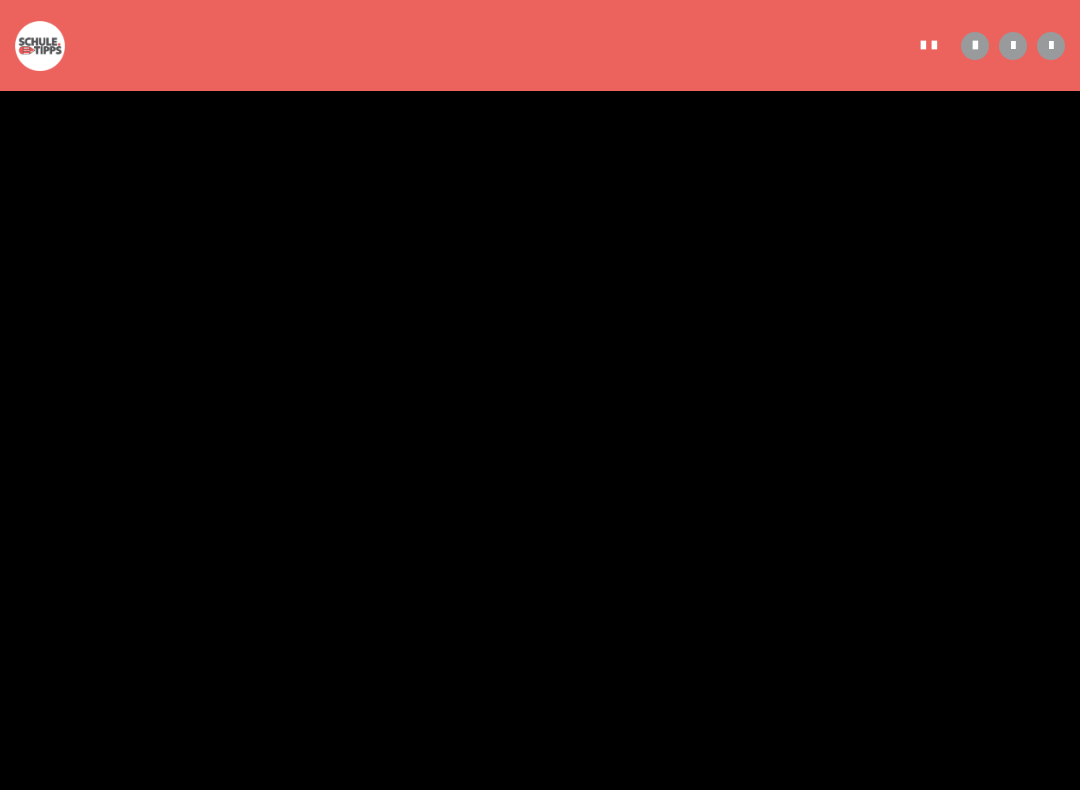 click at bounding box center [540, 395] 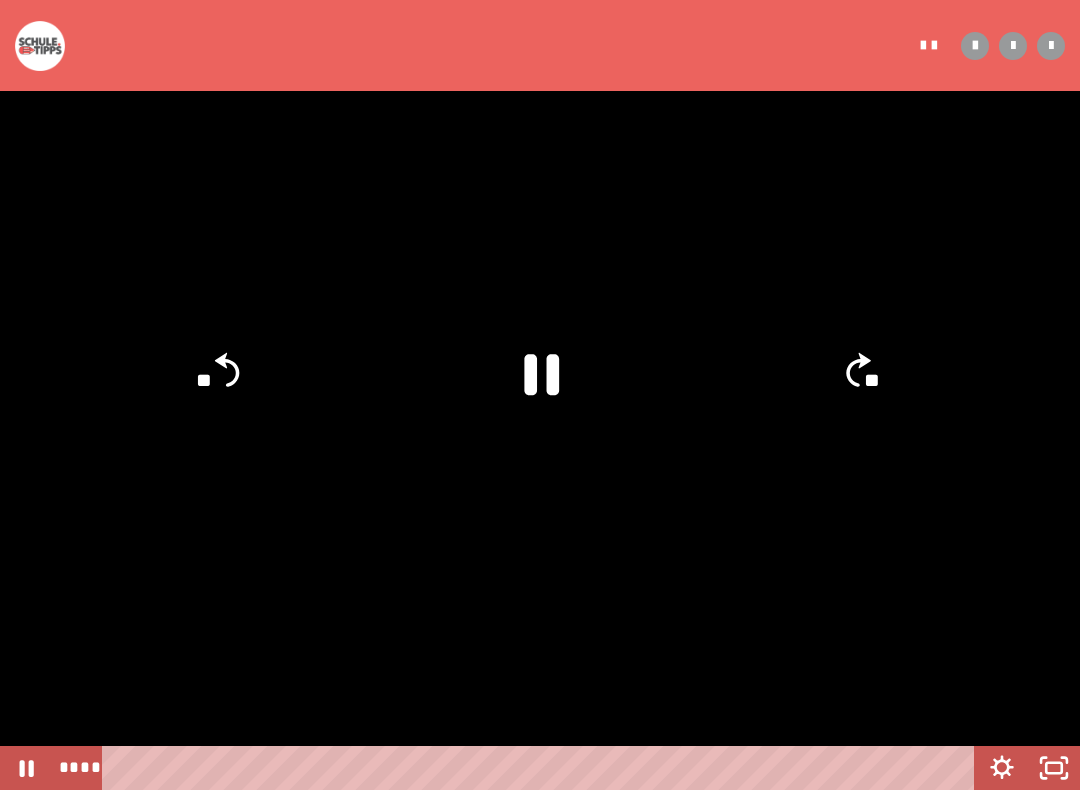 click 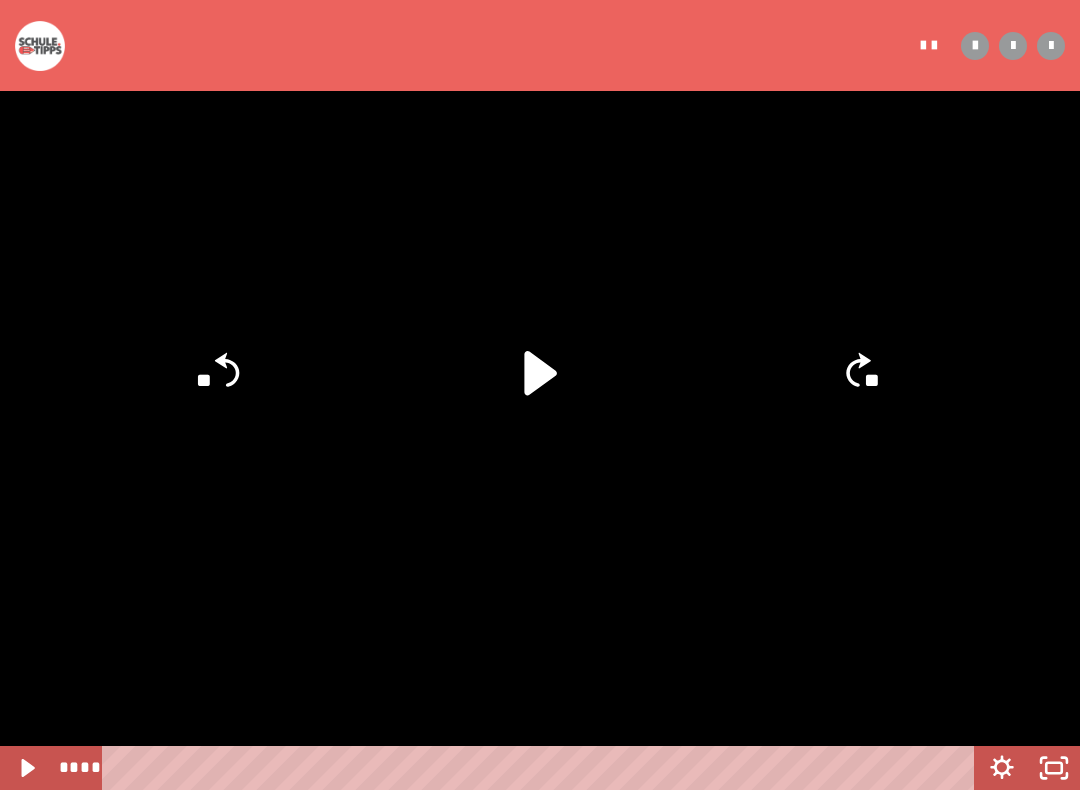 click 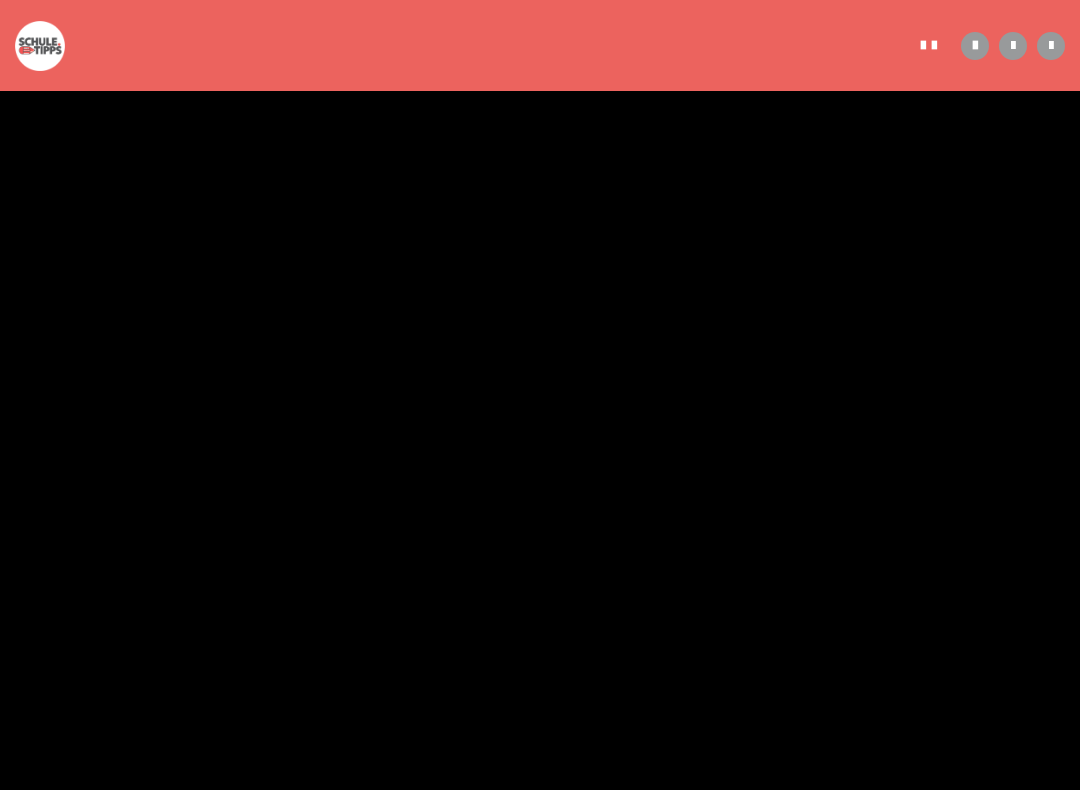 click at bounding box center (540, 395) 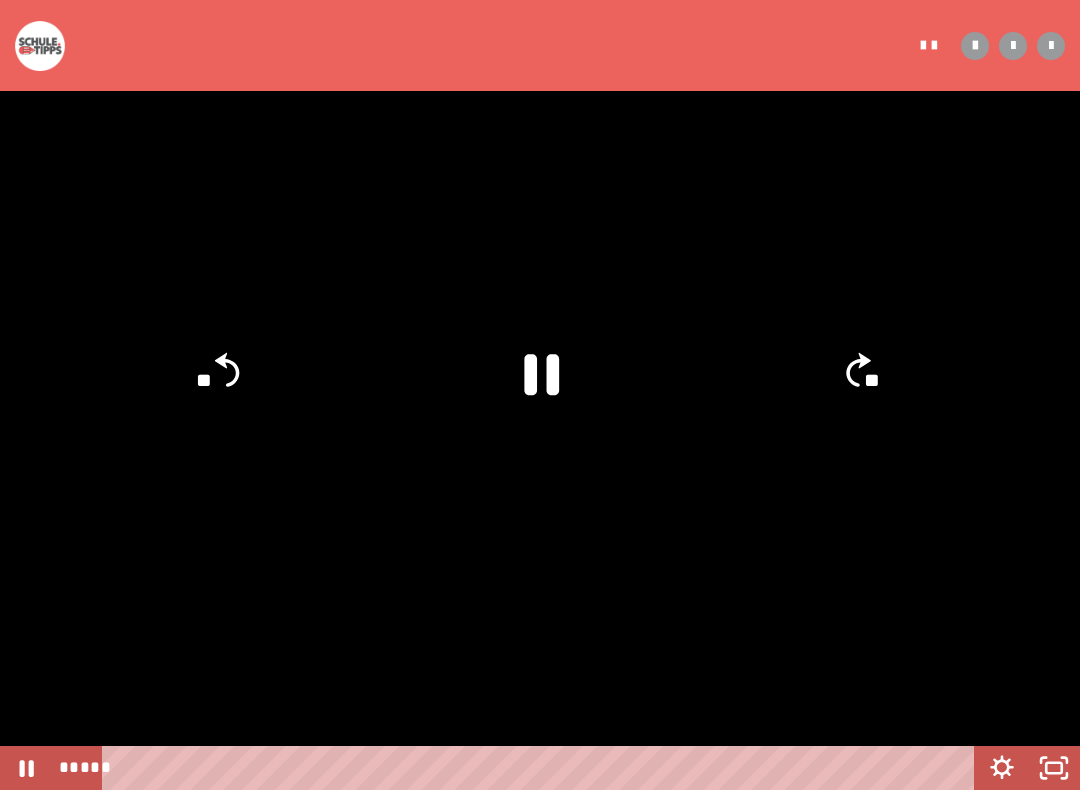 click 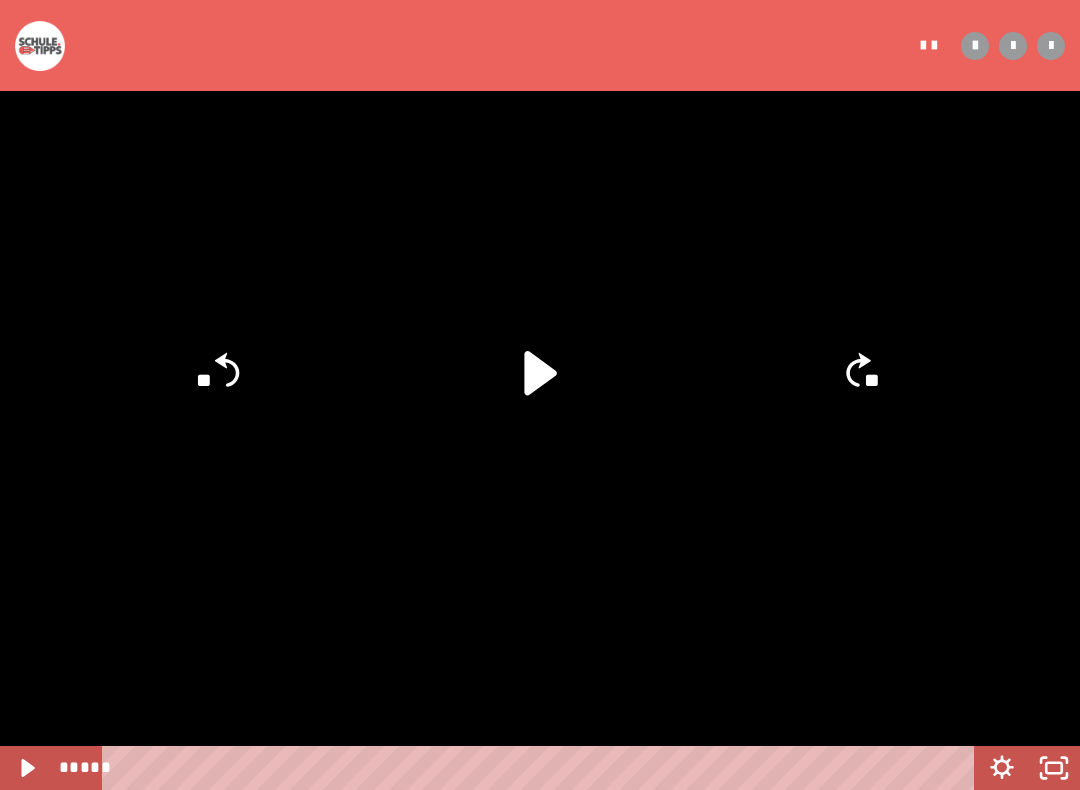 click 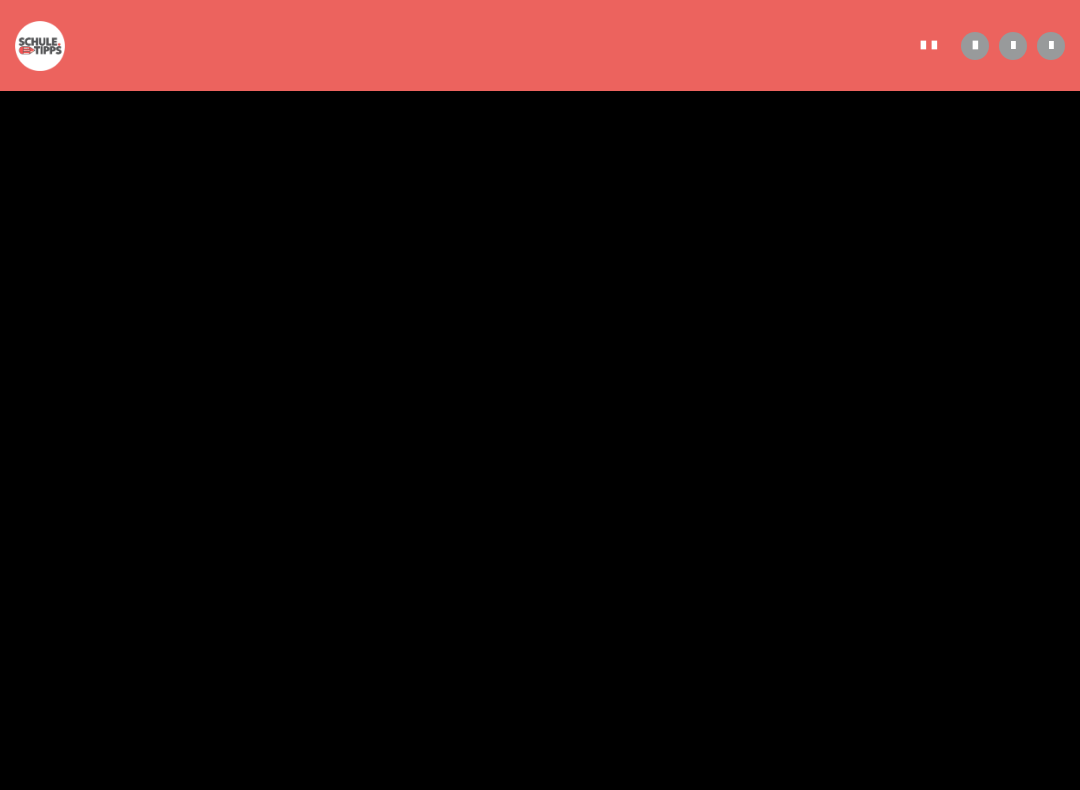 click at bounding box center [540, 395] 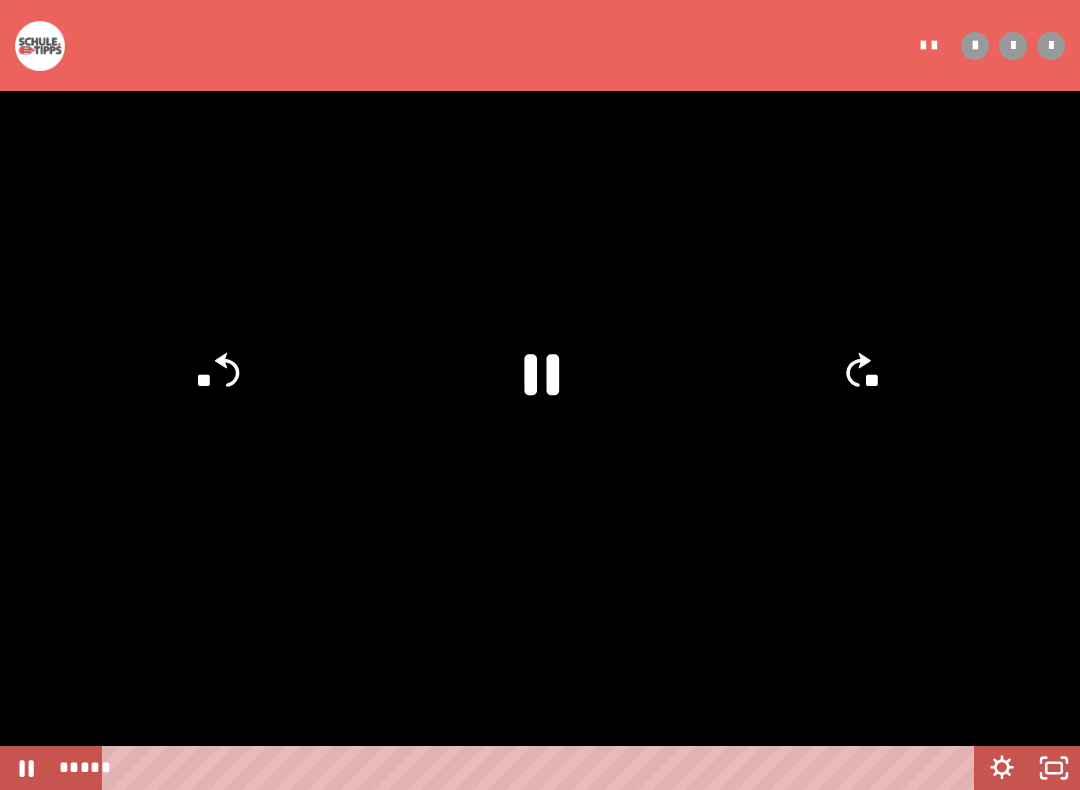 click 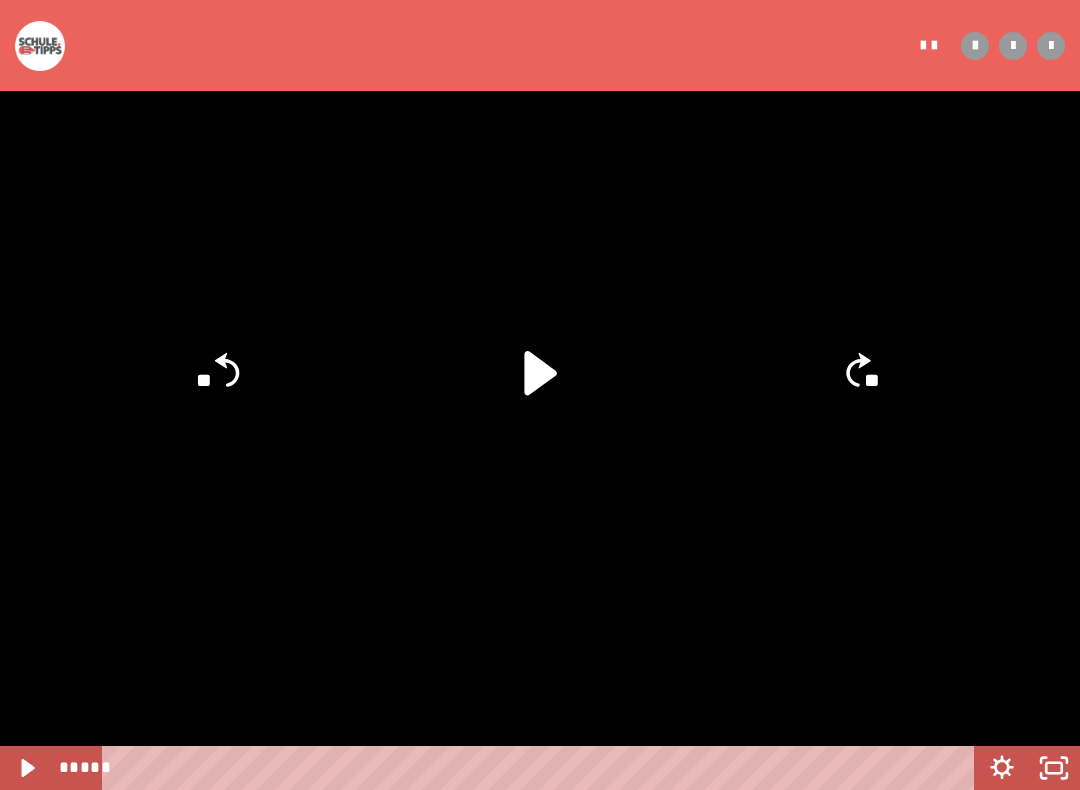 click at bounding box center (540, 395) 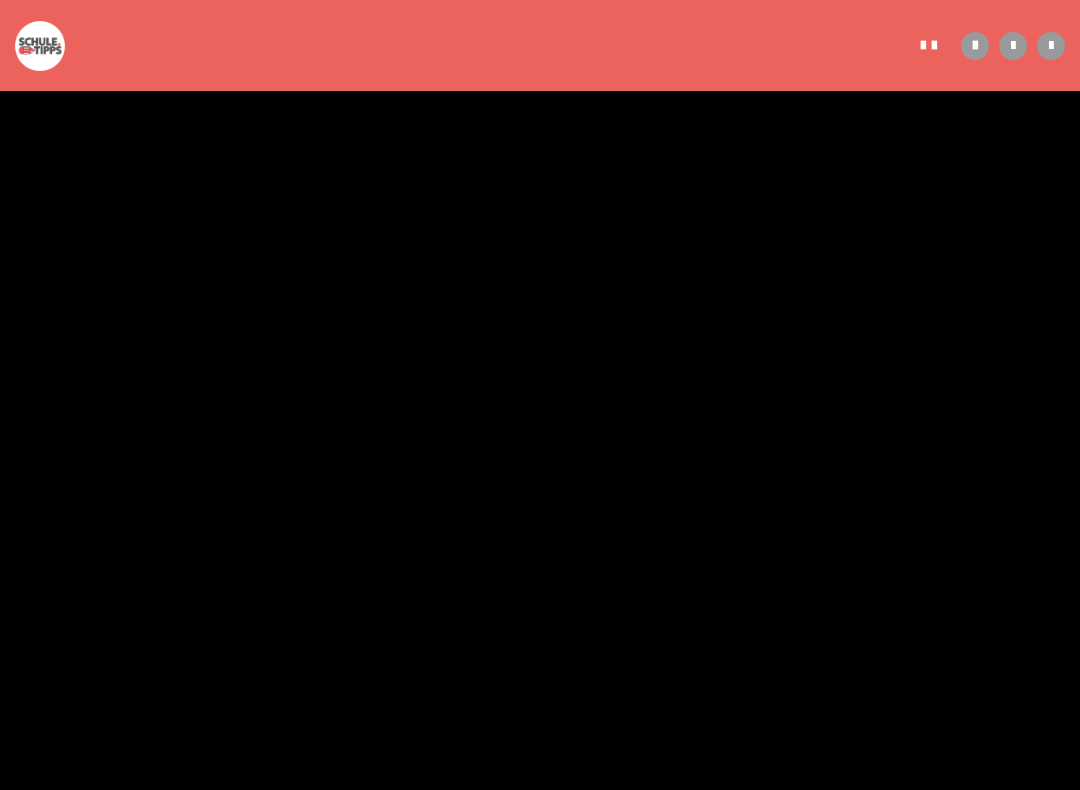 click at bounding box center (540, 395) 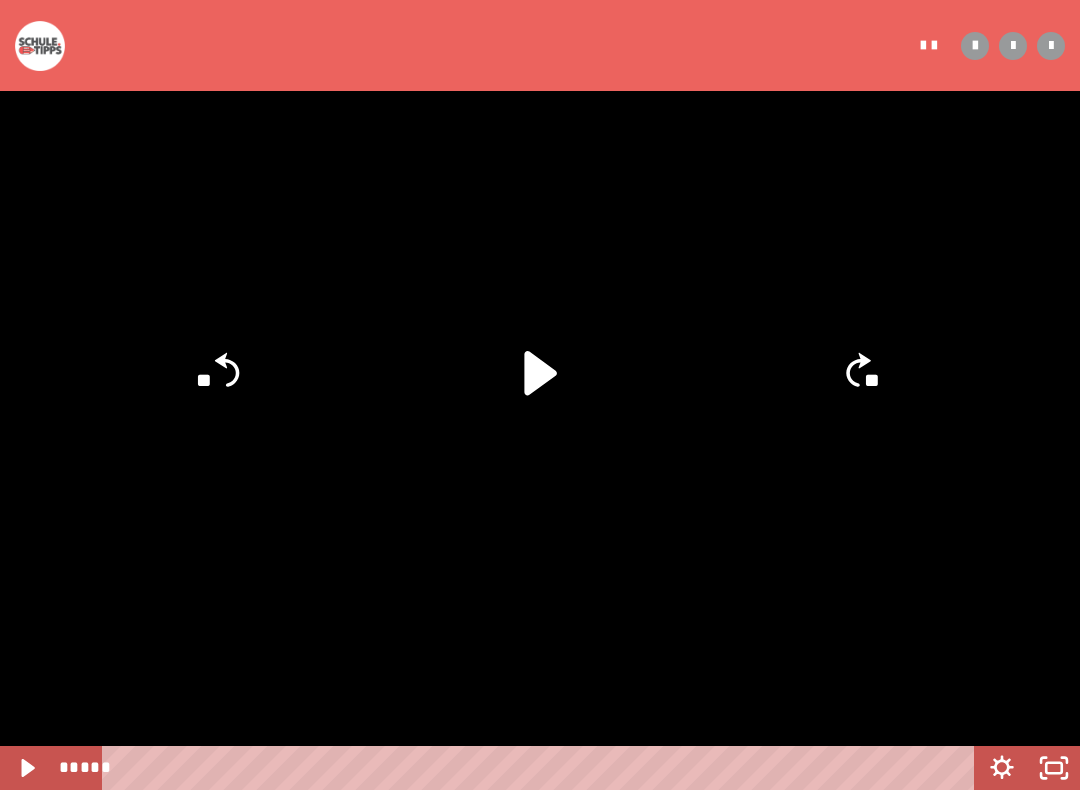 click 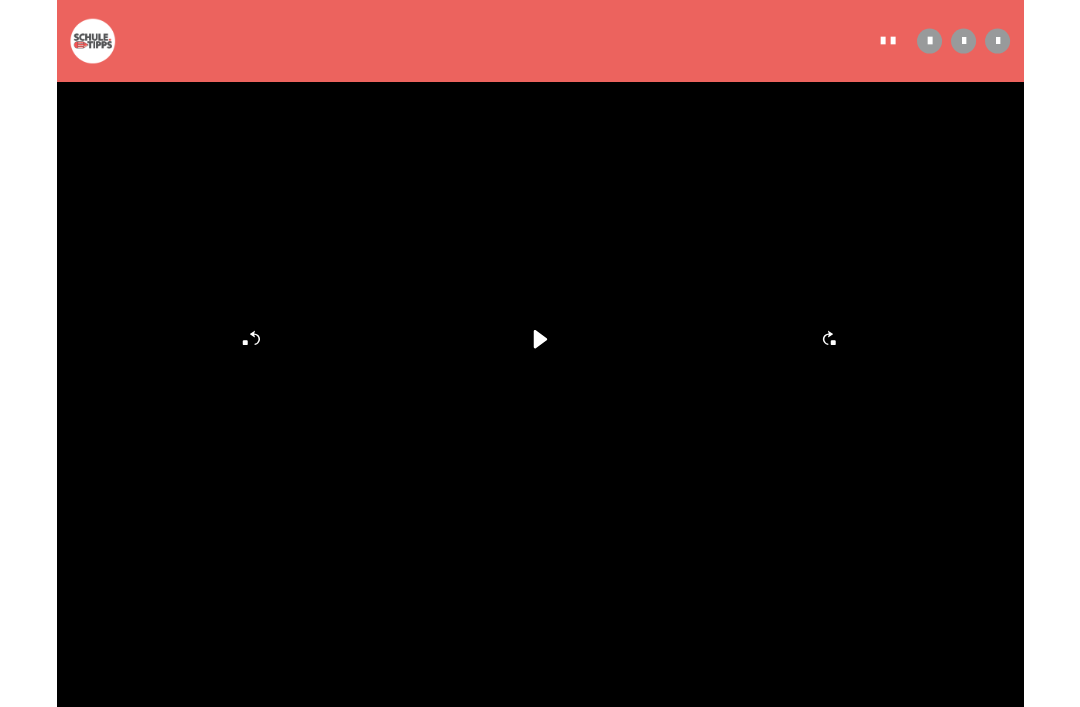 scroll, scrollTop: 430, scrollLeft: 0, axis: vertical 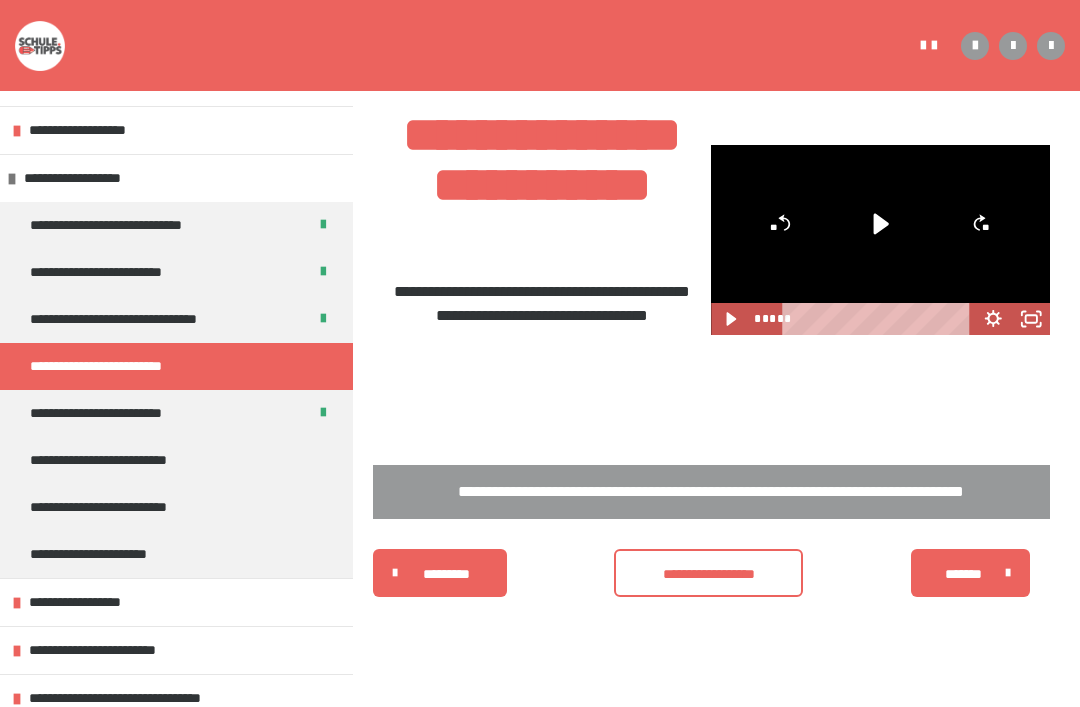 click on "**********" at bounding box center [708, 574] 